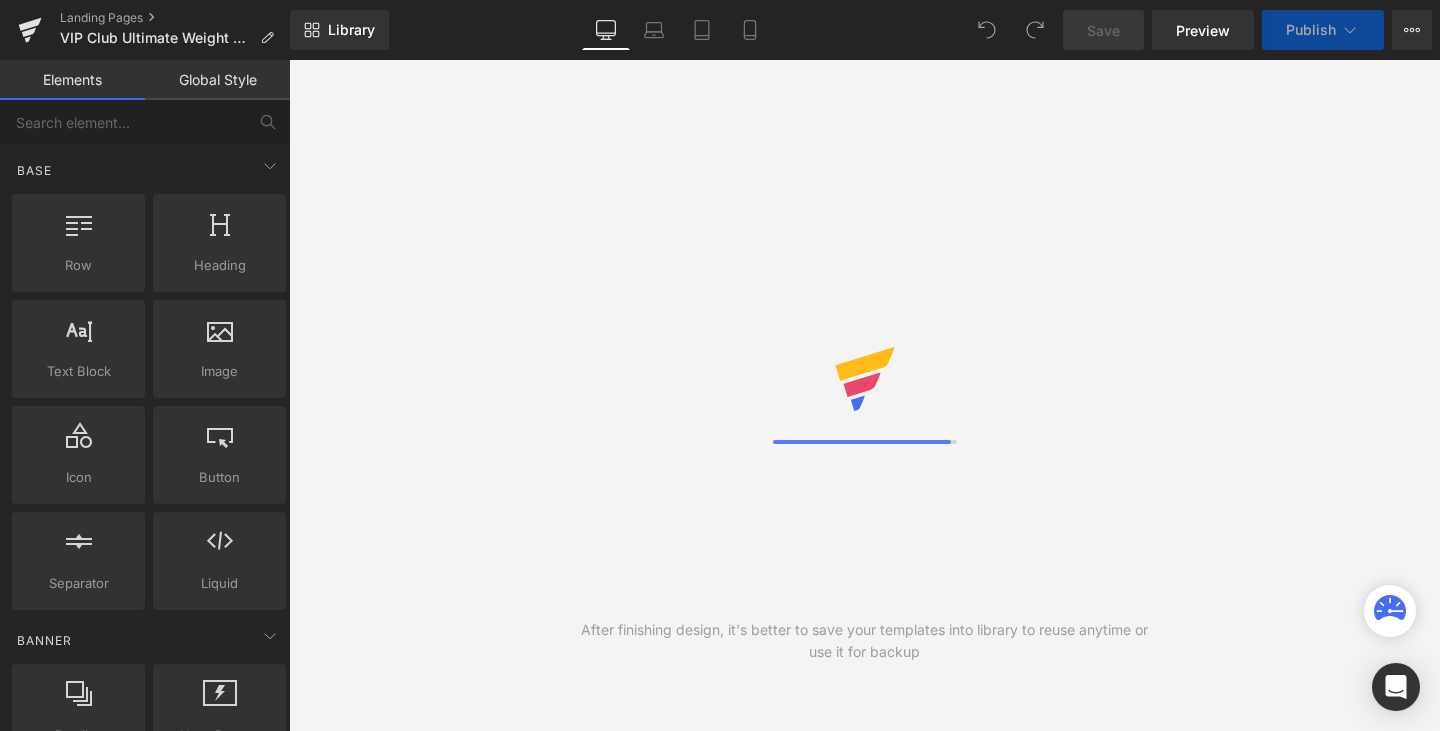 scroll, scrollTop: 0, scrollLeft: 0, axis: both 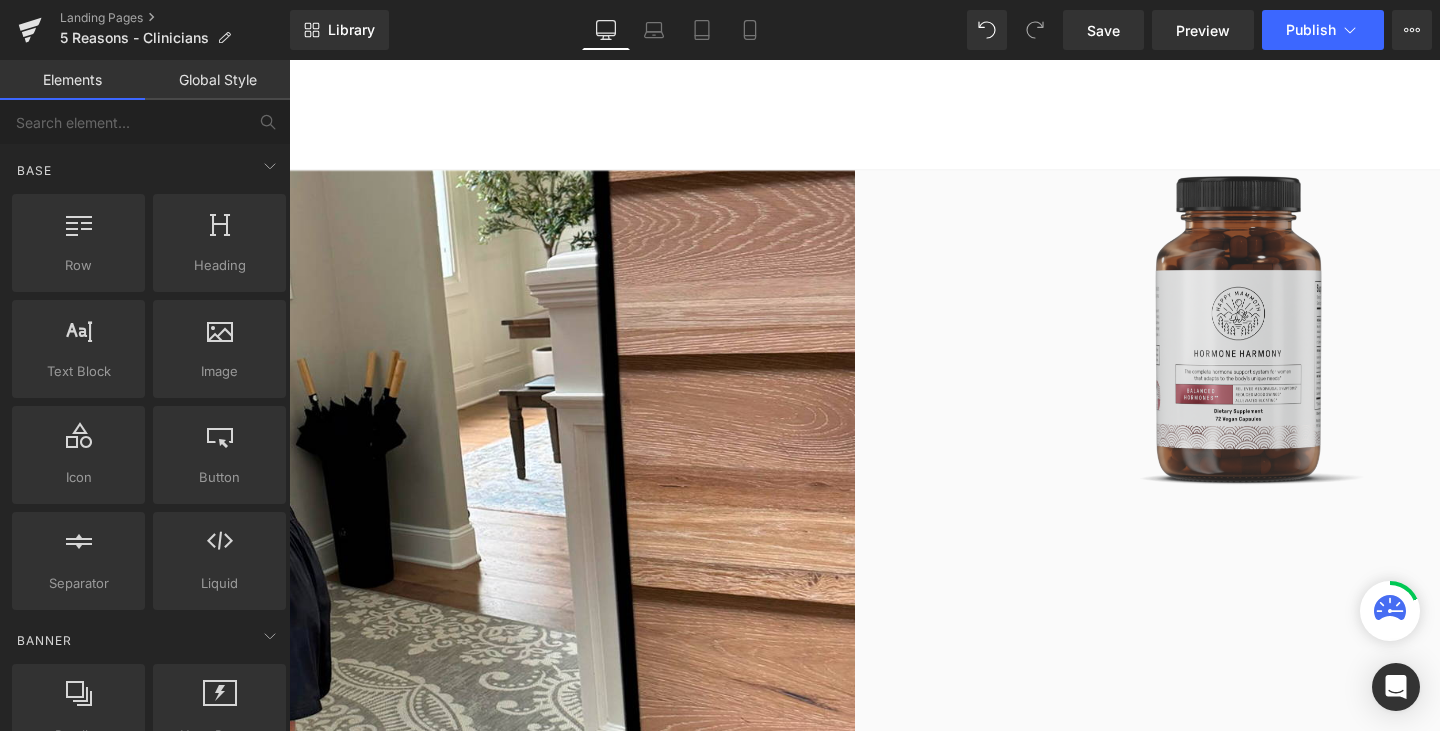 click on "Button" at bounding box center [289, 60] 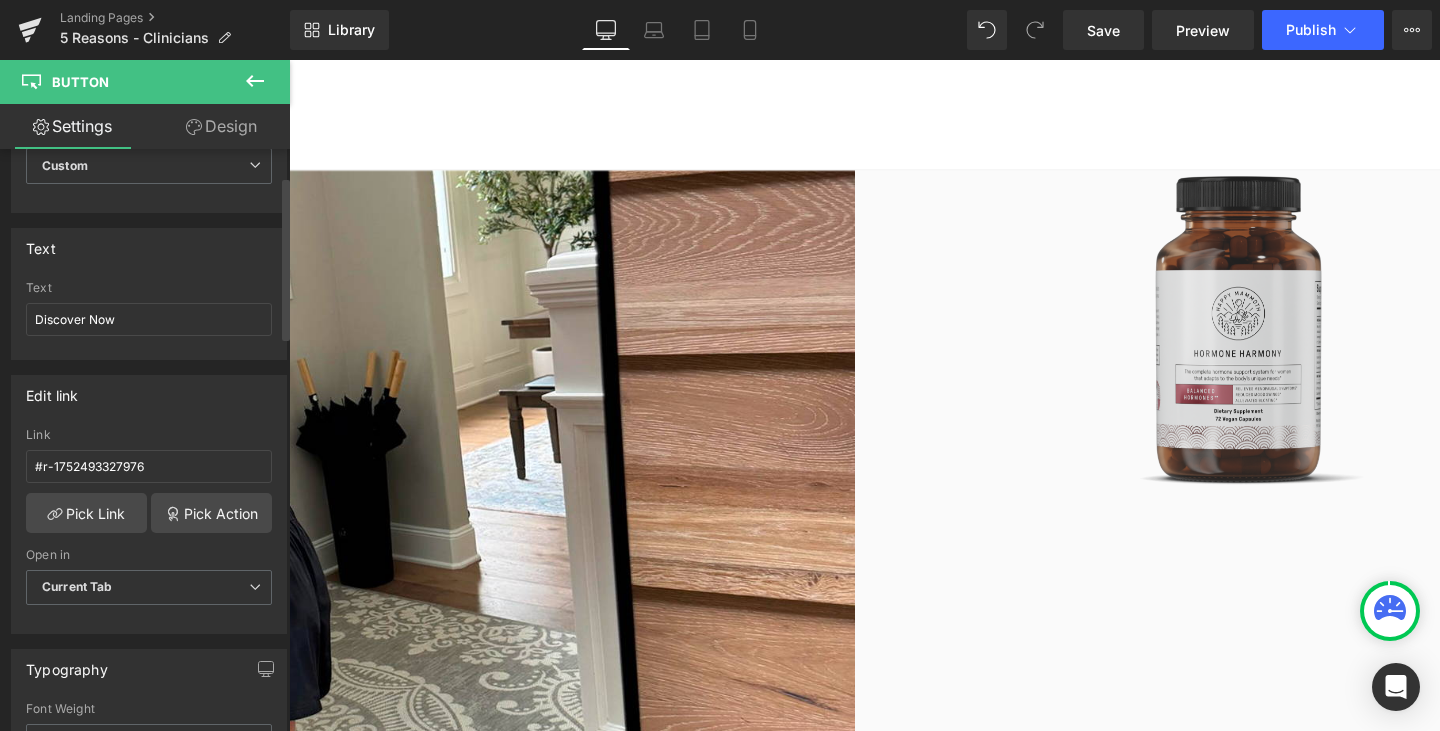 scroll, scrollTop: 100, scrollLeft: 0, axis: vertical 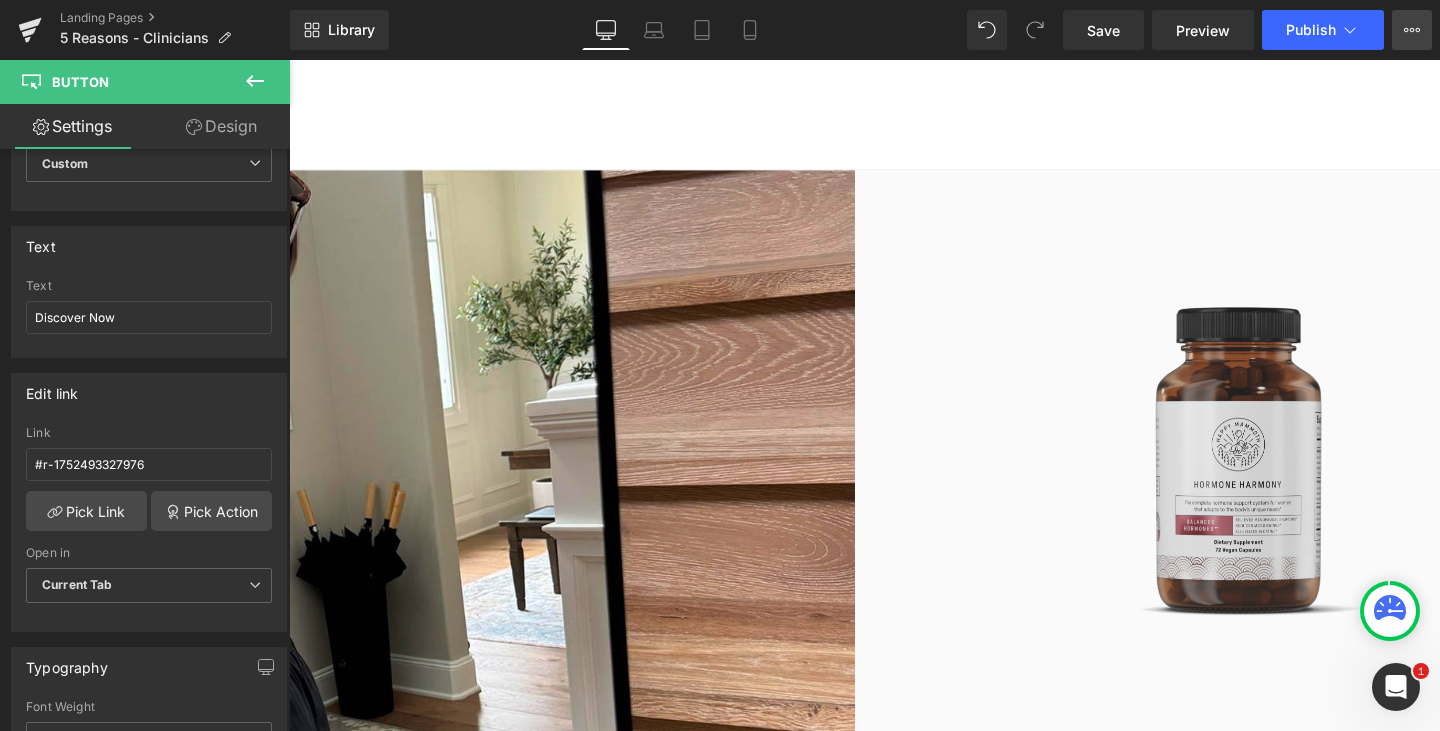 click 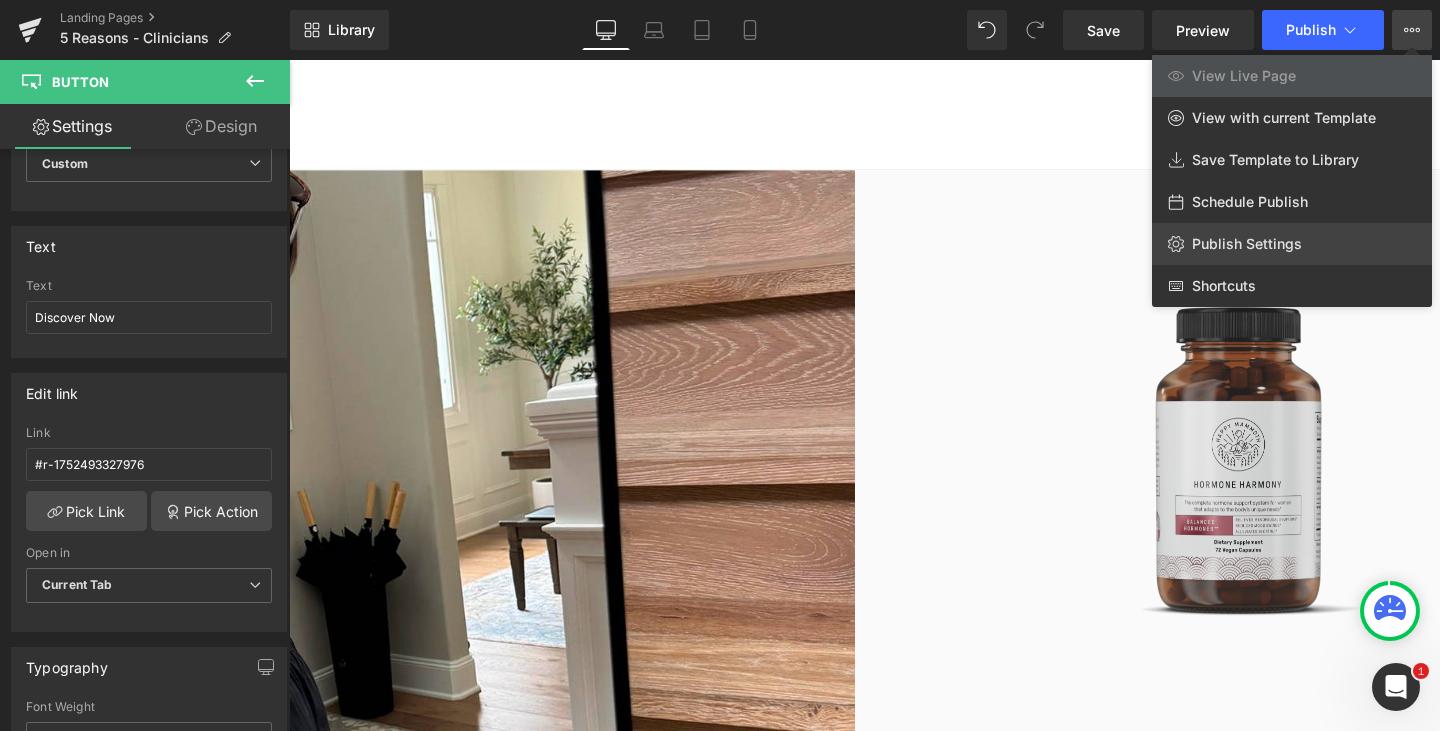 click on "Publish Settings" 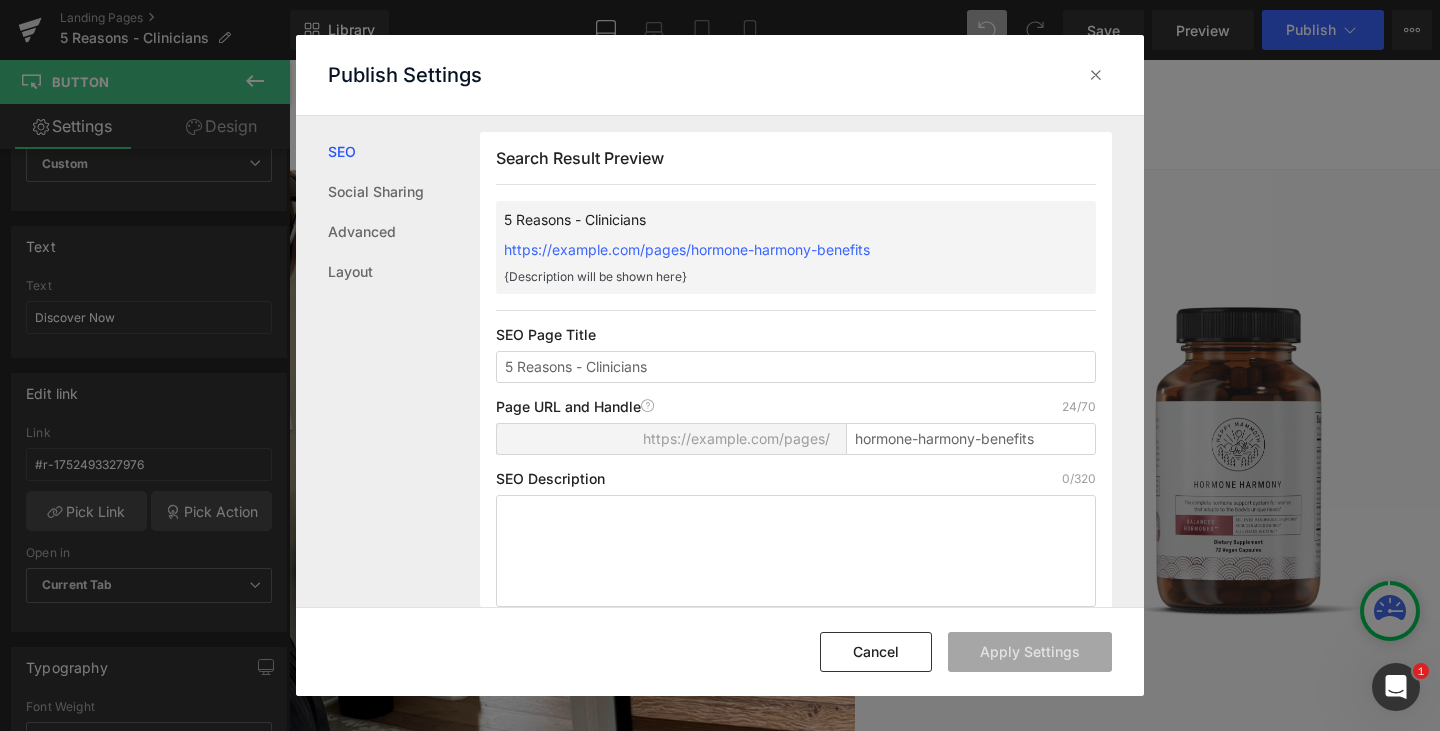 scroll, scrollTop: 1, scrollLeft: 0, axis: vertical 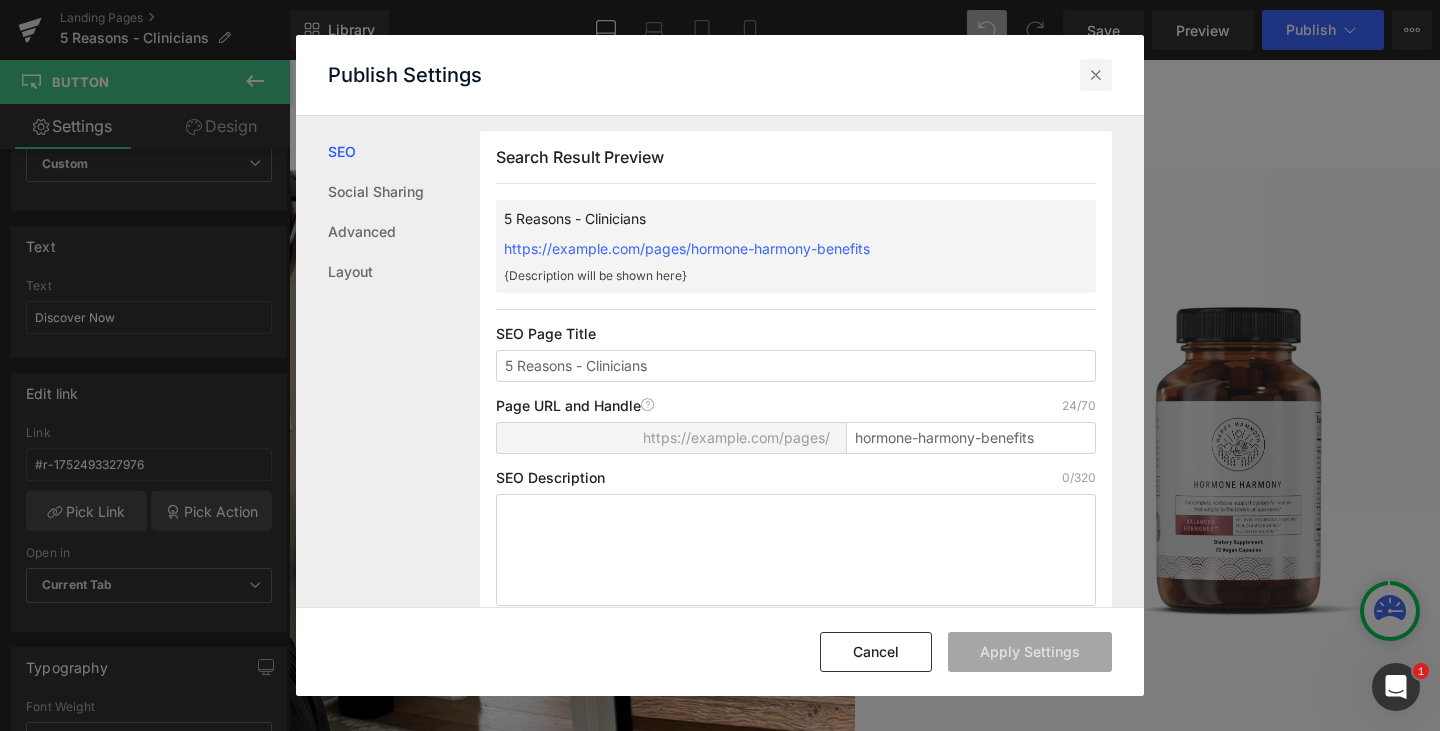 click at bounding box center [1096, 75] 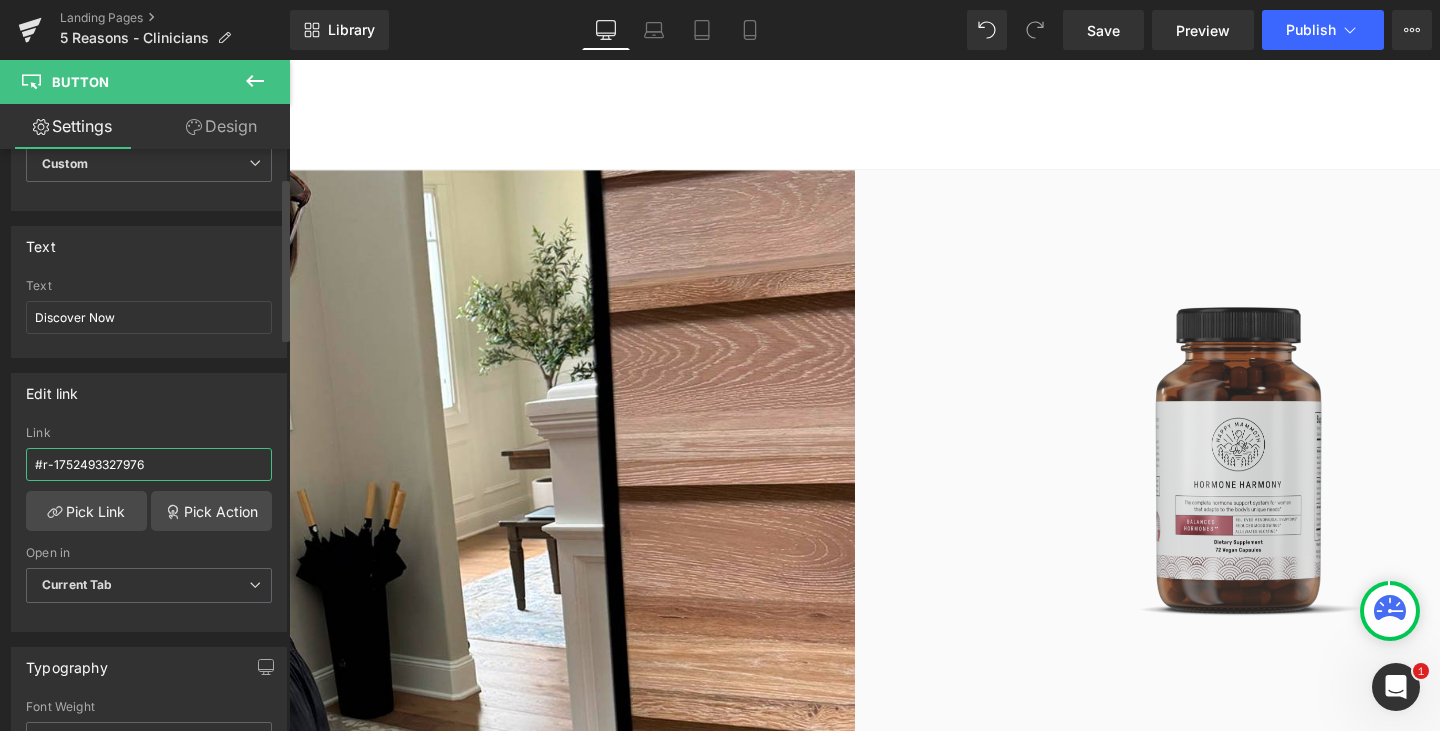 click on "#r-1752493327976" at bounding box center [149, 464] 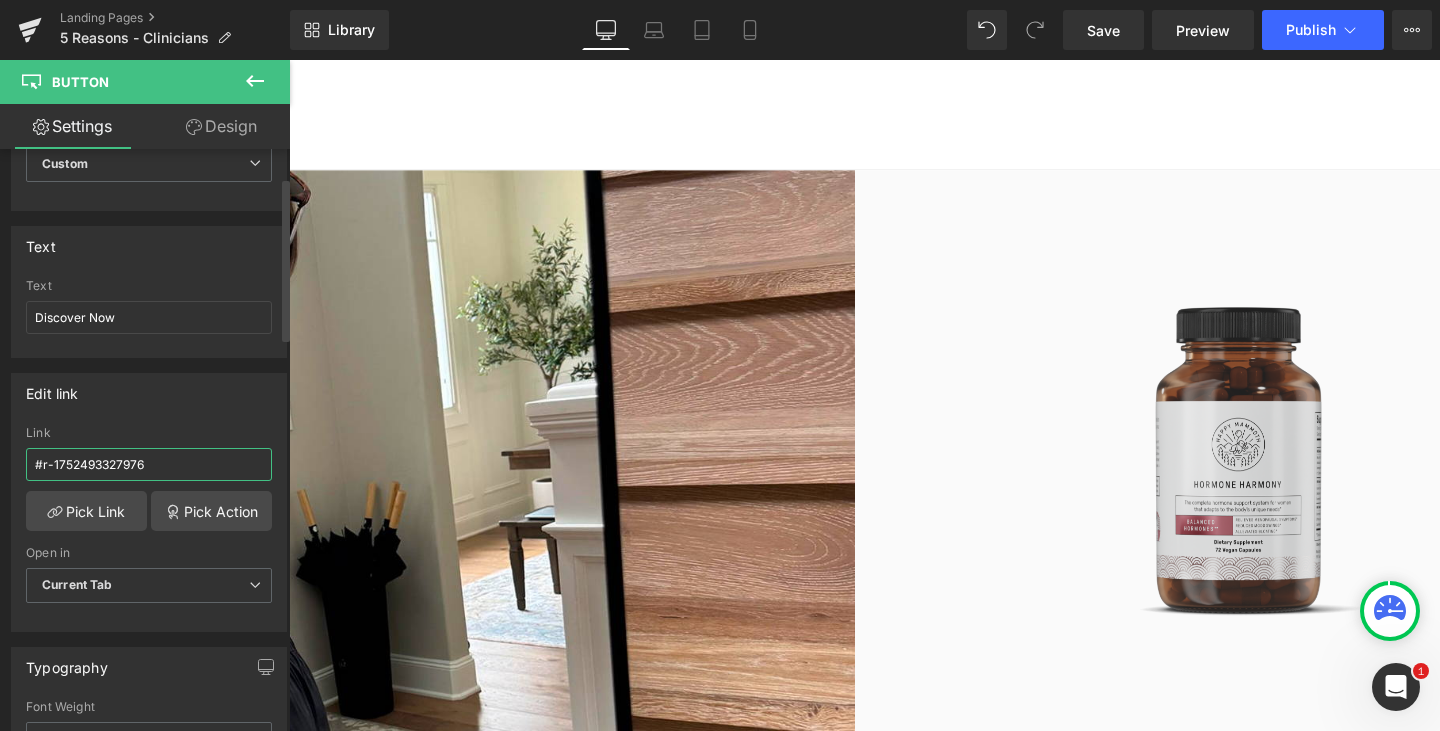 click on "#r-1752493327976" at bounding box center [149, 464] 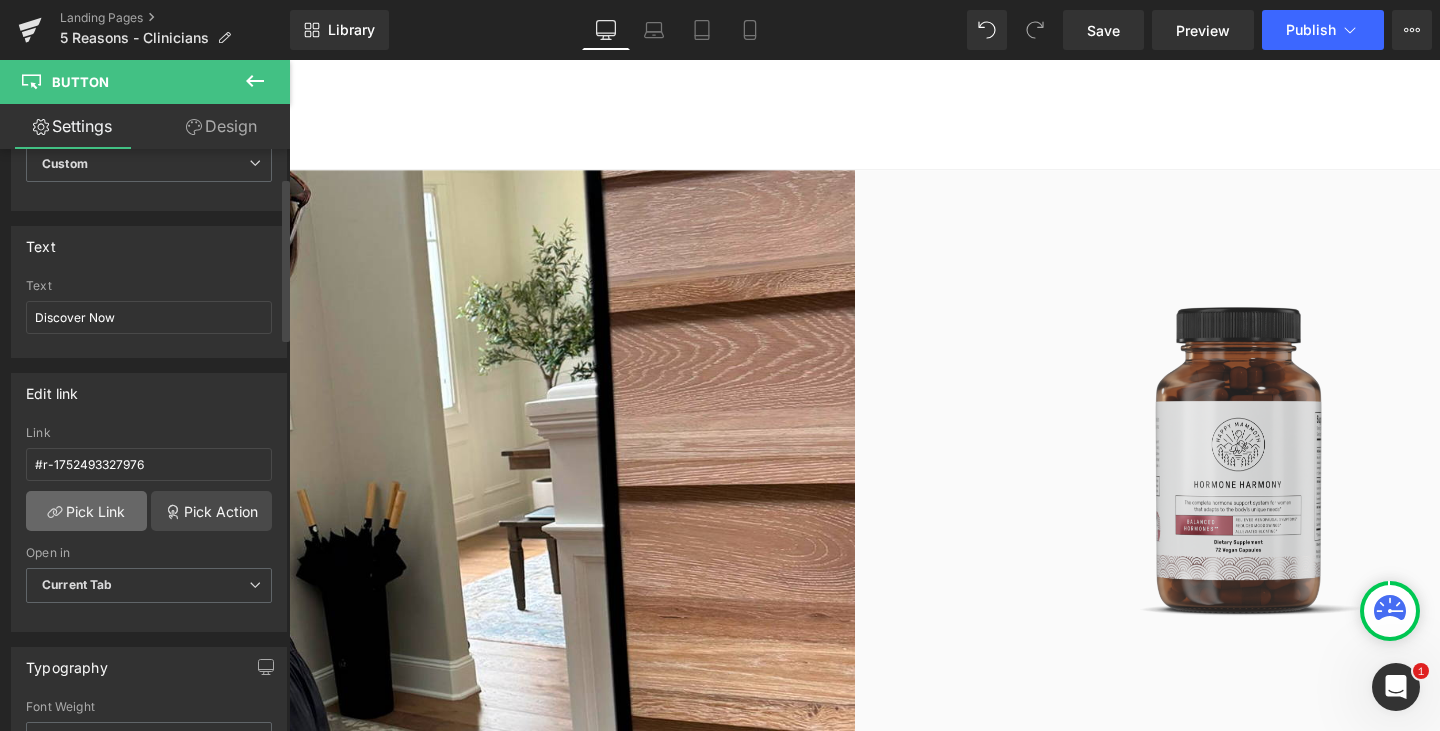 click on "Pick Link" at bounding box center (86, 511) 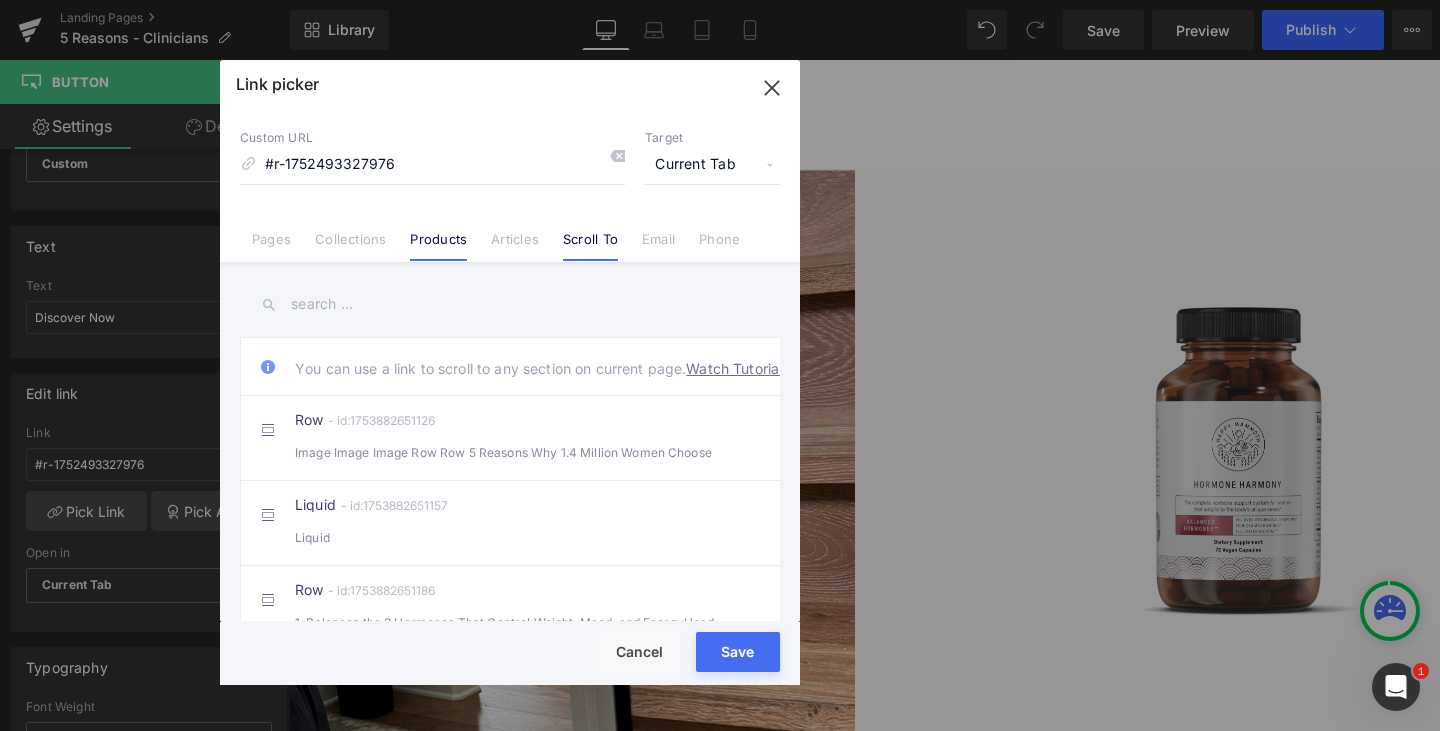 click on "Products" at bounding box center [438, 246] 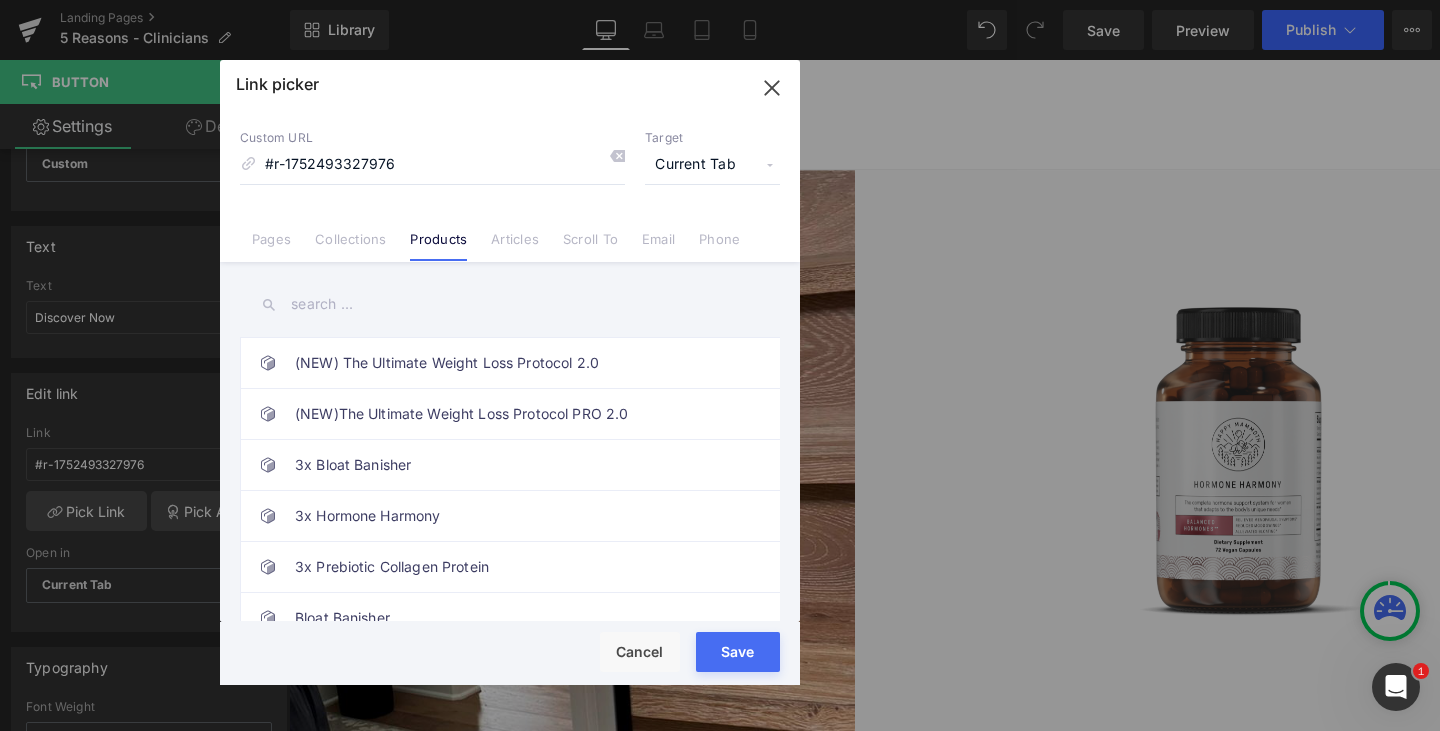 click at bounding box center (510, 304) 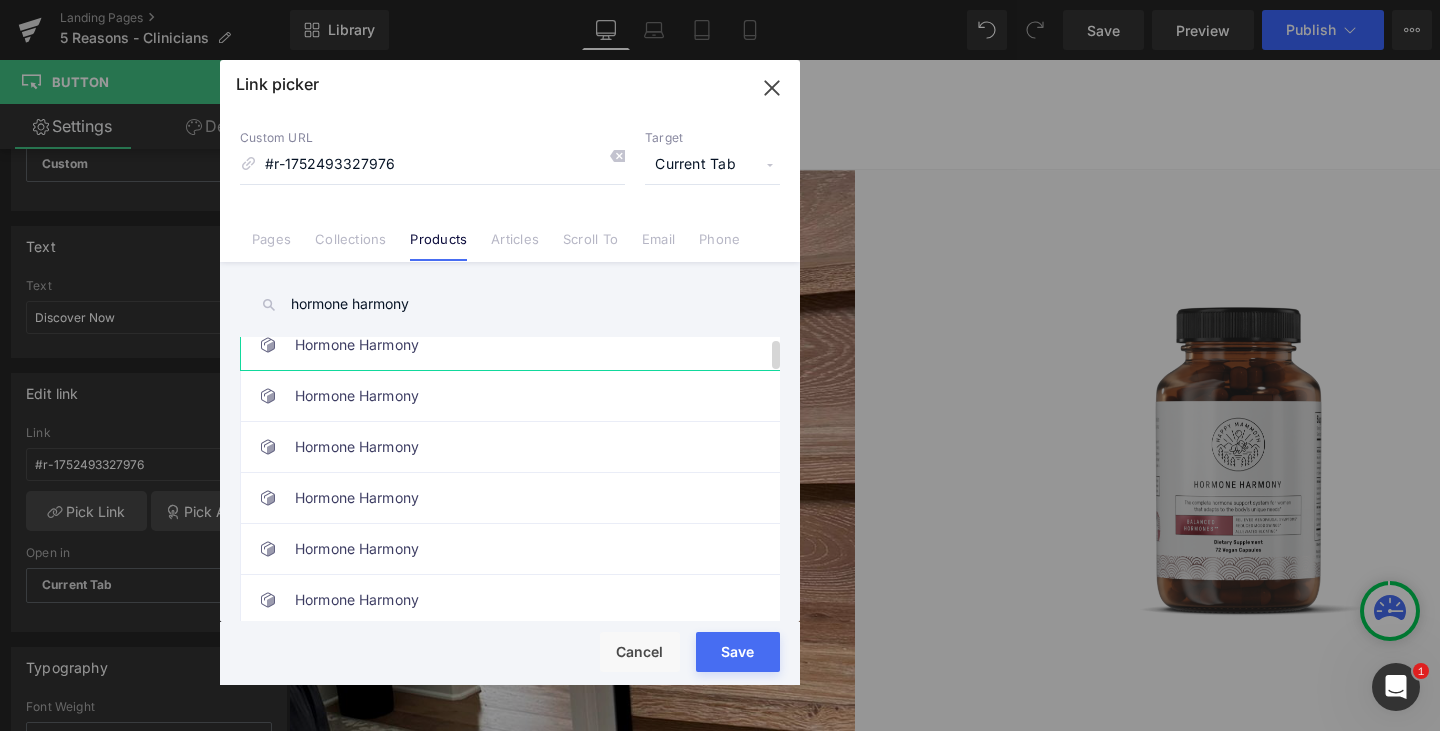 scroll, scrollTop: 0, scrollLeft: 0, axis: both 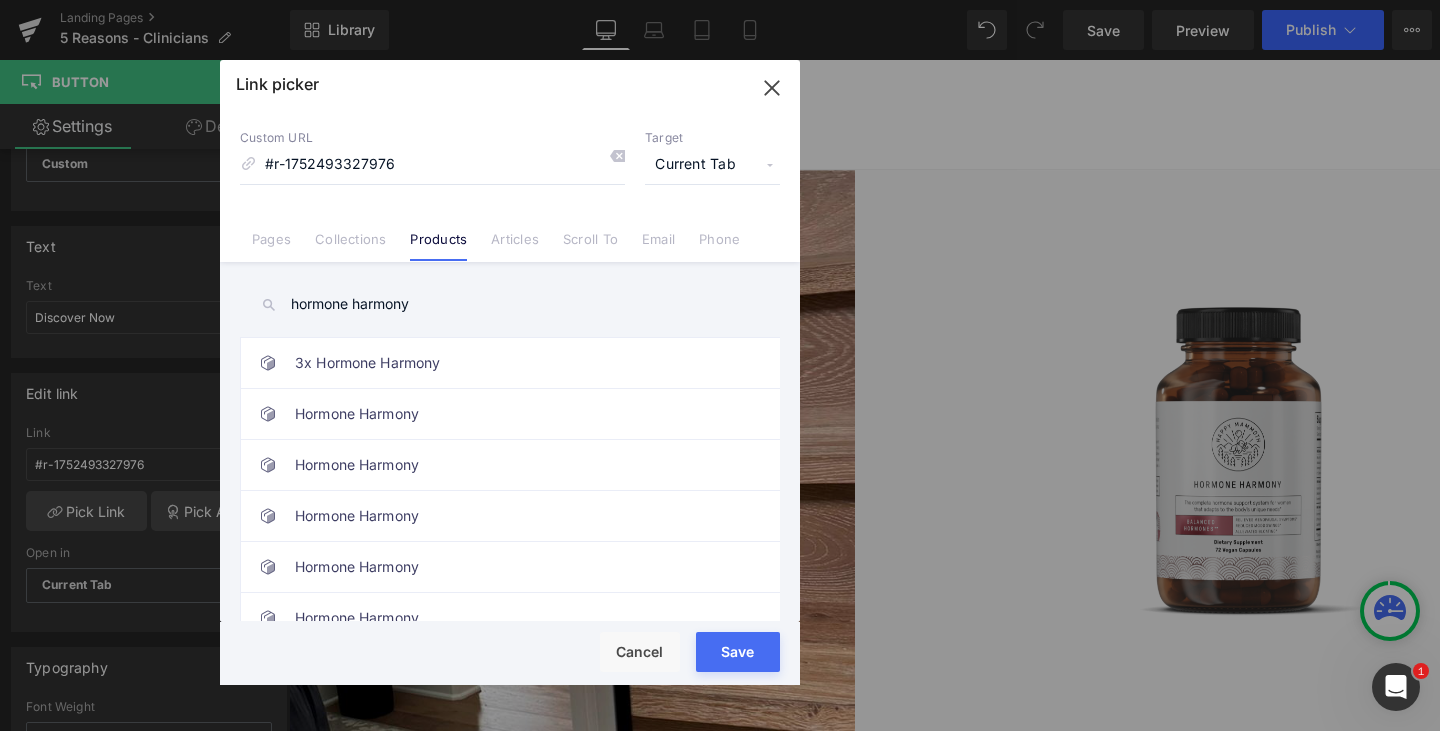 click on "hormone harmony" at bounding box center [510, 304] 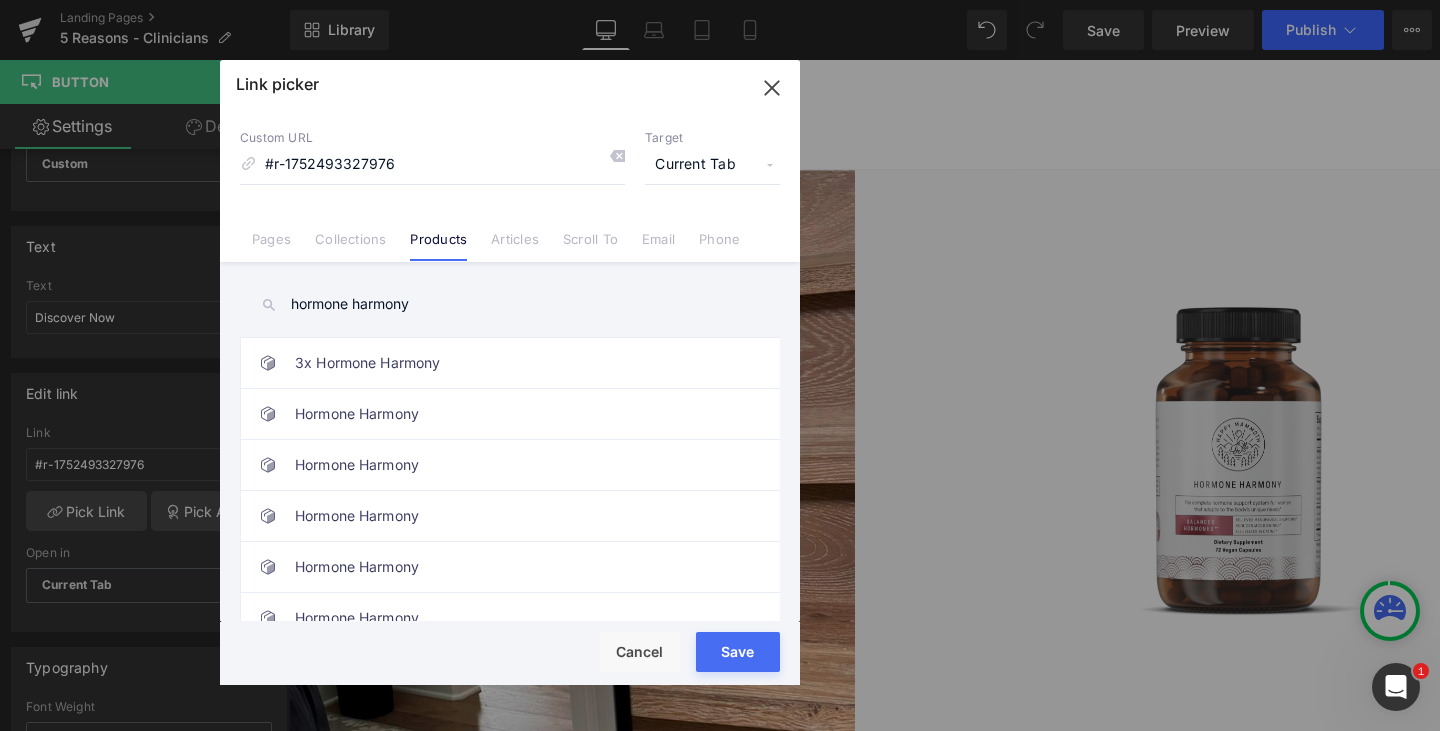 paste on "-harmony-single-subs" 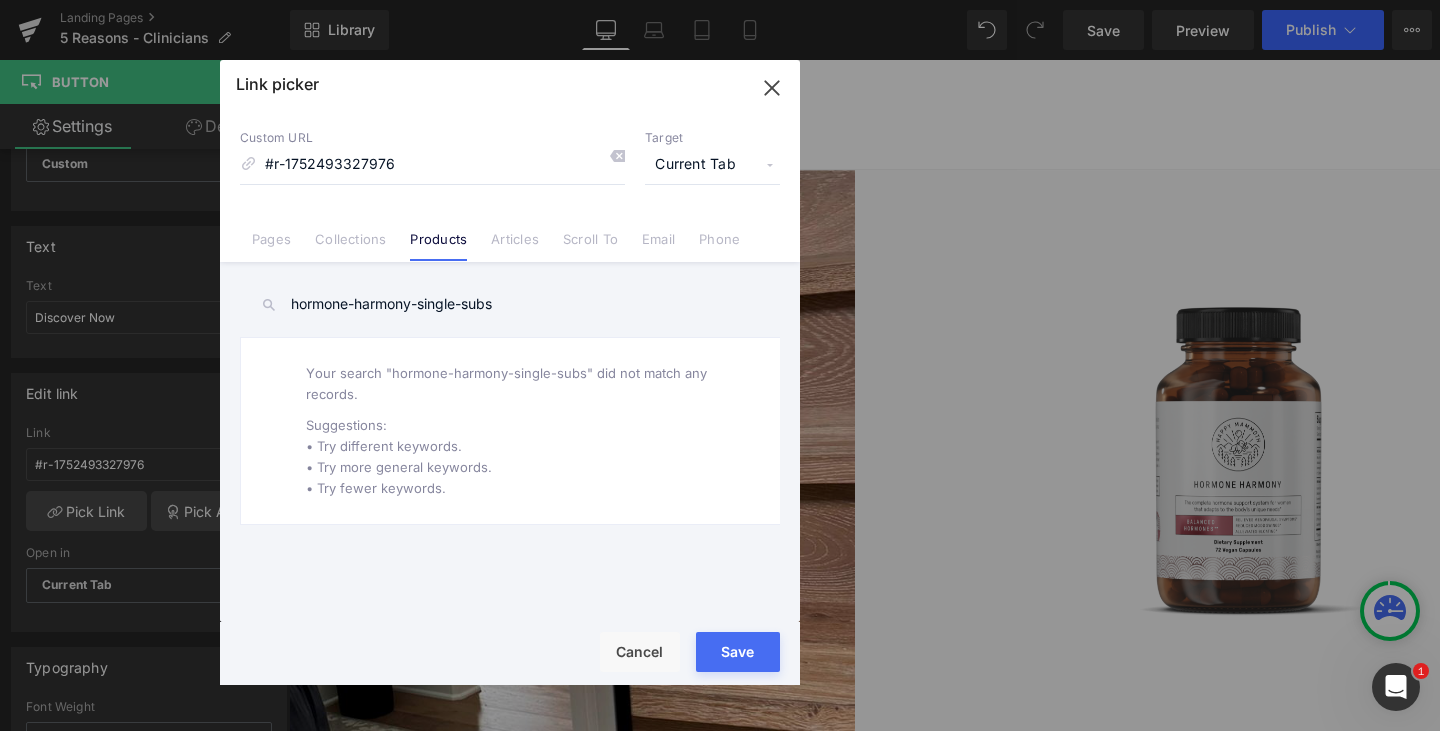 type on "hormone harmony" 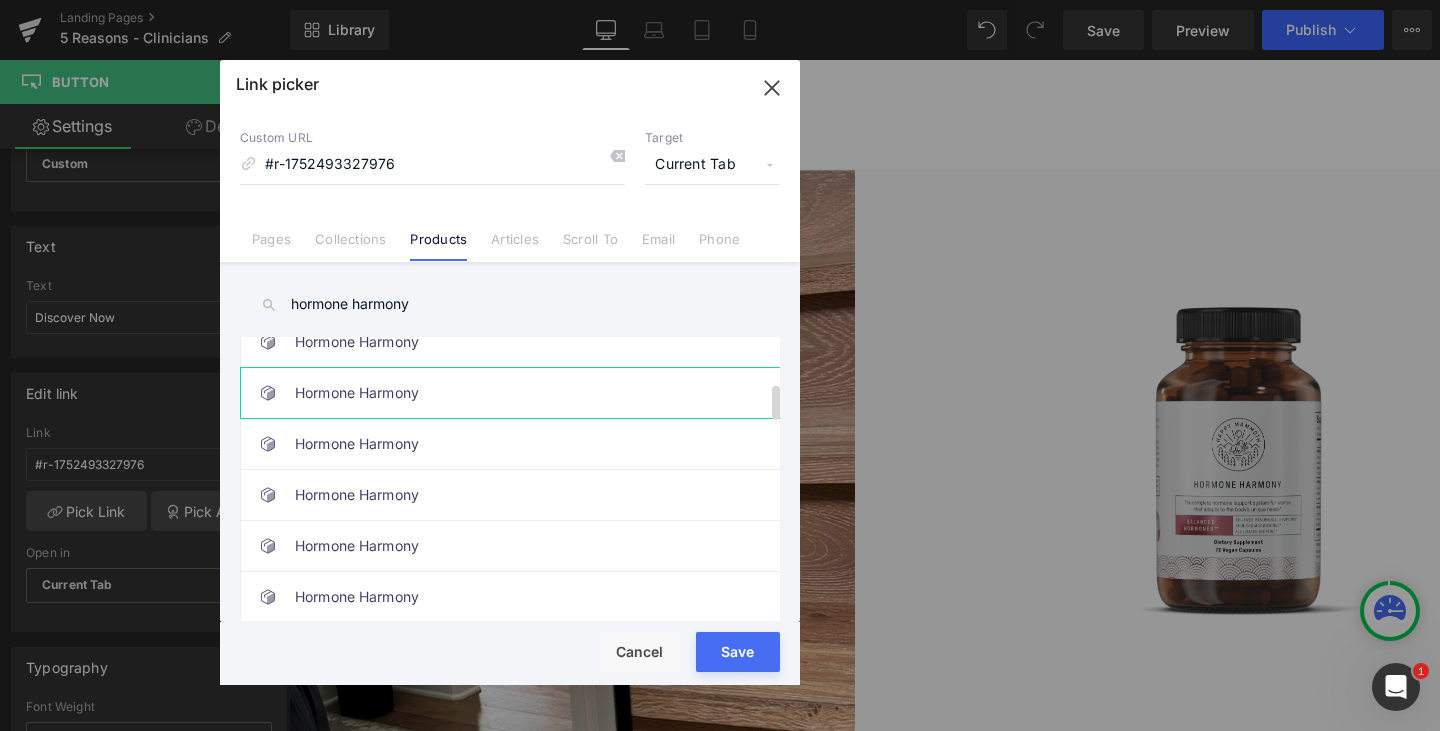 scroll, scrollTop: 404, scrollLeft: 0, axis: vertical 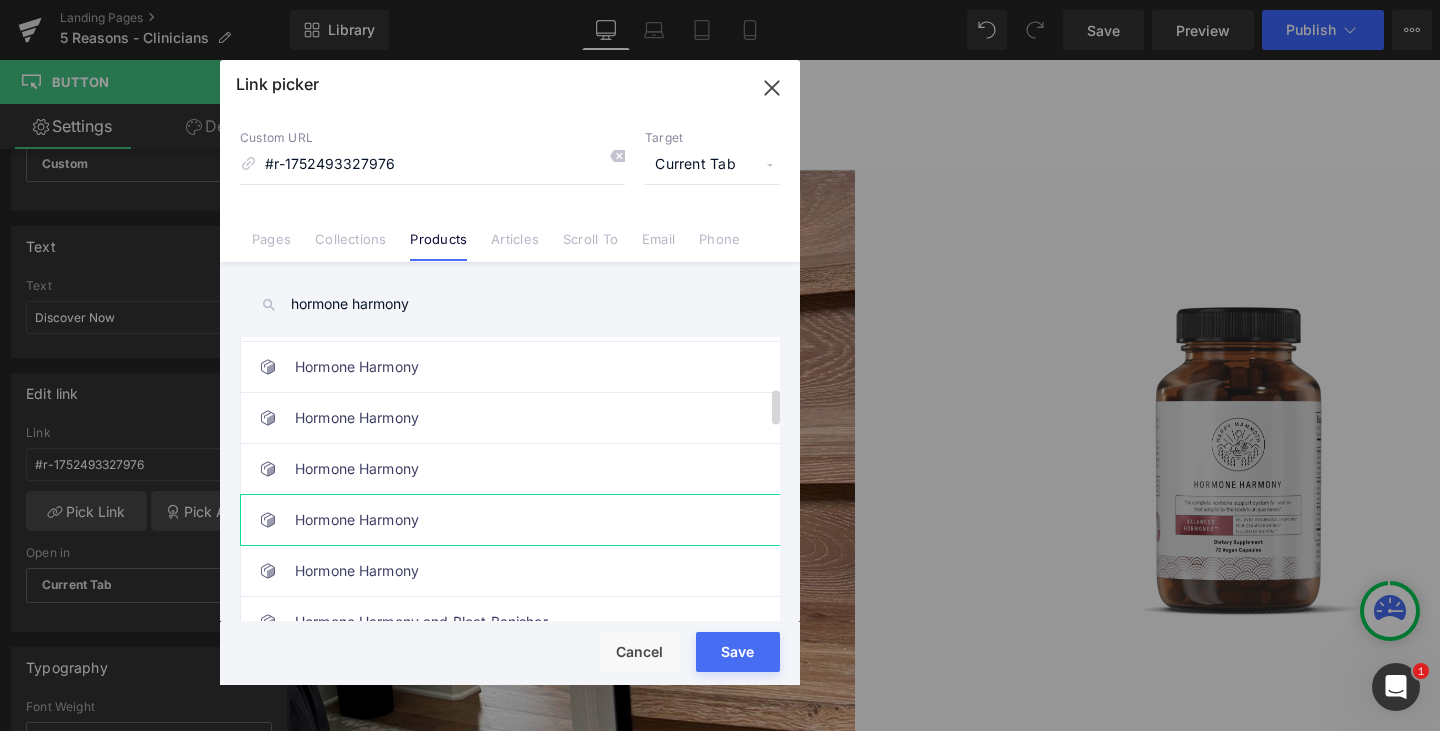click on "Hormone Harmony" at bounding box center [515, 520] 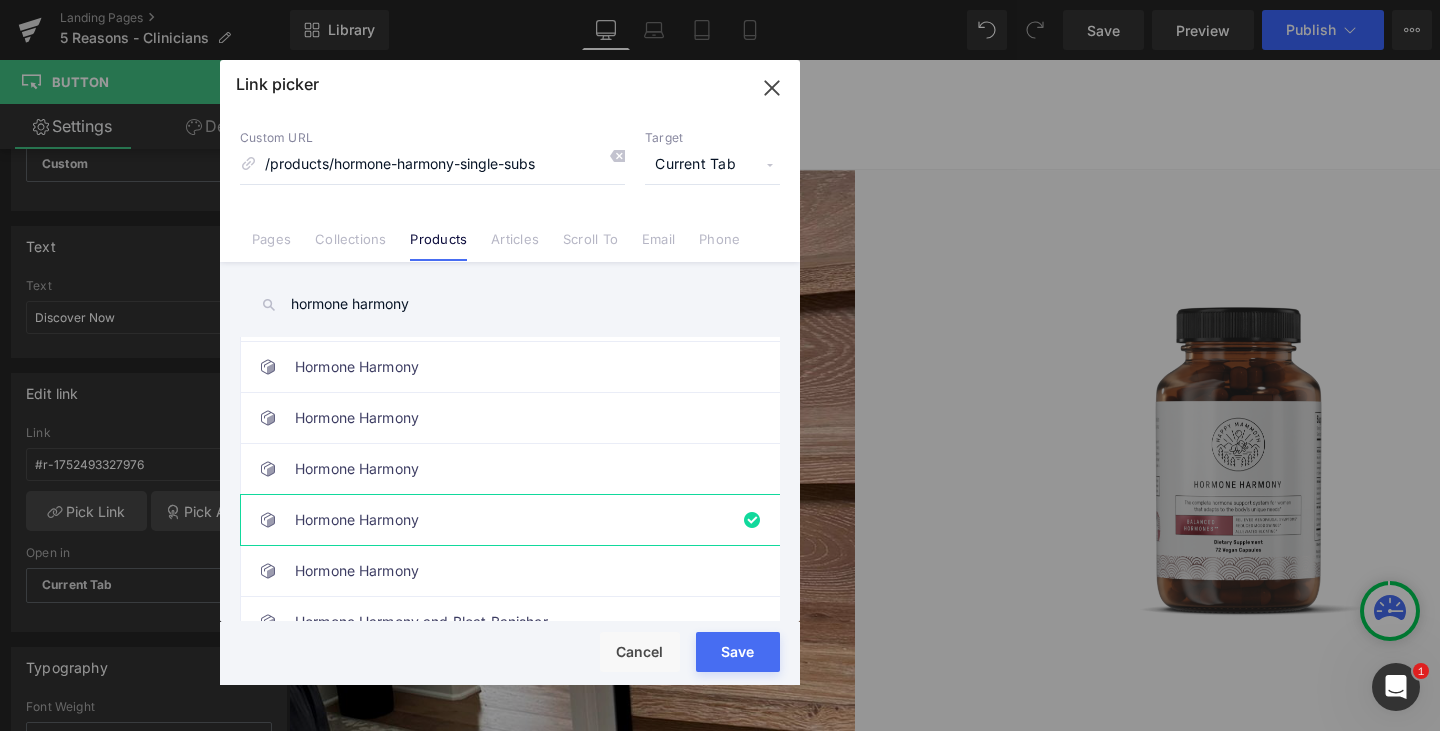 click on "Rendering Content" at bounding box center [720, 652] 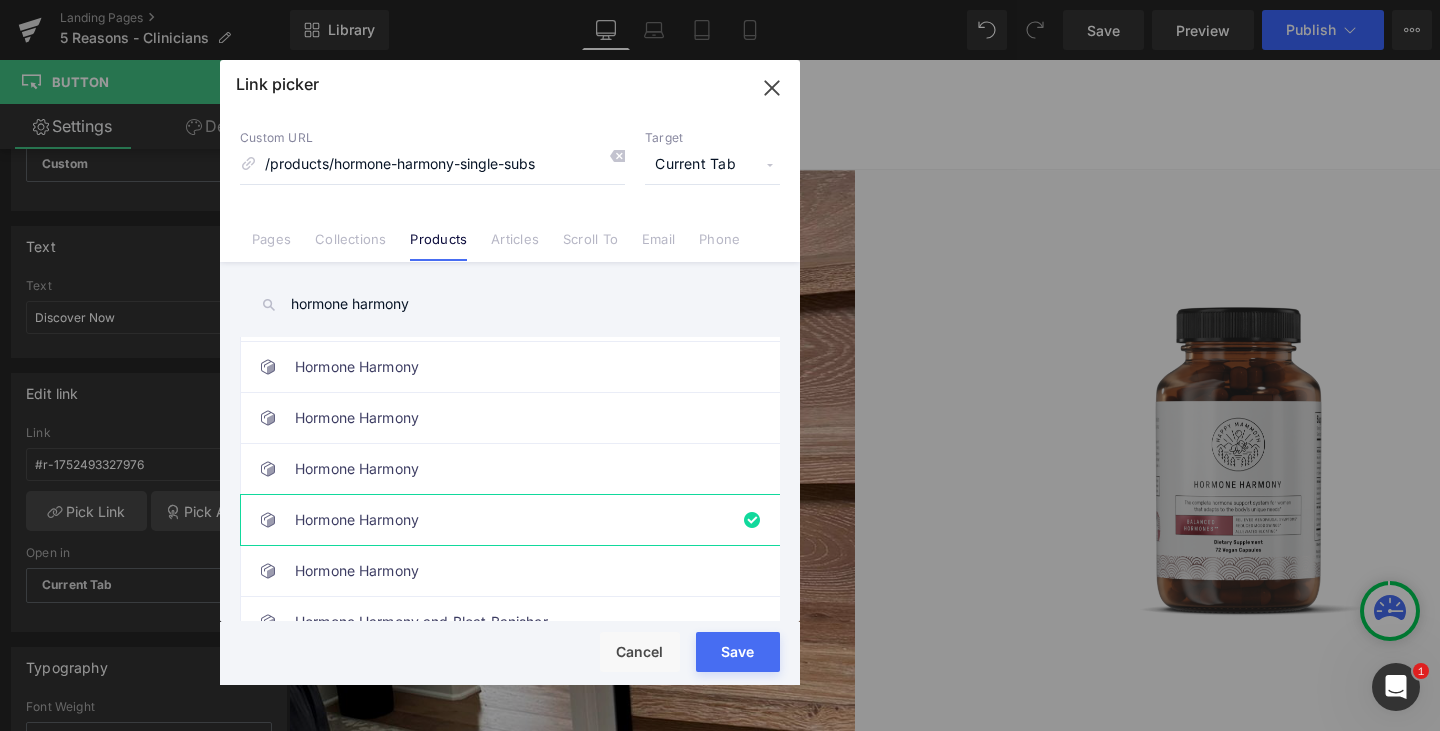 click on "Rendering Content" at bounding box center (720, 652) 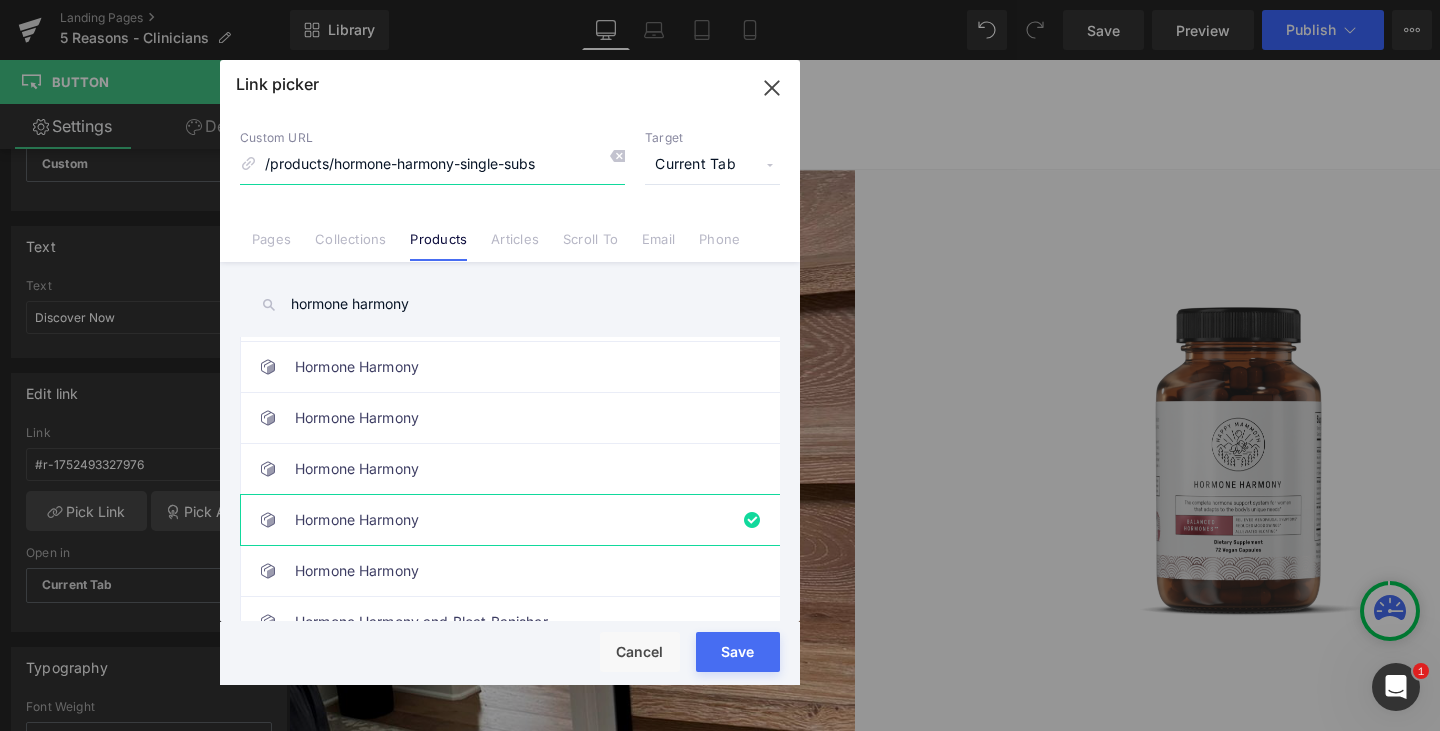 click on "/products/hormone-harmony-single-subs" at bounding box center (432, 165) 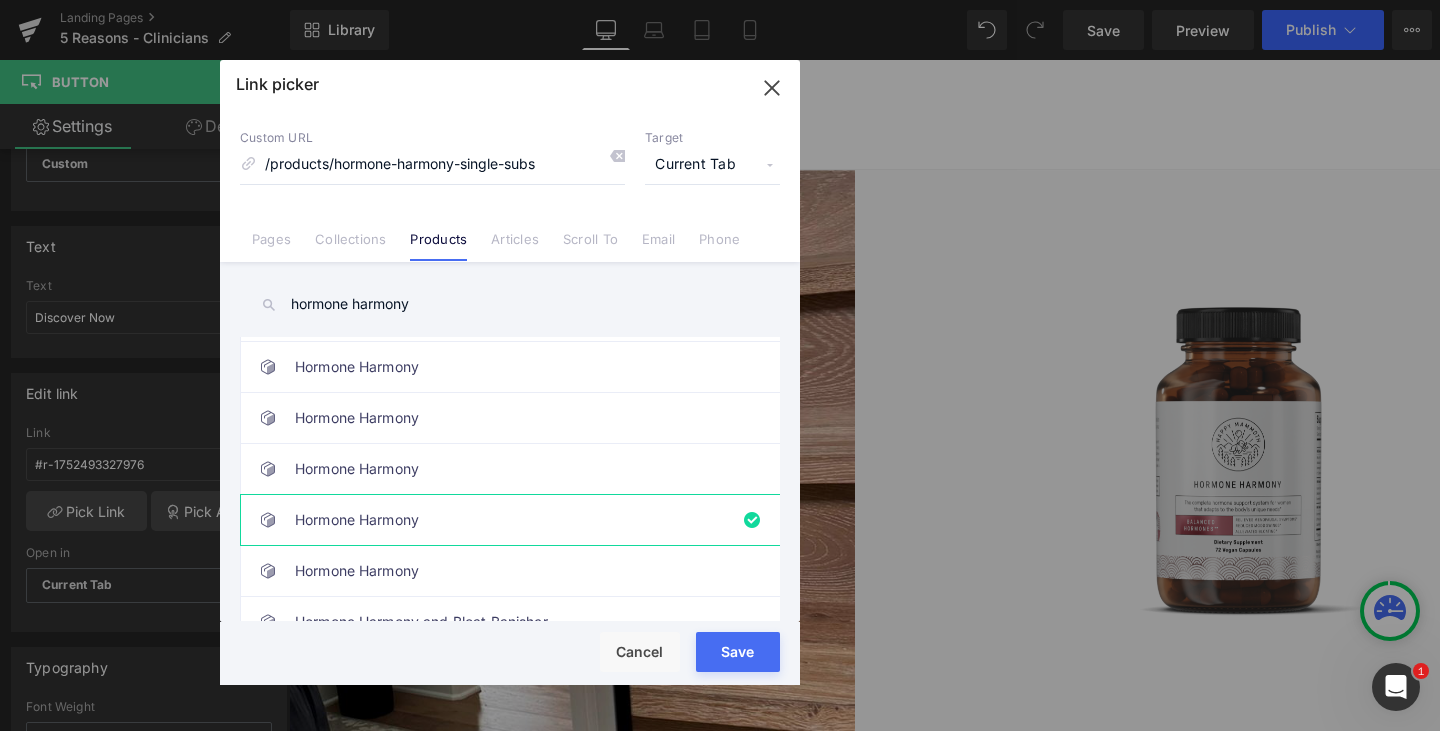 click on "Rendering Content" at bounding box center [720, 652] 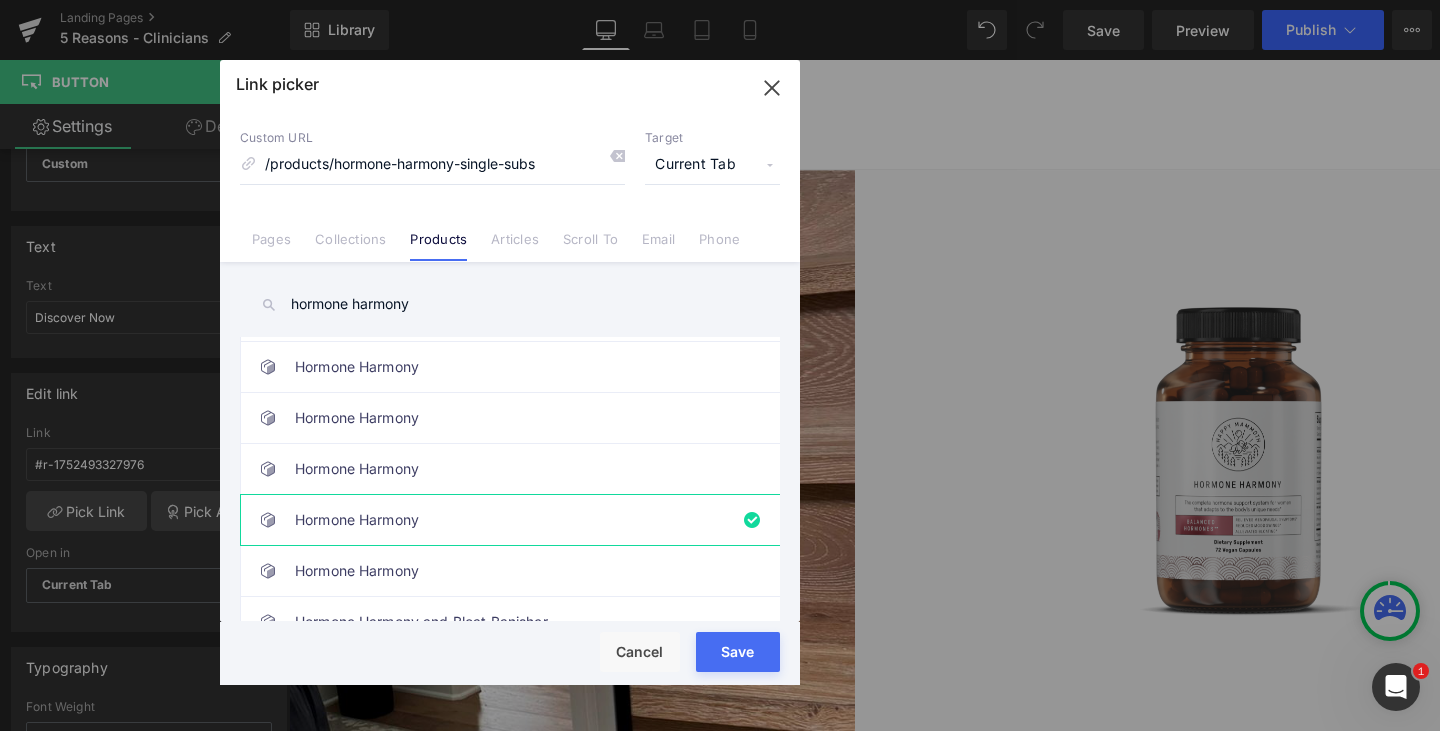 click on "Rendering Content" at bounding box center [720, 652] 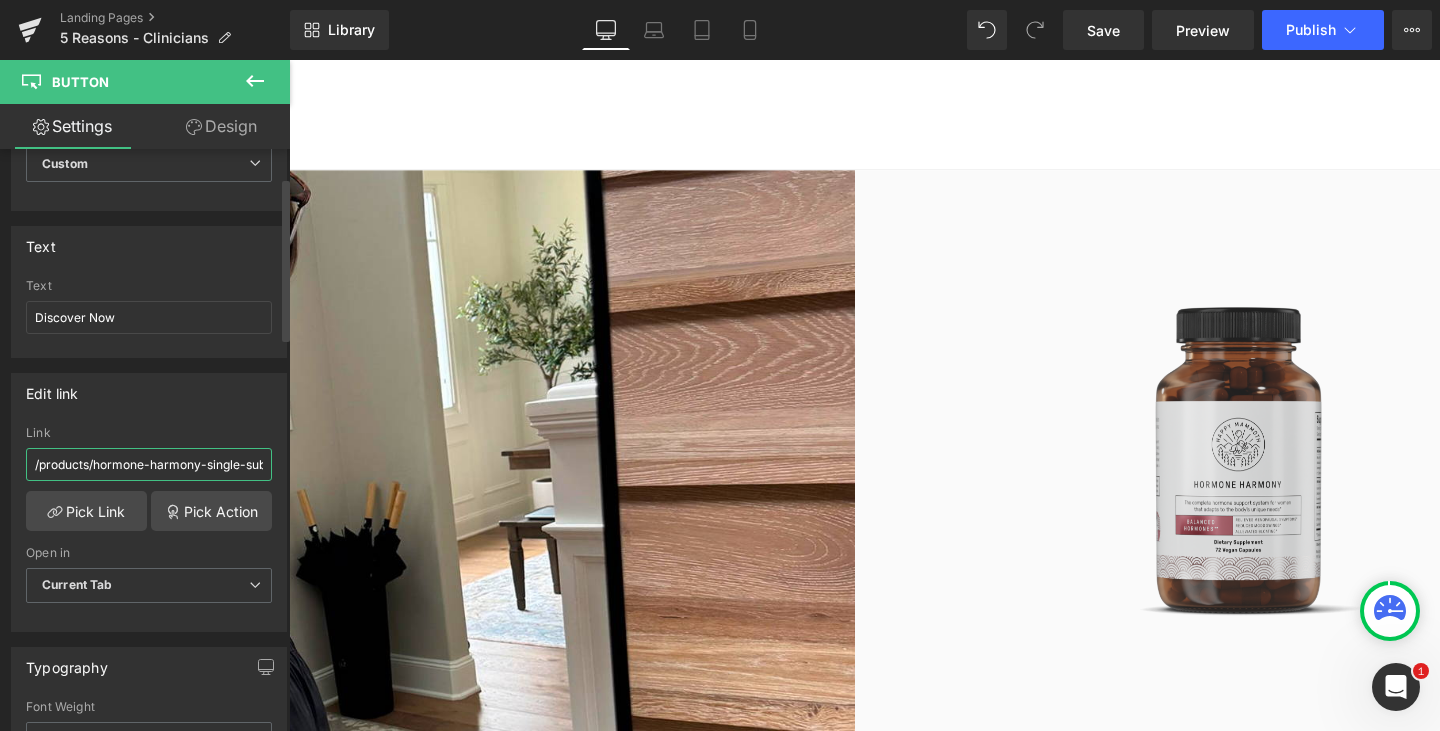 click on "/products/hormone-harmony-single-subs" at bounding box center [149, 464] 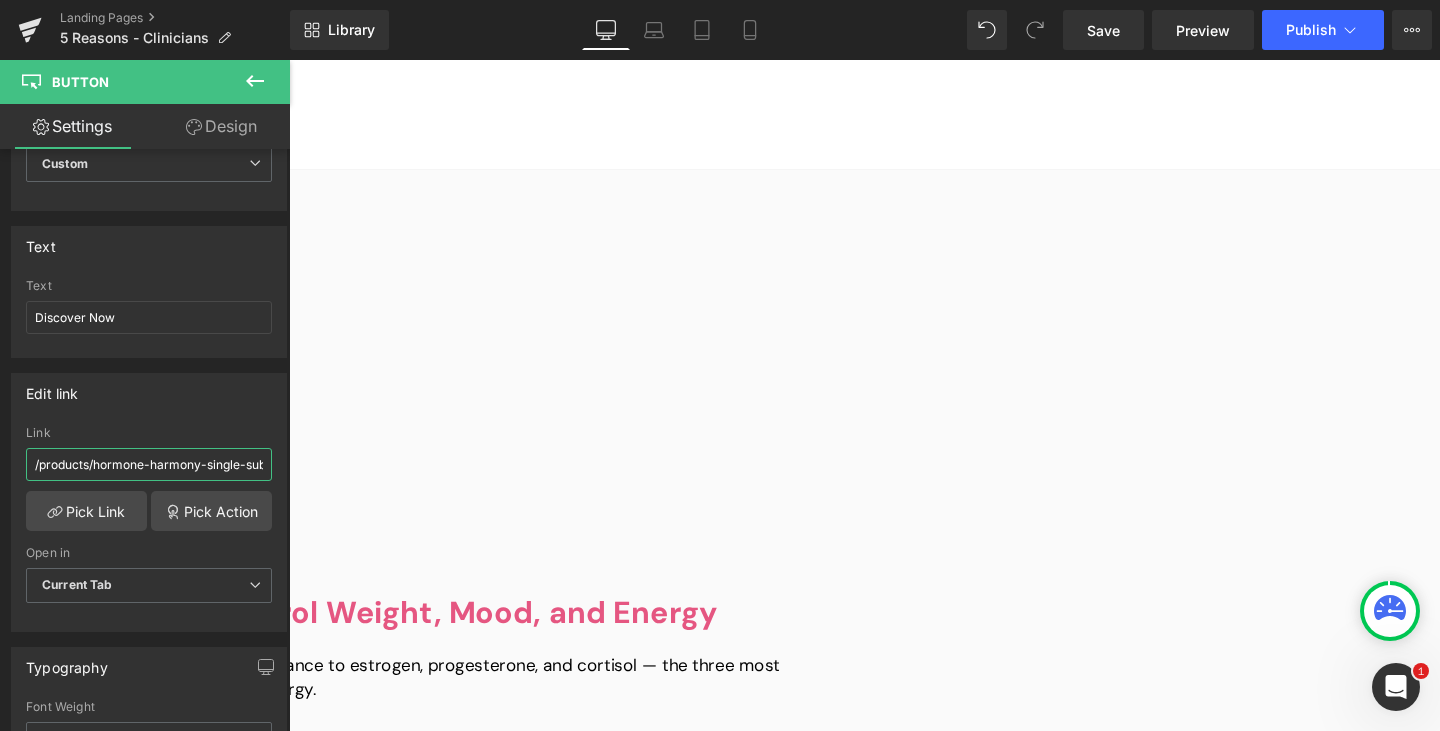 scroll, scrollTop: 878, scrollLeft: 0, axis: vertical 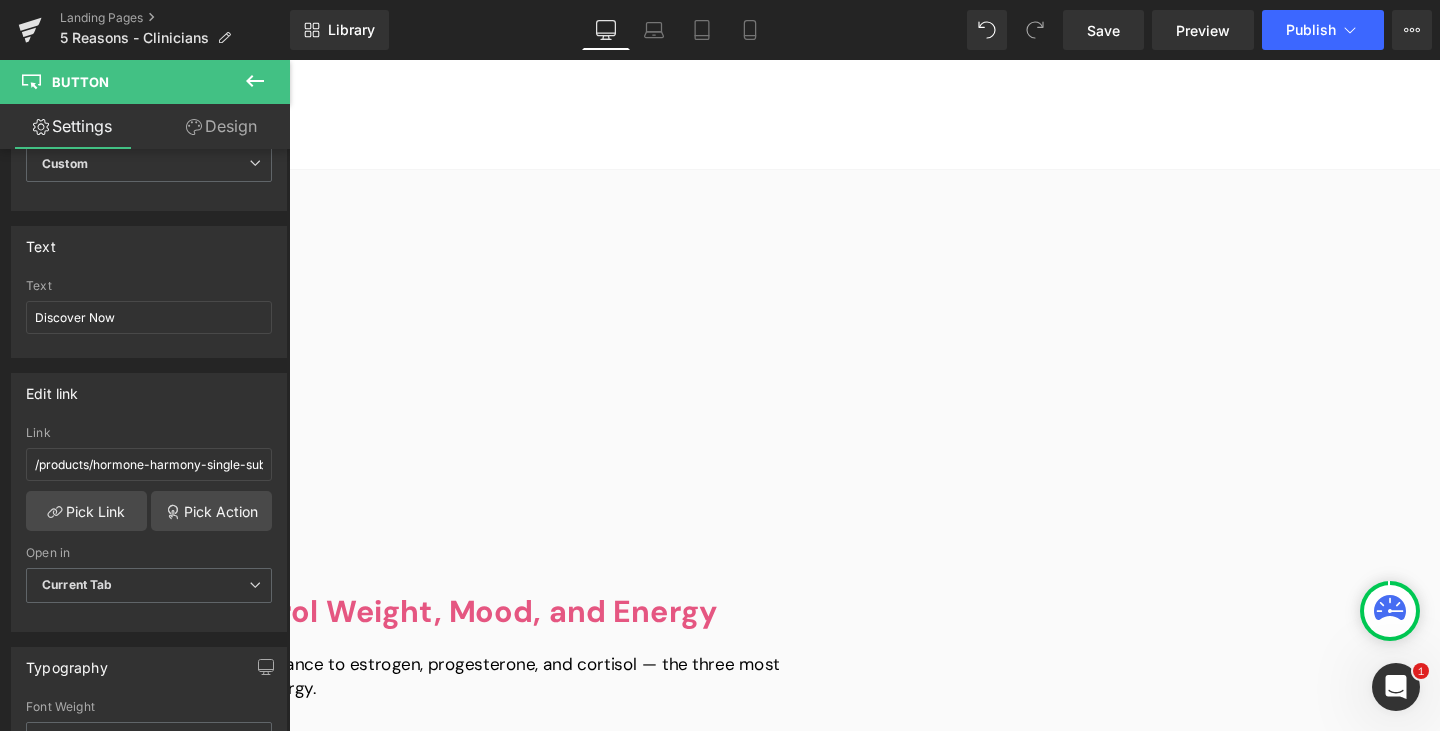 click on "Discover Now Button" at bounding box center (284, 1606) 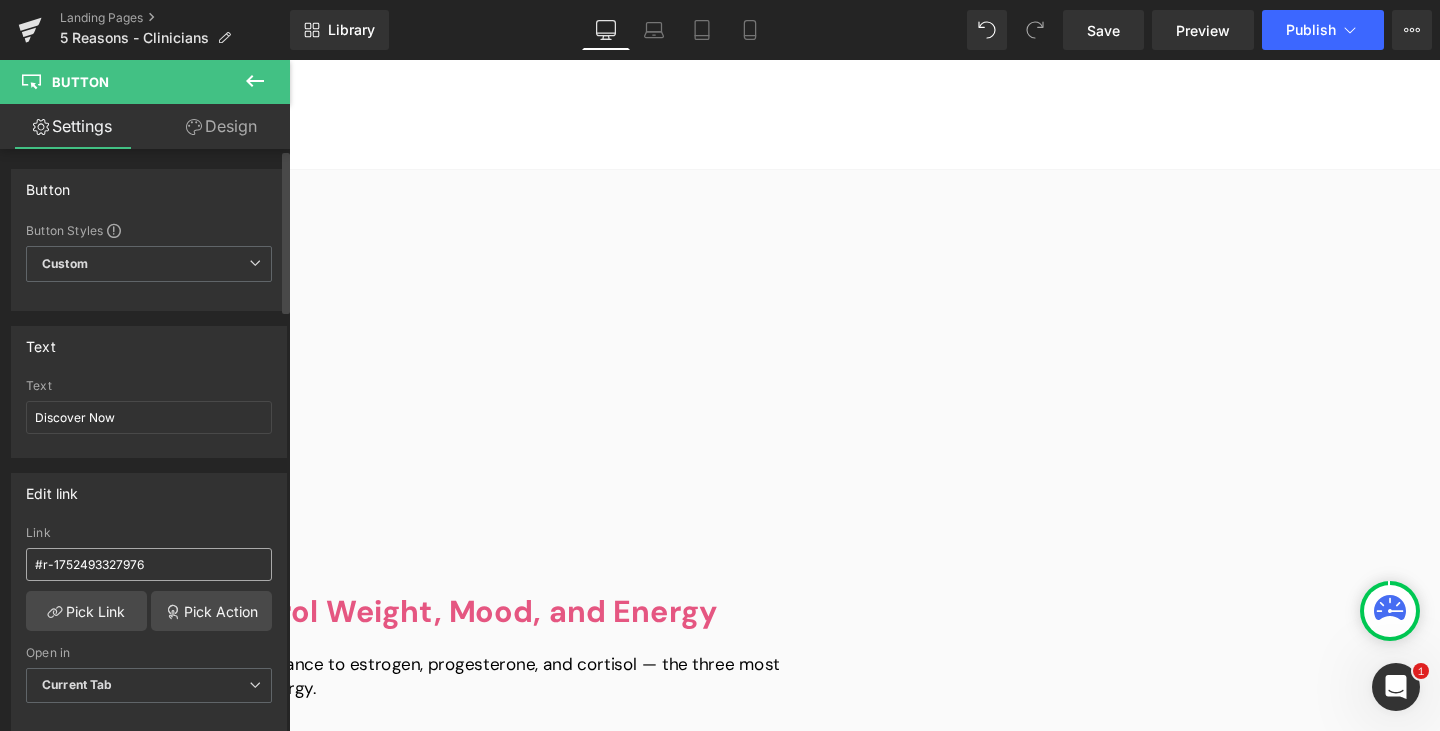 click on "#r-1752493327976" at bounding box center [149, 564] 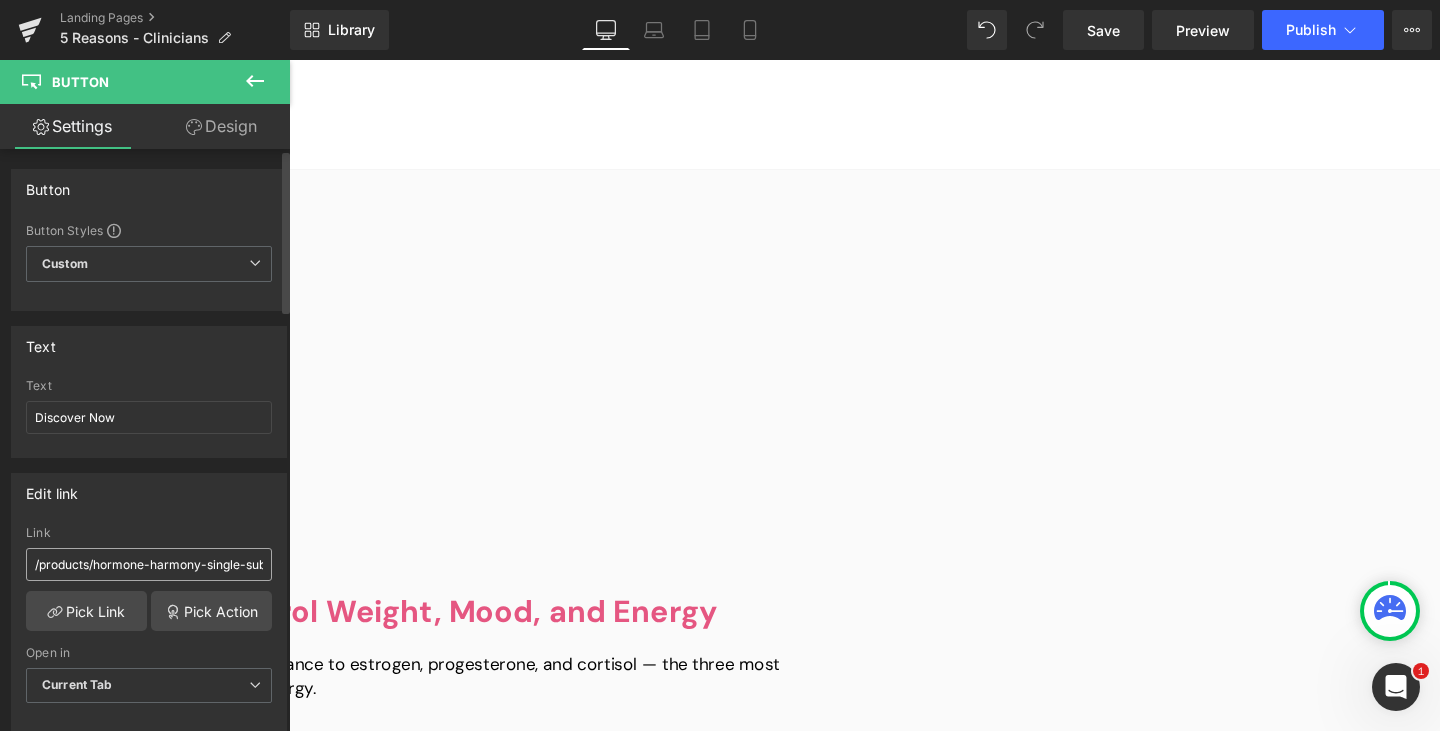 scroll, scrollTop: 0, scrollLeft: 16, axis: horizontal 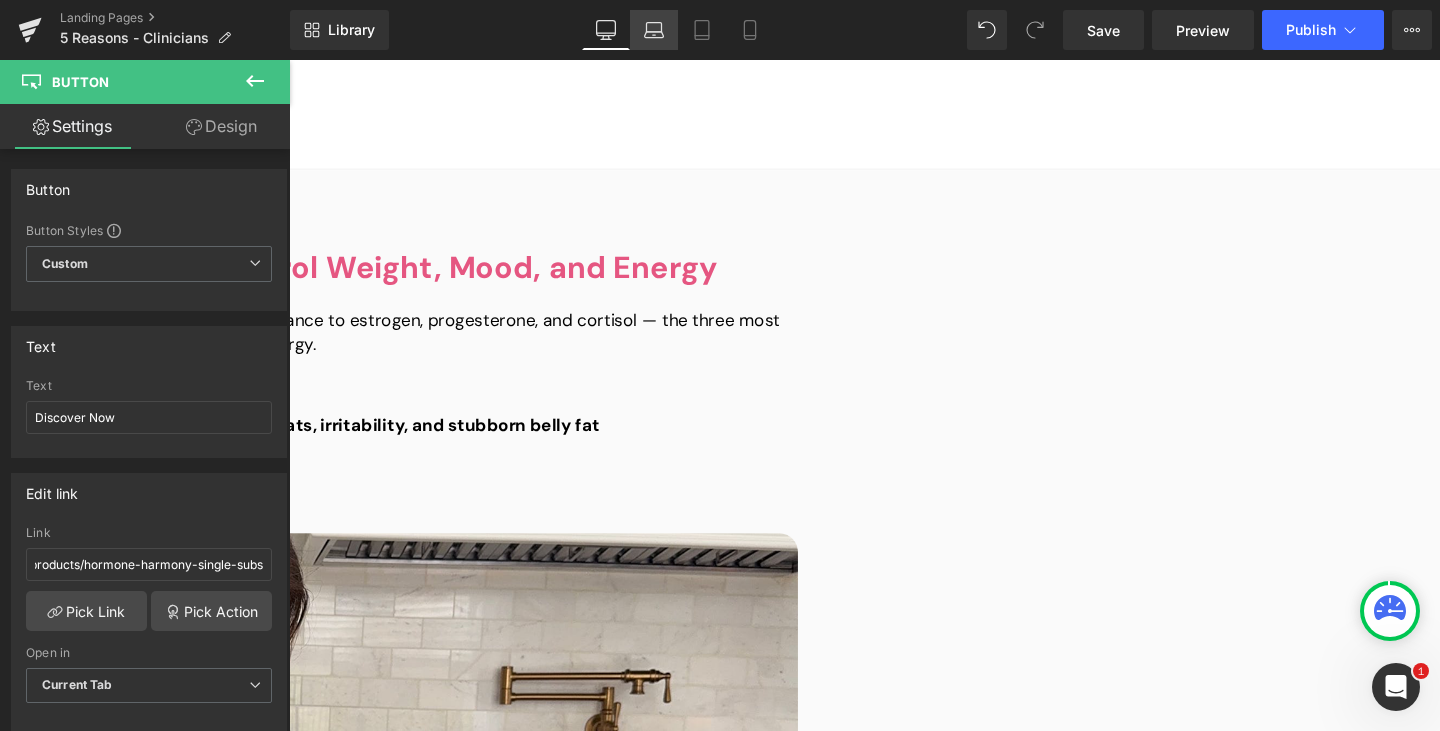 type on "/products/hormone-harmony-single-subs" 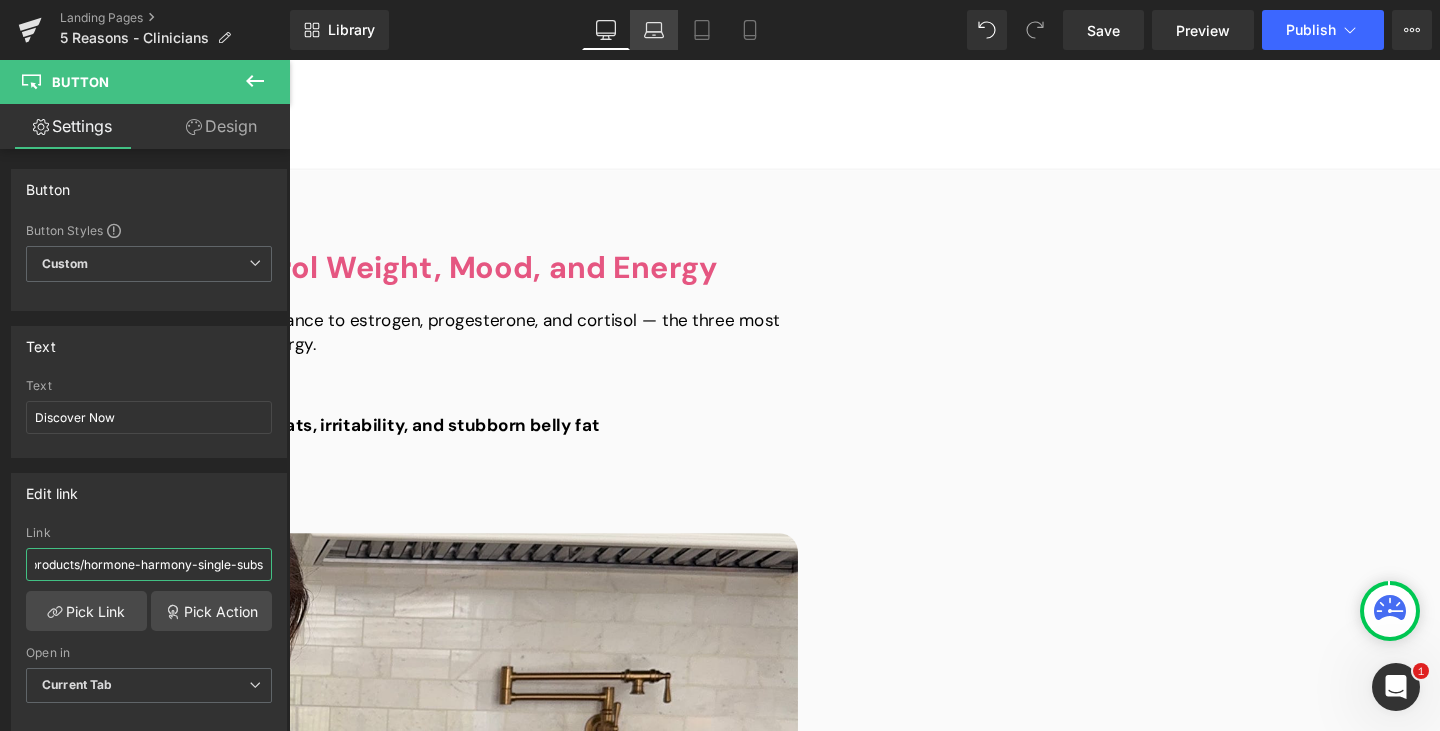 scroll, scrollTop: 0, scrollLeft: 0, axis: both 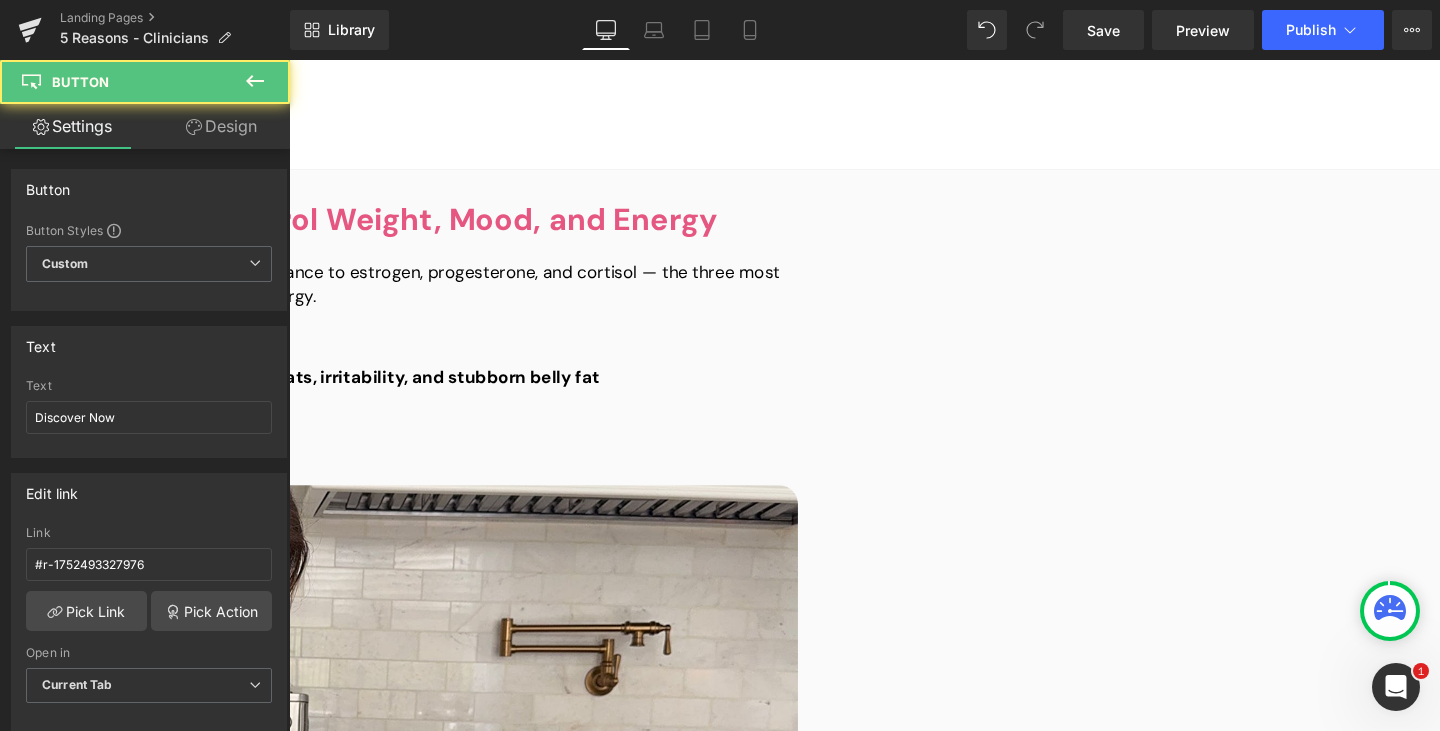 click on "Discover Now Button" at bounding box center (284, 2161) 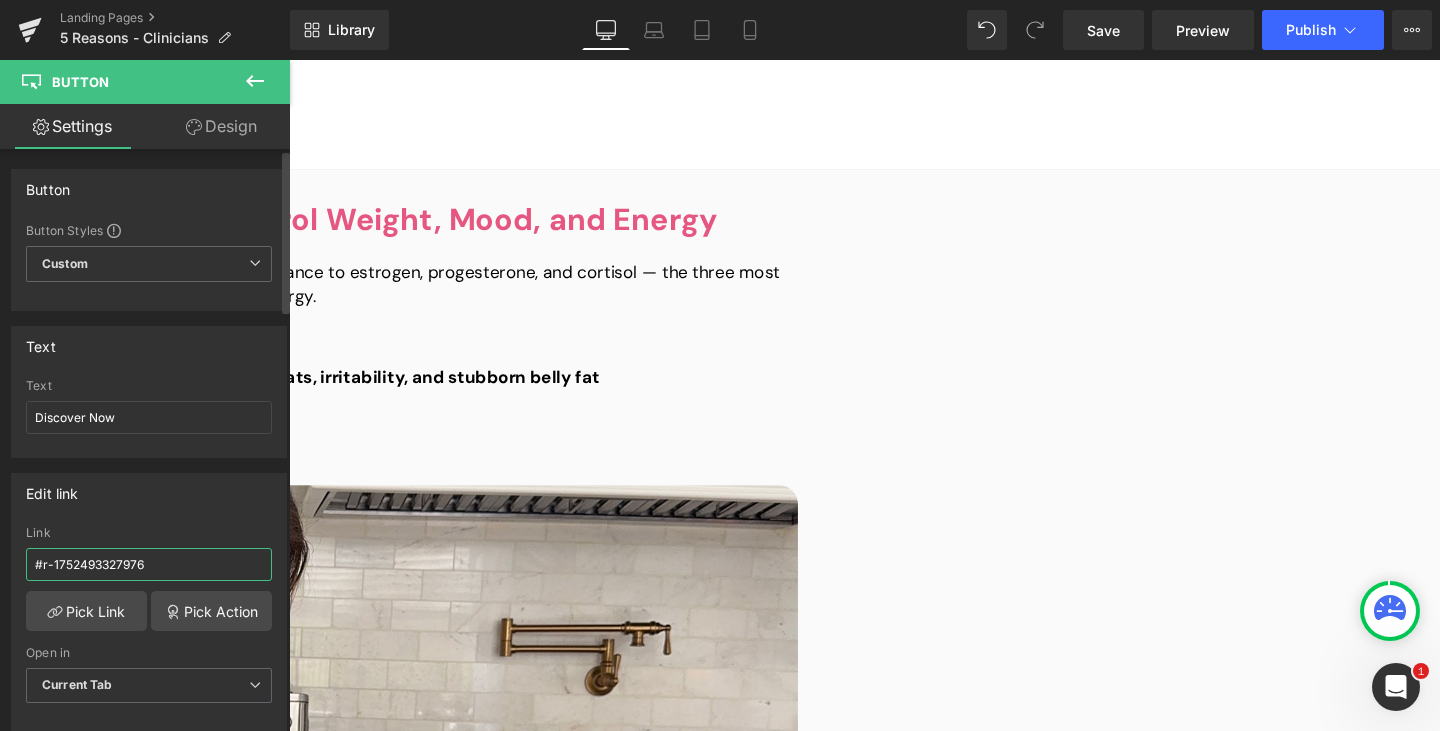 click on "#r-1752493327976" at bounding box center [149, 564] 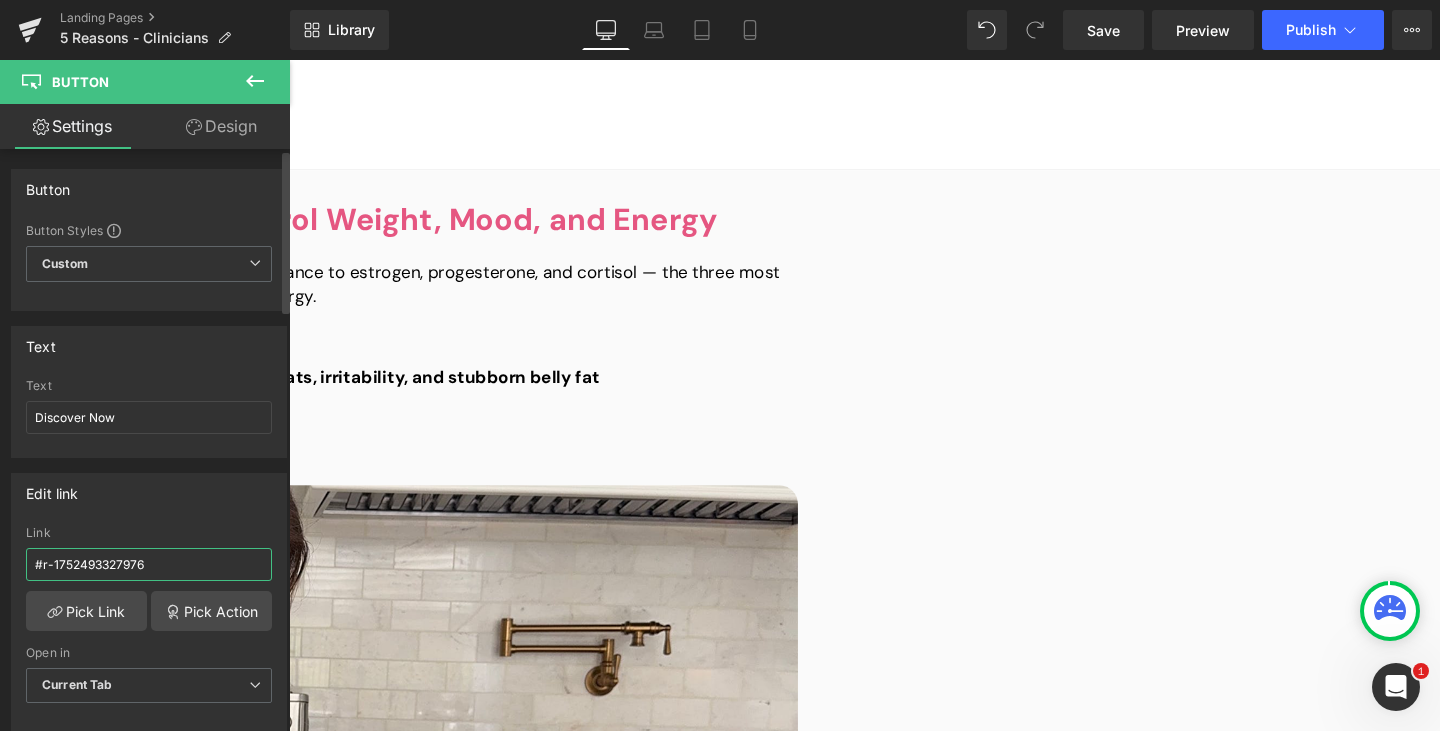 type on "/products/hormone-harmony-single-subs" 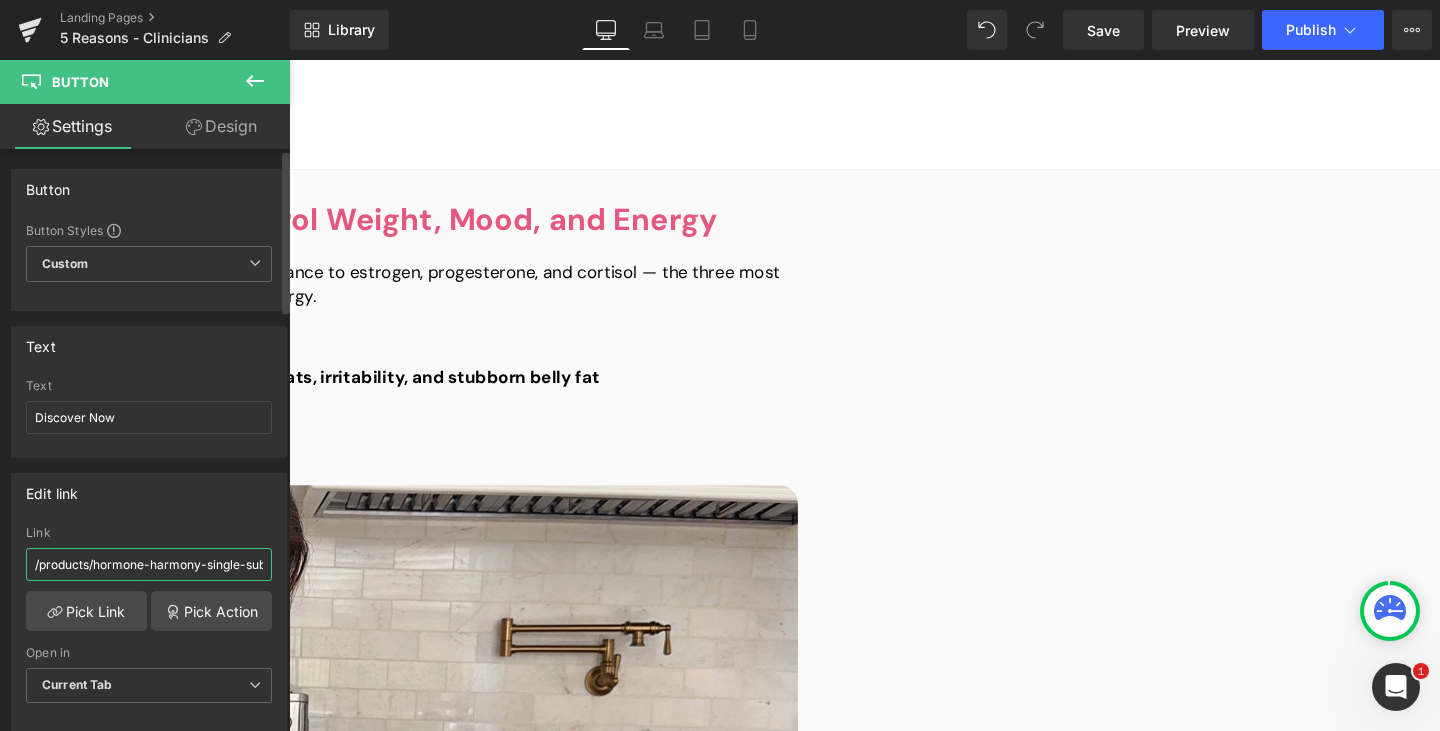 scroll, scrollTop: 0, scrollLeft: 16, axis: horizontal 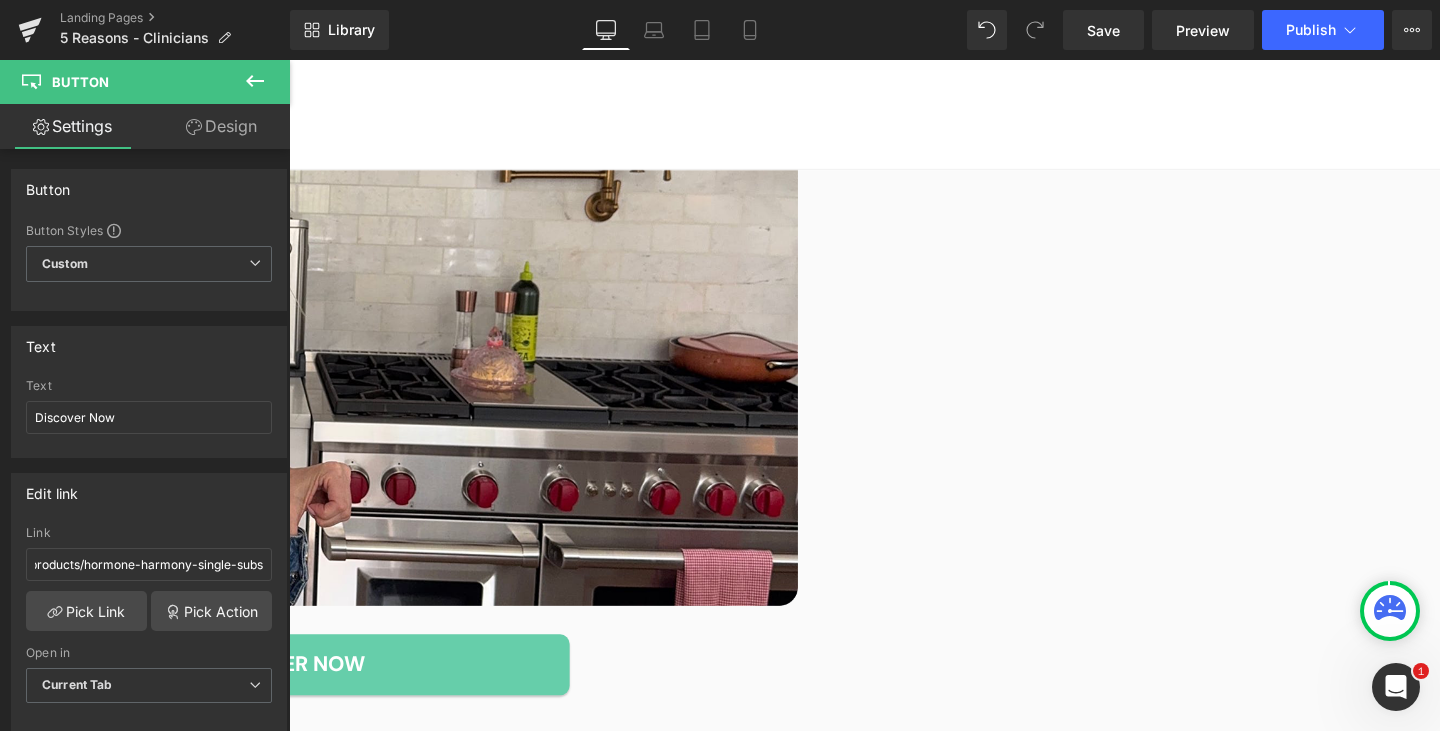 click on "Button" at bounding box center [289, 60] 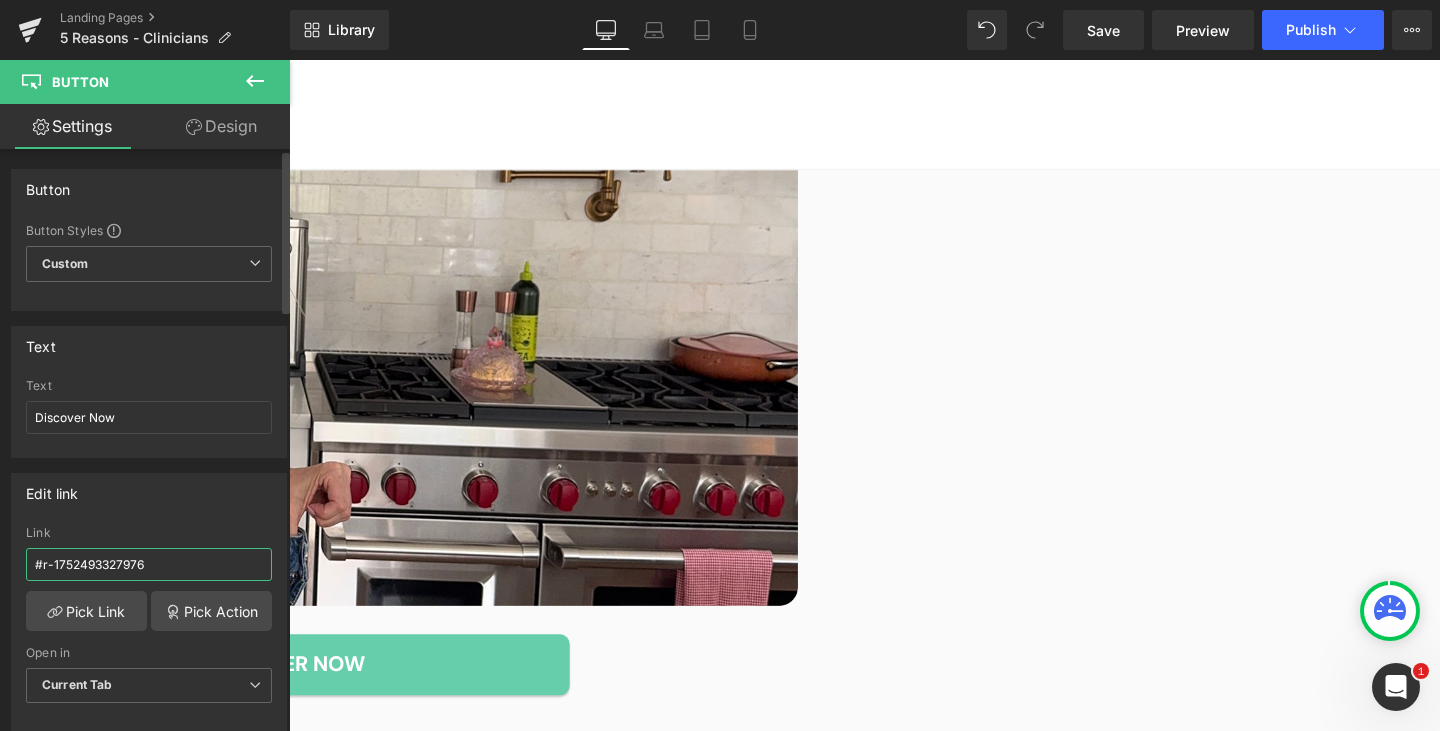 click on "#r-1752493327976" at bounding box center [149, 564] 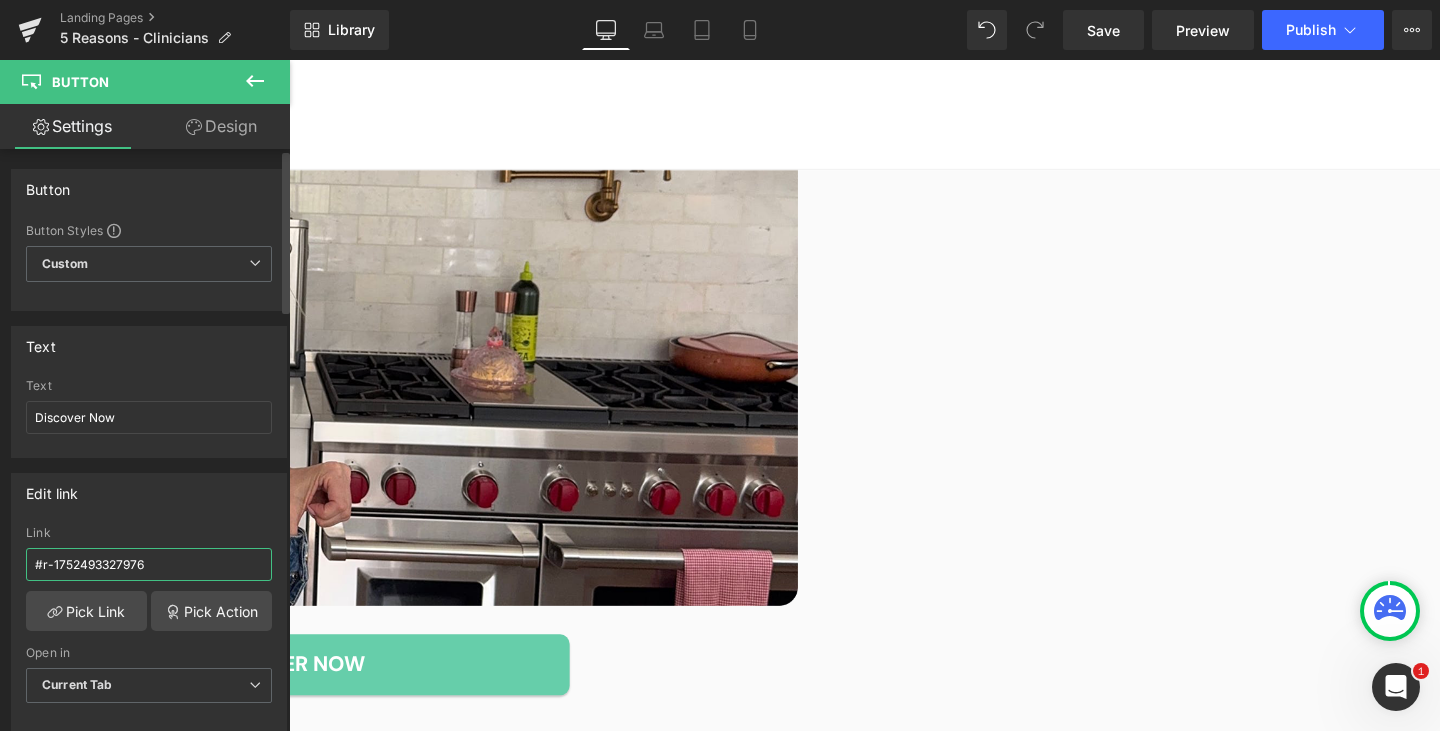 paste on "/products/hormone-harmony-single-subs" 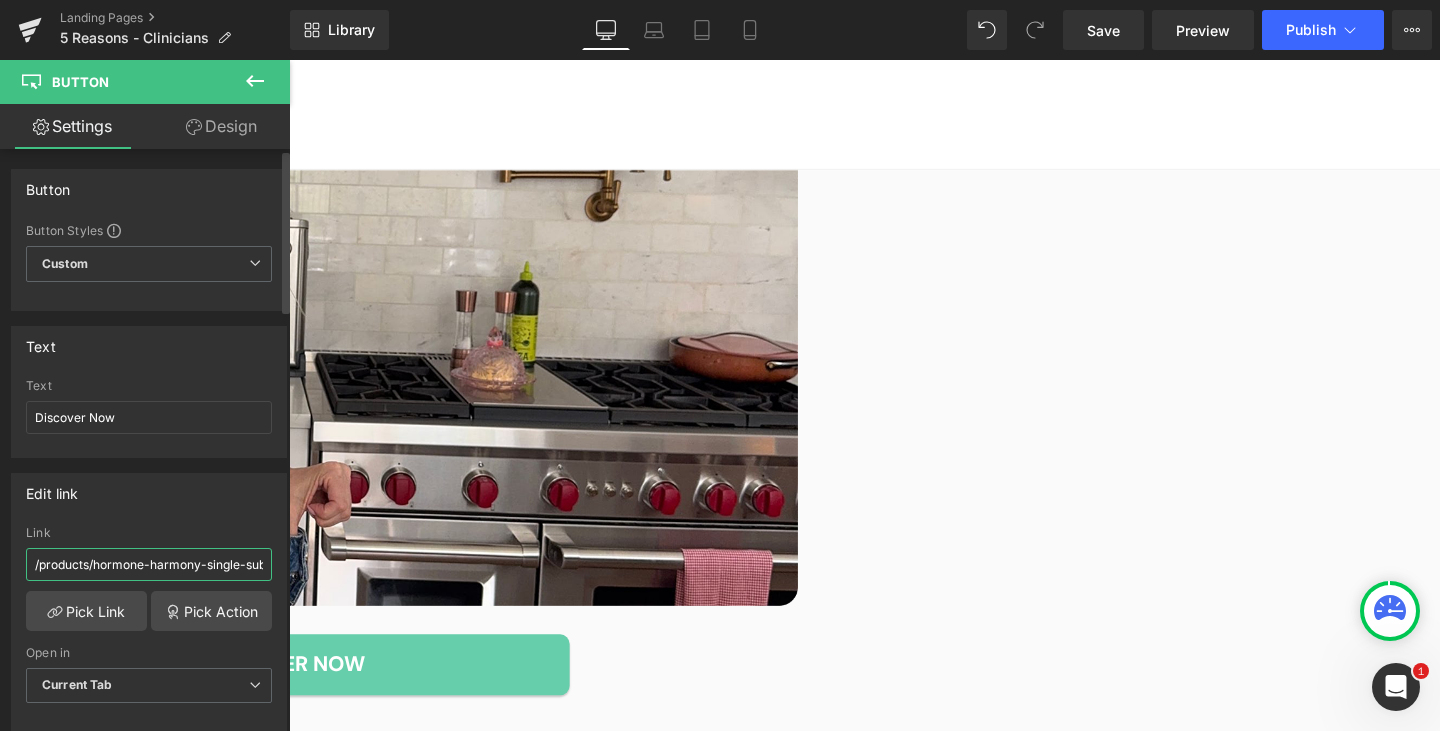 scroll, scrollTop: 0, scrollLeft: 16, axis: horizontal 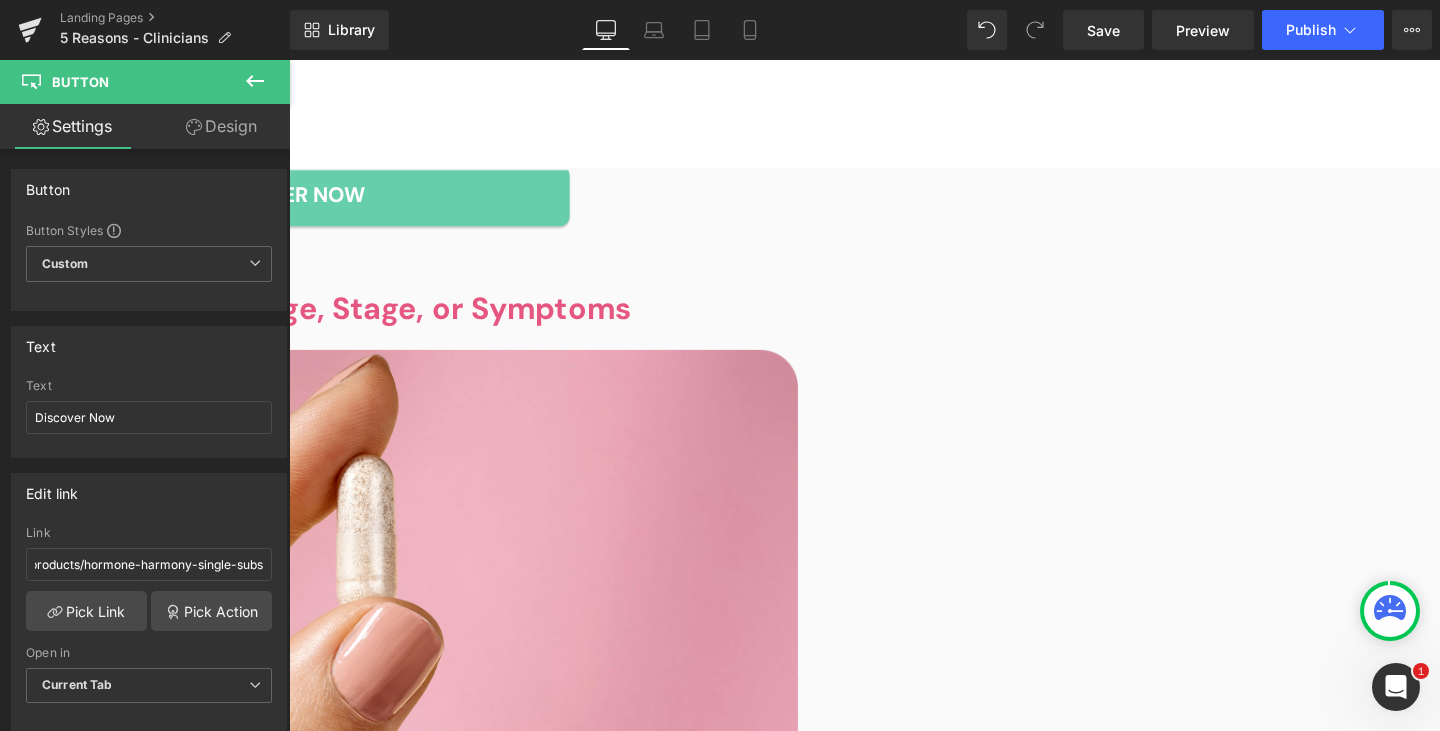 click on "Button" at bounding box center (289, 60) 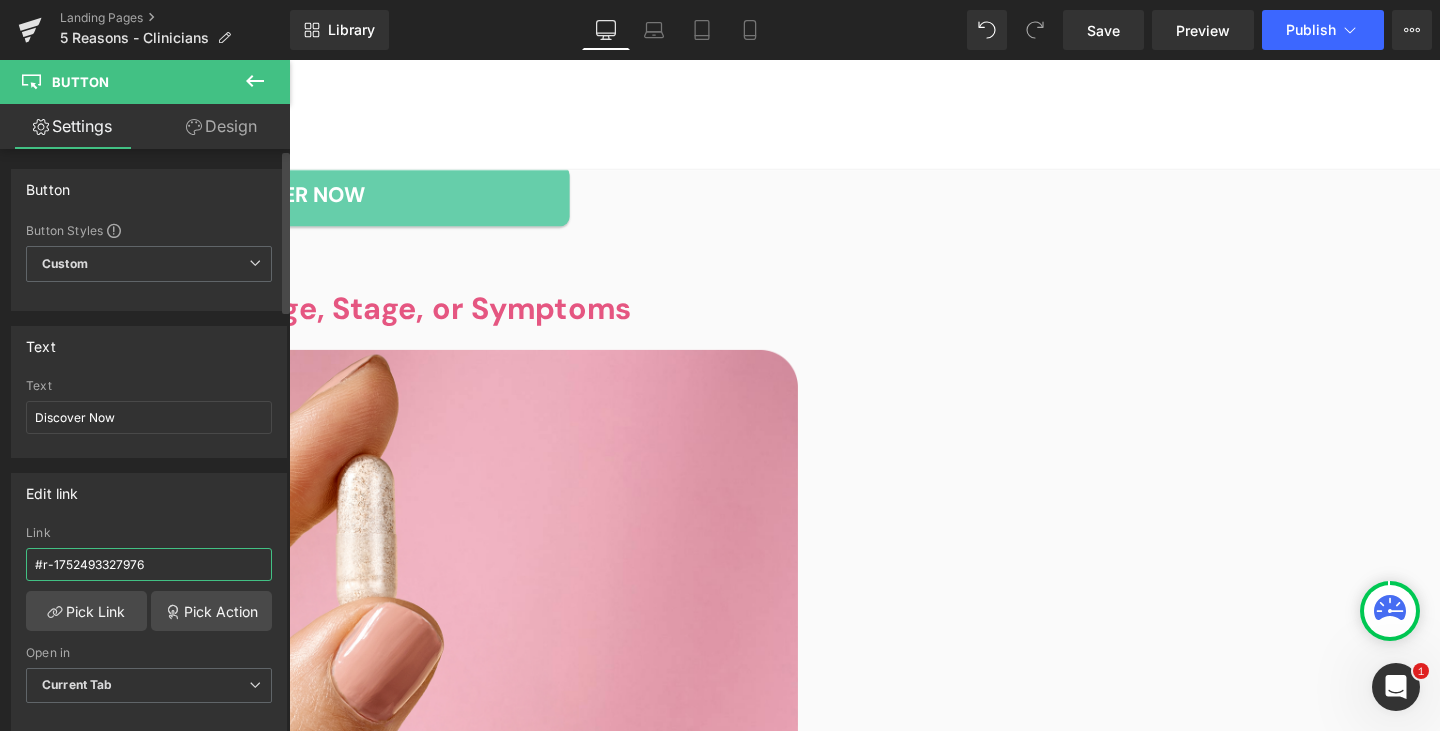 click on "#r-1752493327976" at bounding box center (149, 564) 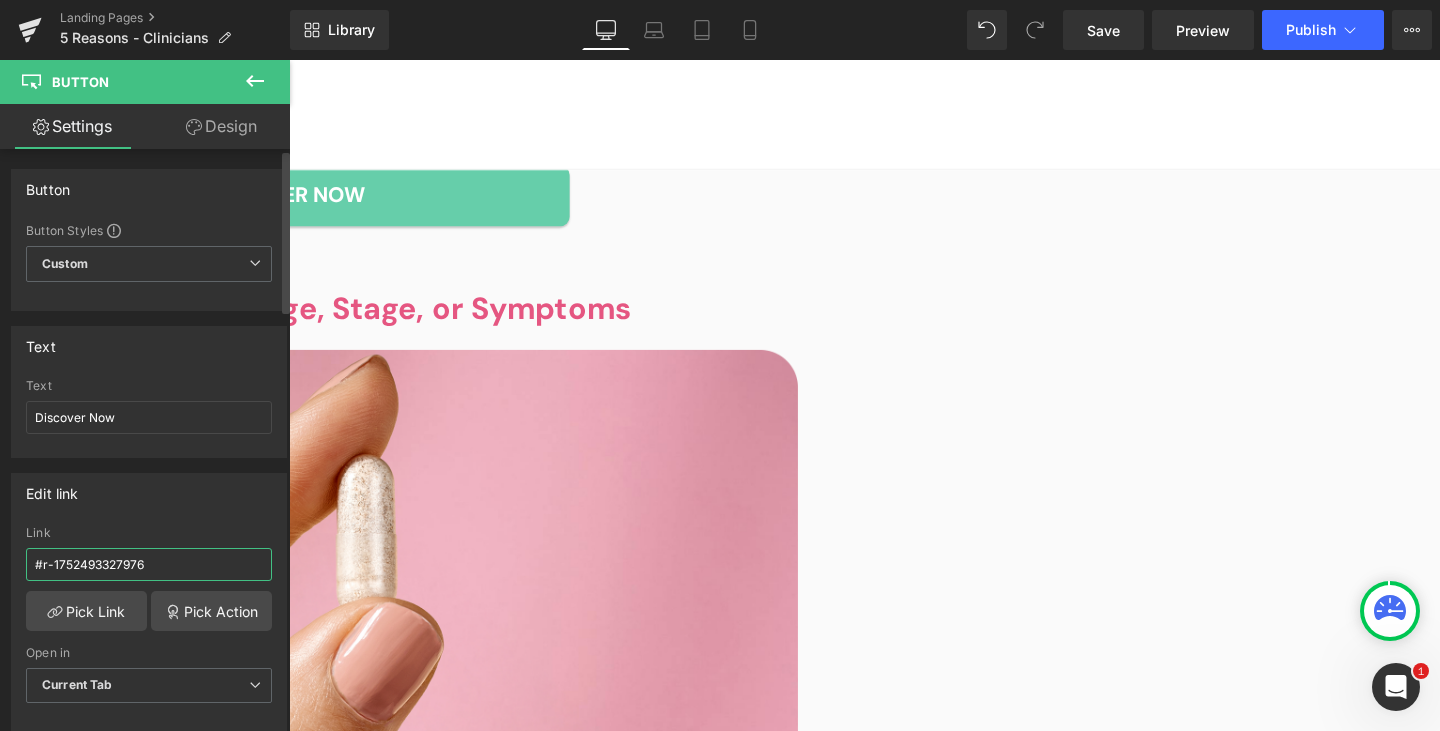 paste on "/products/hormone-harmony-single-subs" 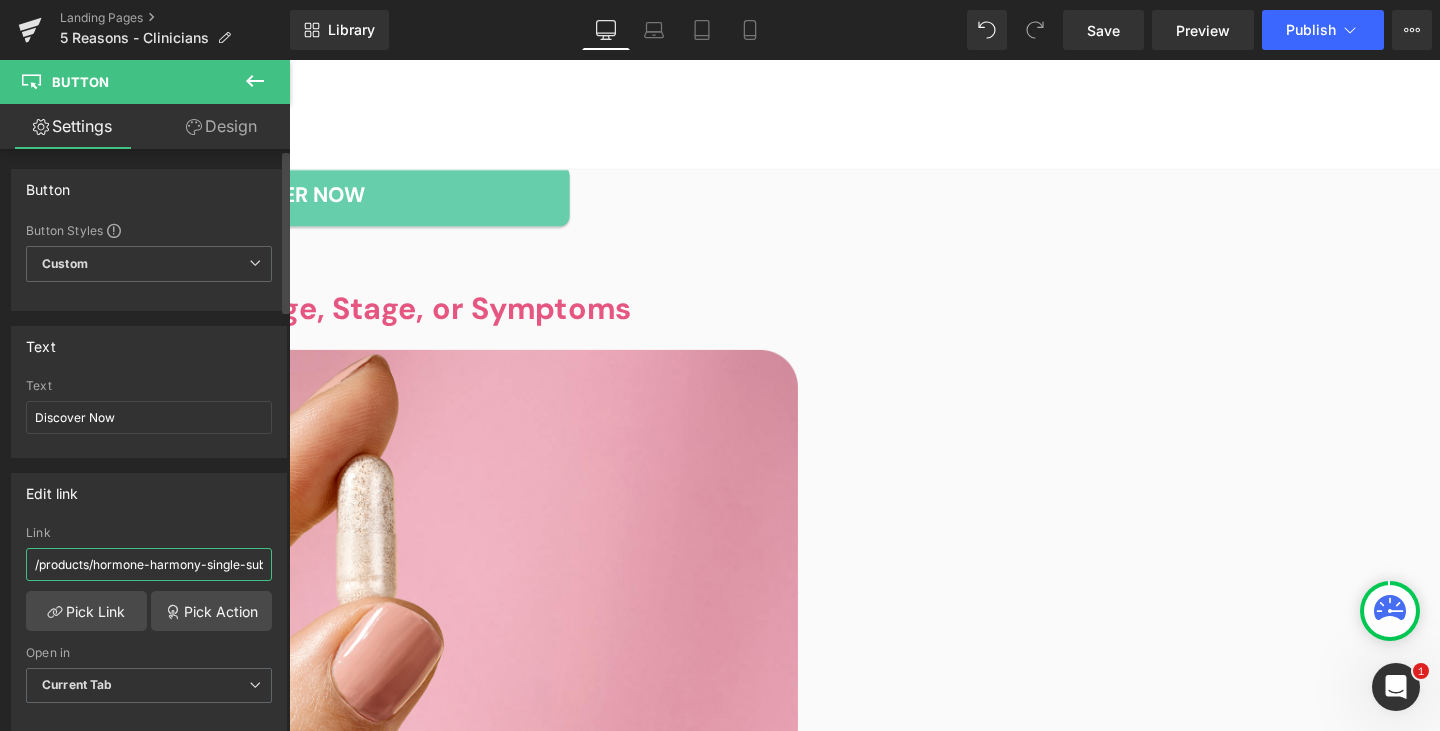 scroll, scrollTop: 0, scrollLeft: 16, axis: horizontal 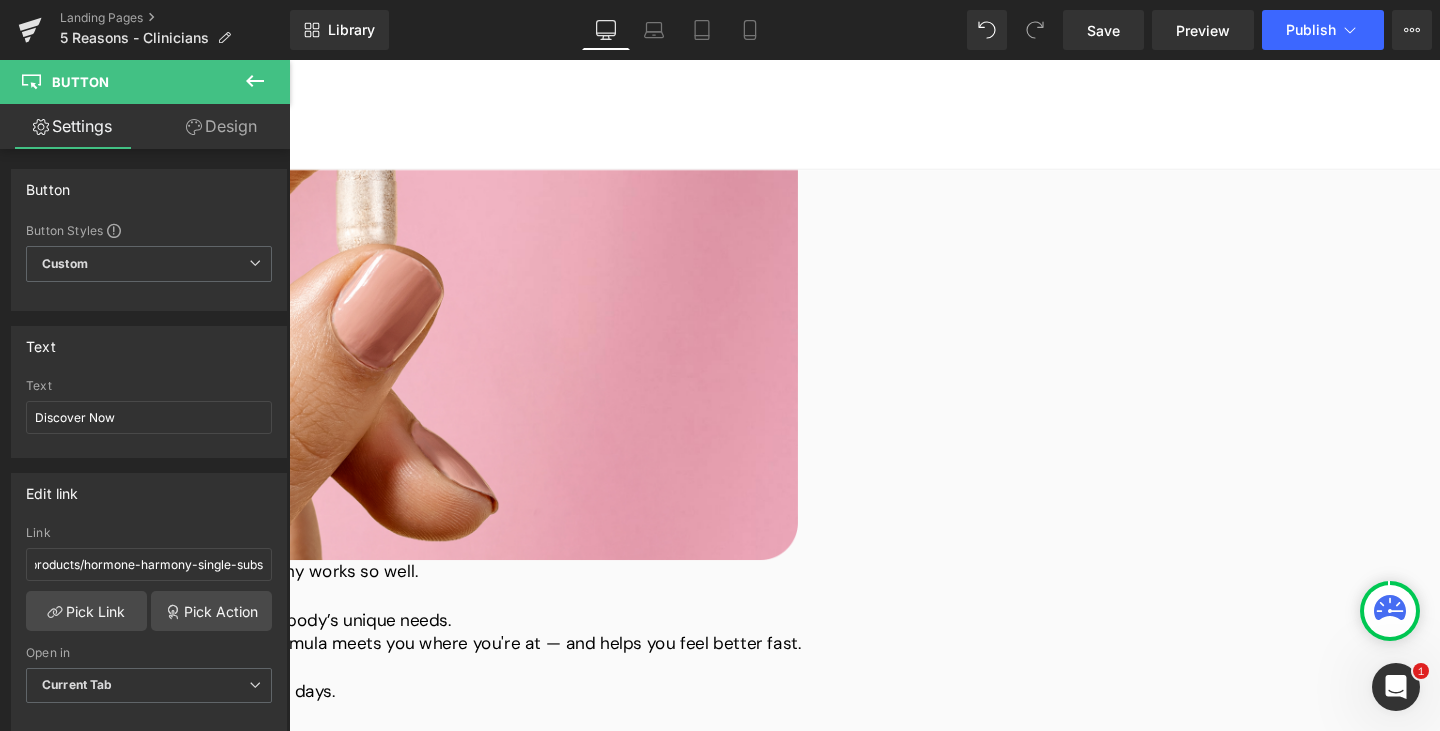 click on "Button" at bounding box center (289, 60) 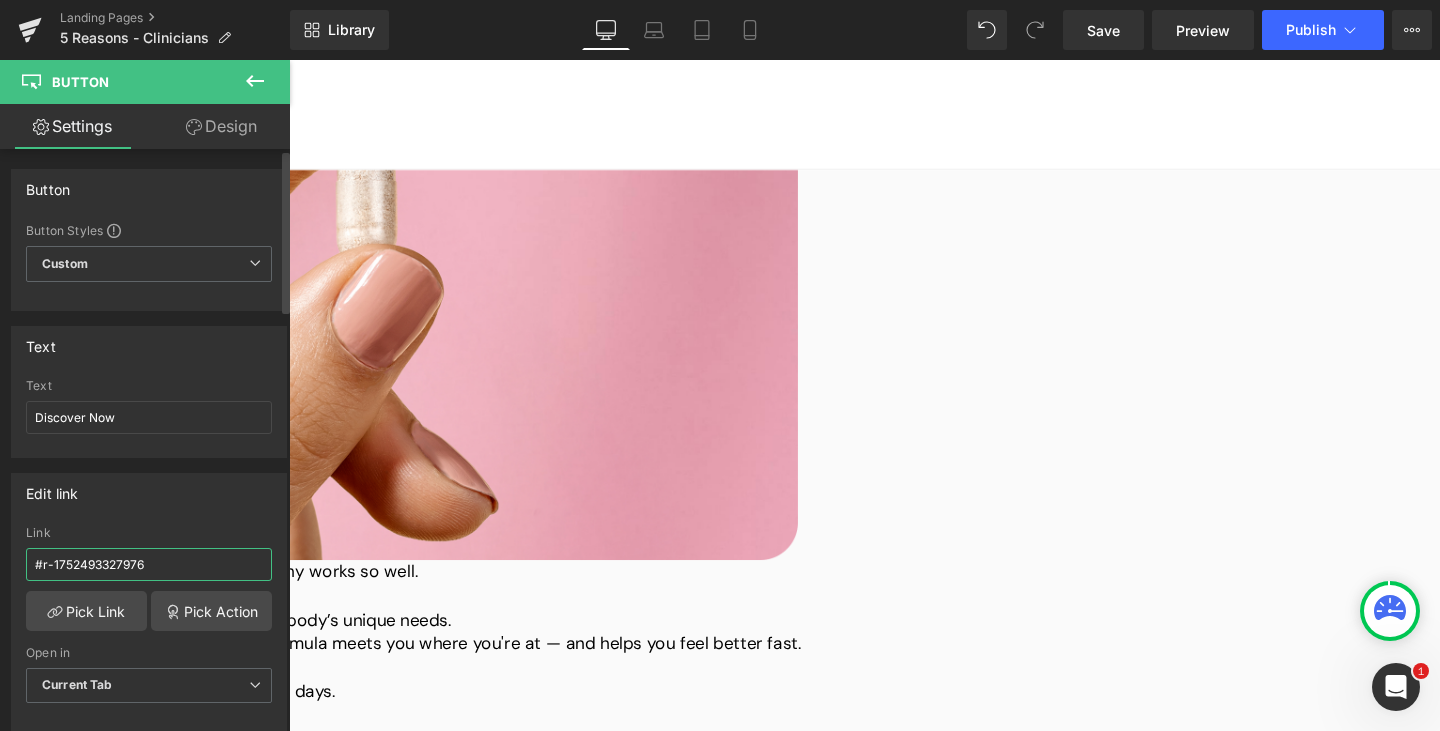 click on "#r-1752493327976" at bounding box center [149, 564] 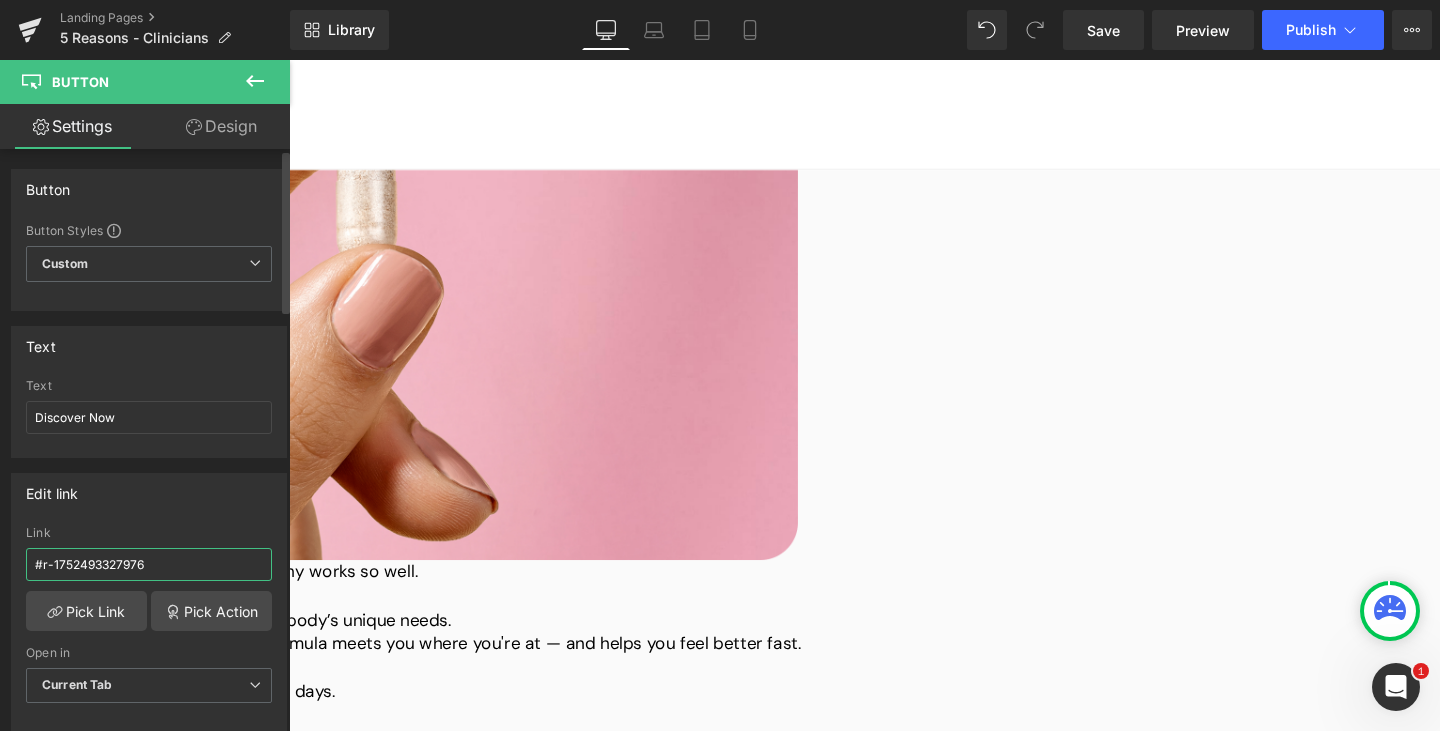 paste on "/products/hormone-harmony-single-subs" 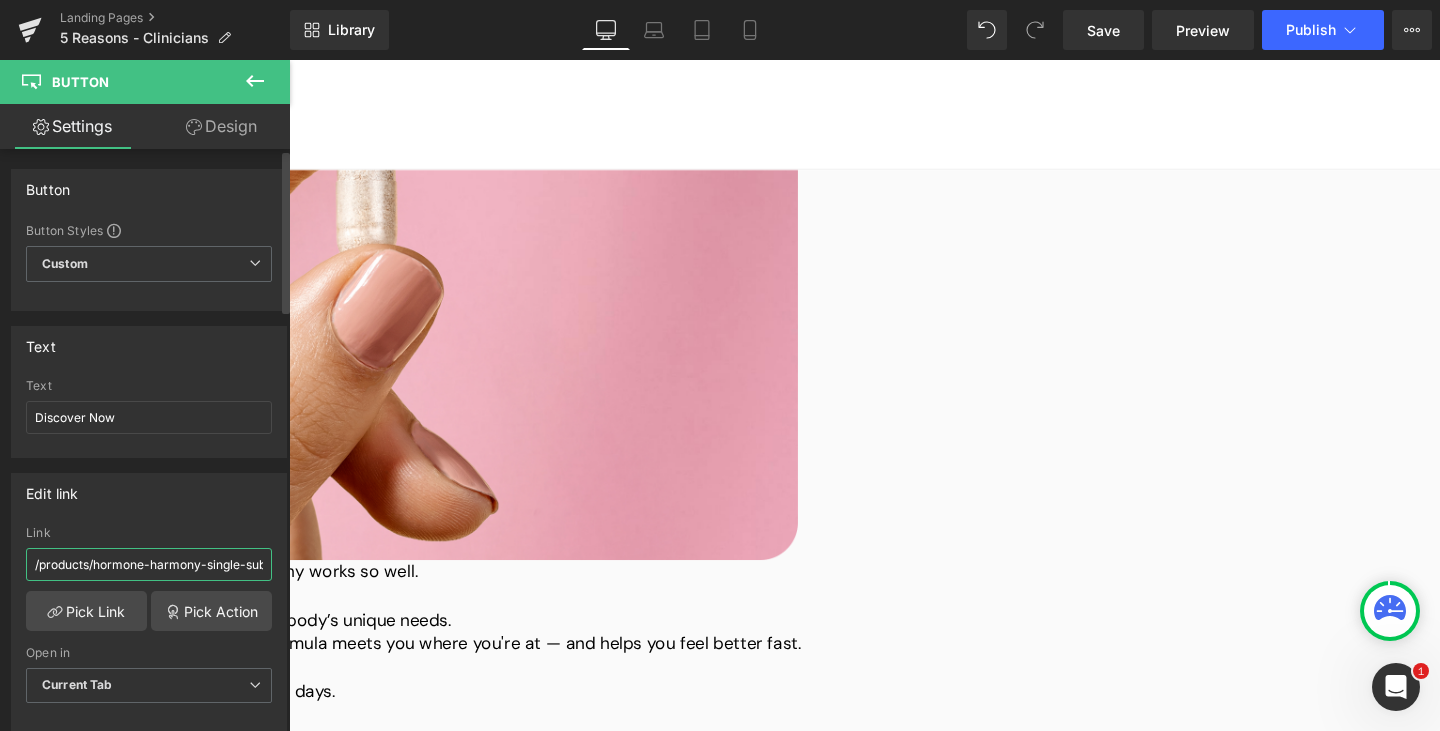 scroll, scrollTop: 0, scrollLeft: 16, axis: horizontal 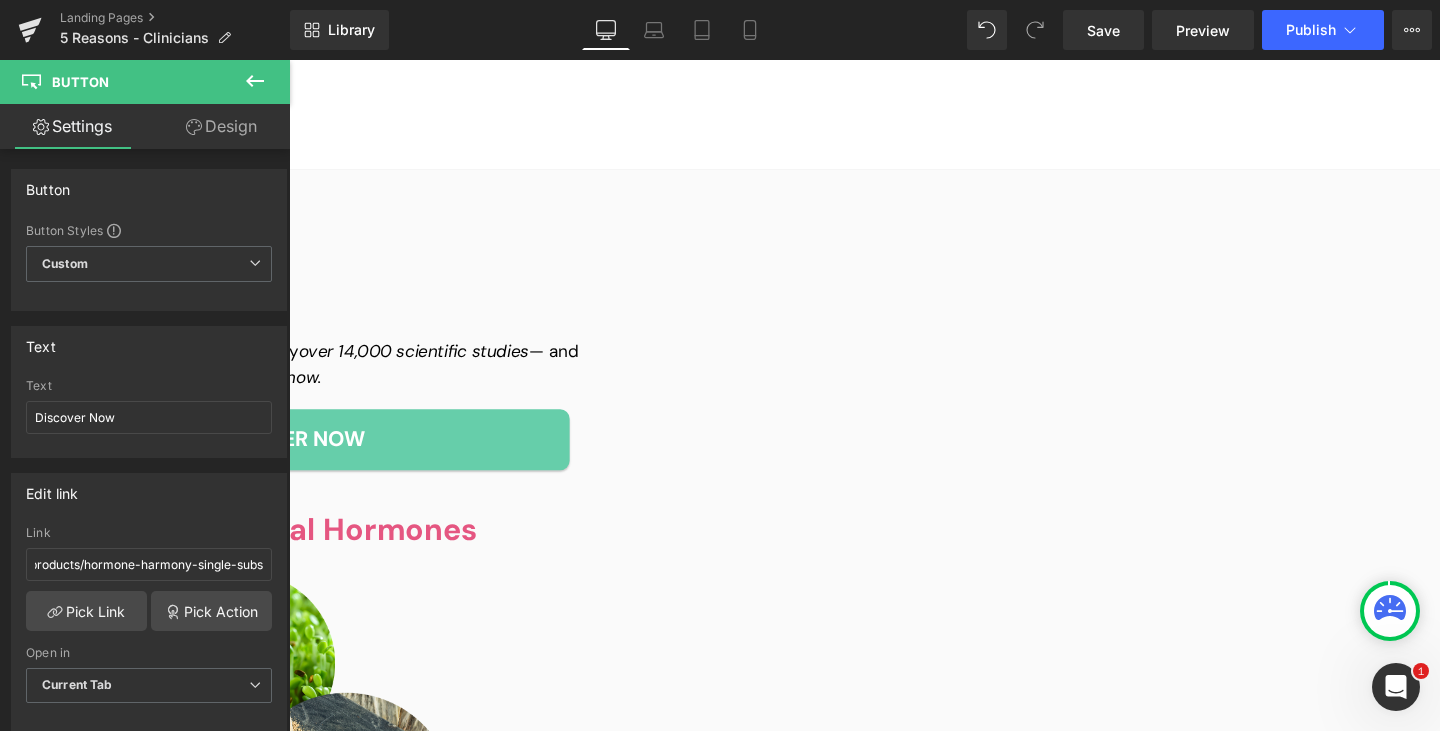 click on "Button" at bounding box center [289, 60] 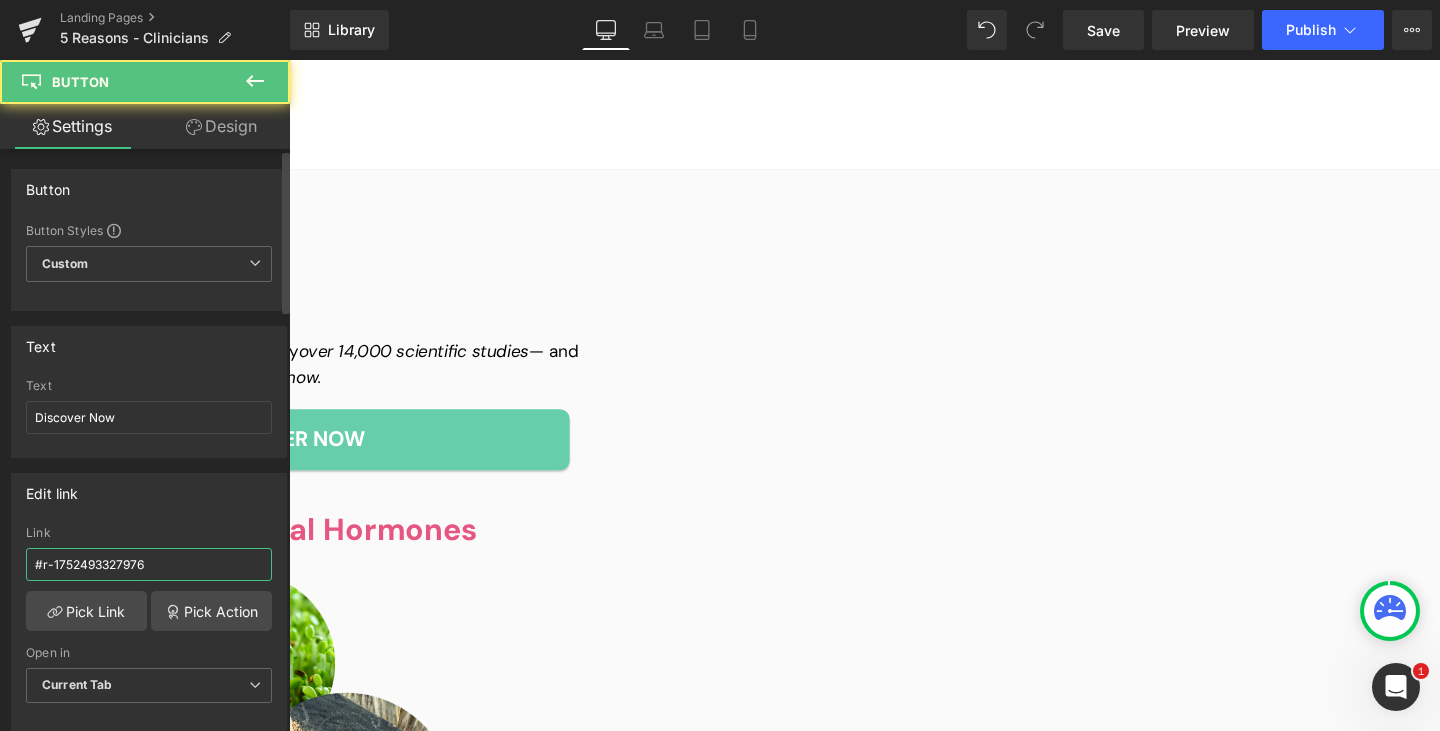 click on "#r-1752493327976" at bounding box center (149, 564) 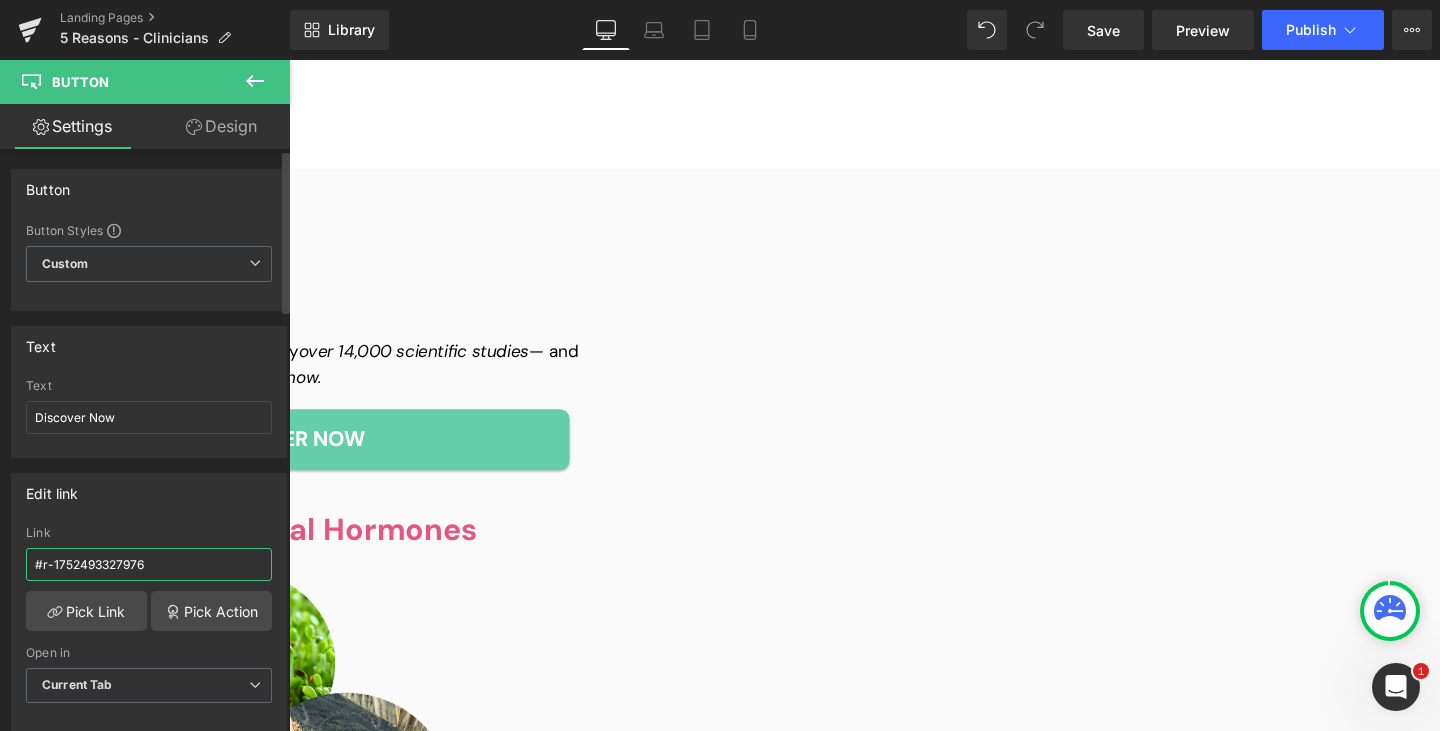 paste on "/products/hormone-harmony-single-subs" 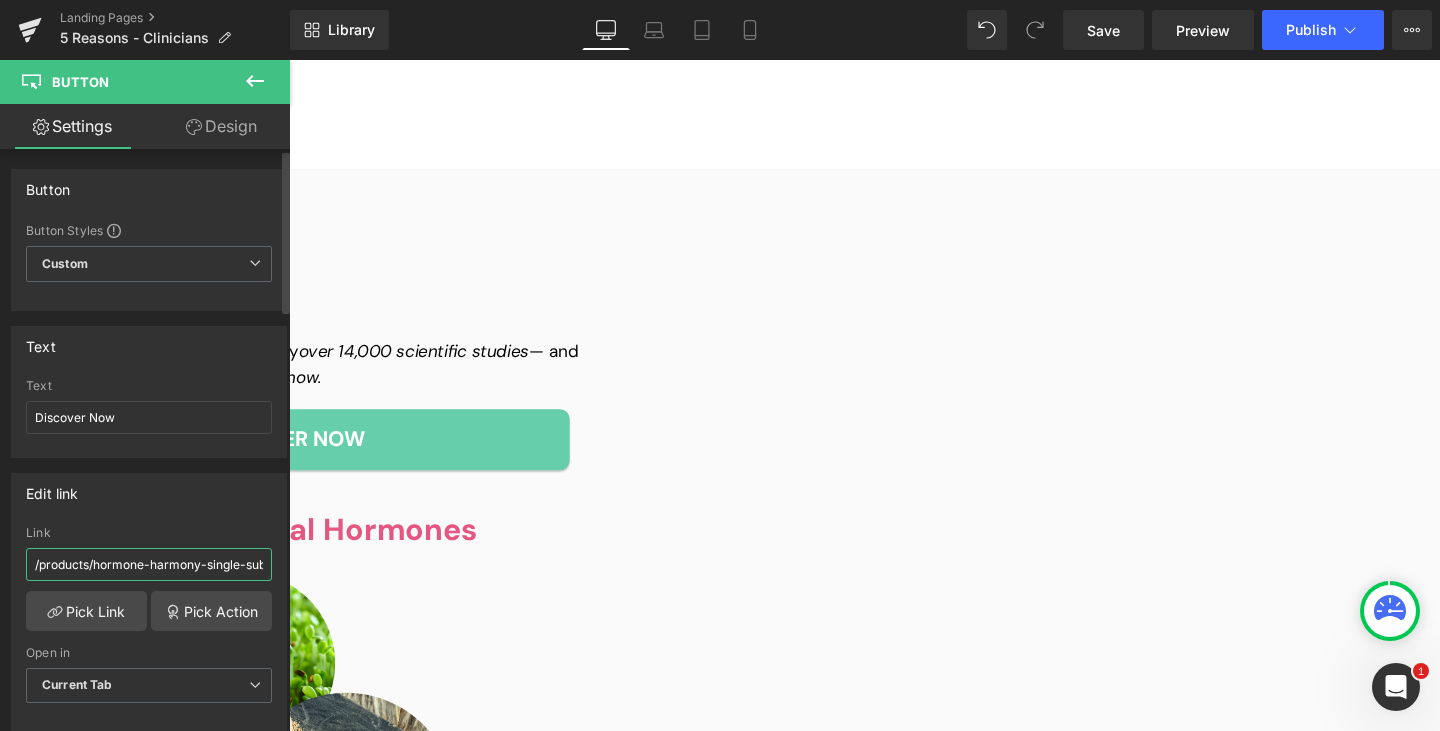 scroll, scrollTop: 0, scrollLeft: 16, axis: horizontal 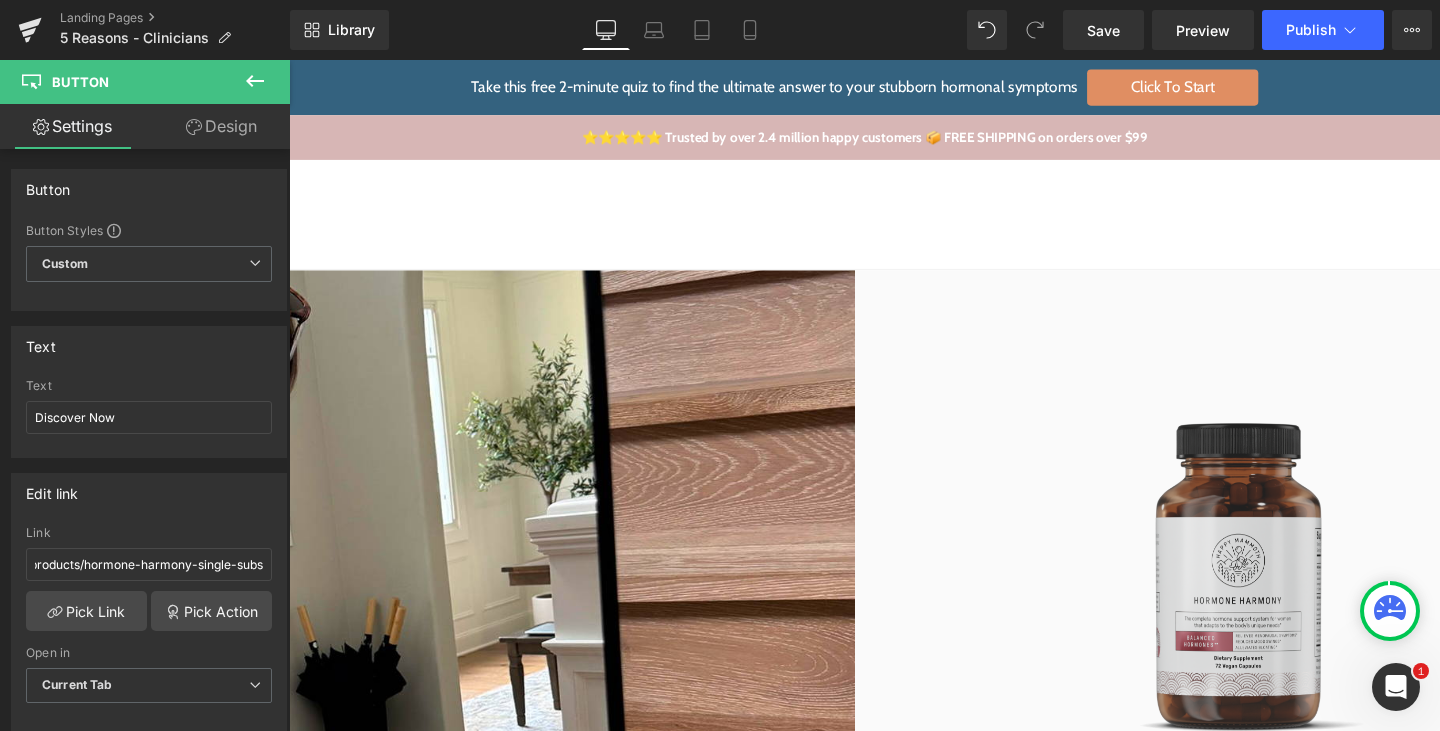 click on "Button" at bounding box center [289, 60] 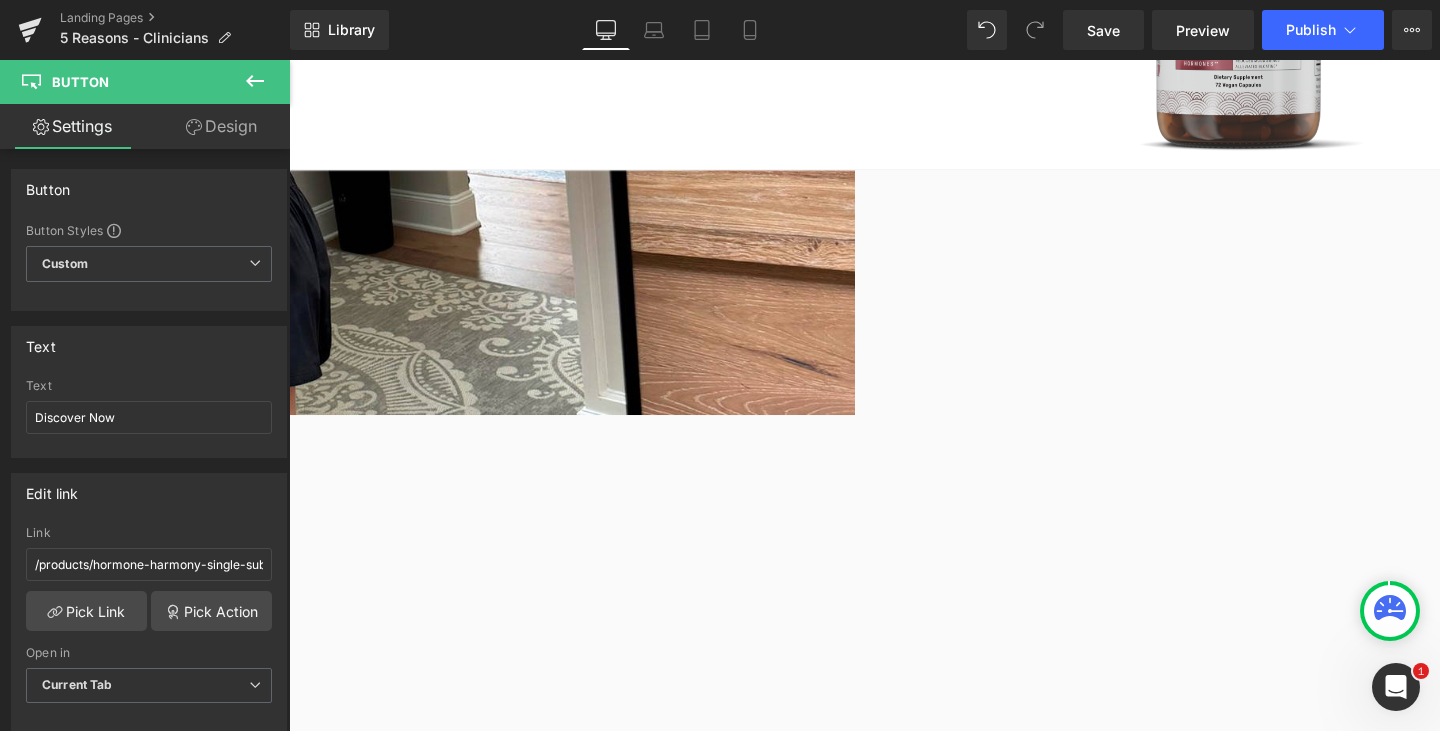 scroll, scrollTop: 613, scrollLeft: 0, axis: vertical 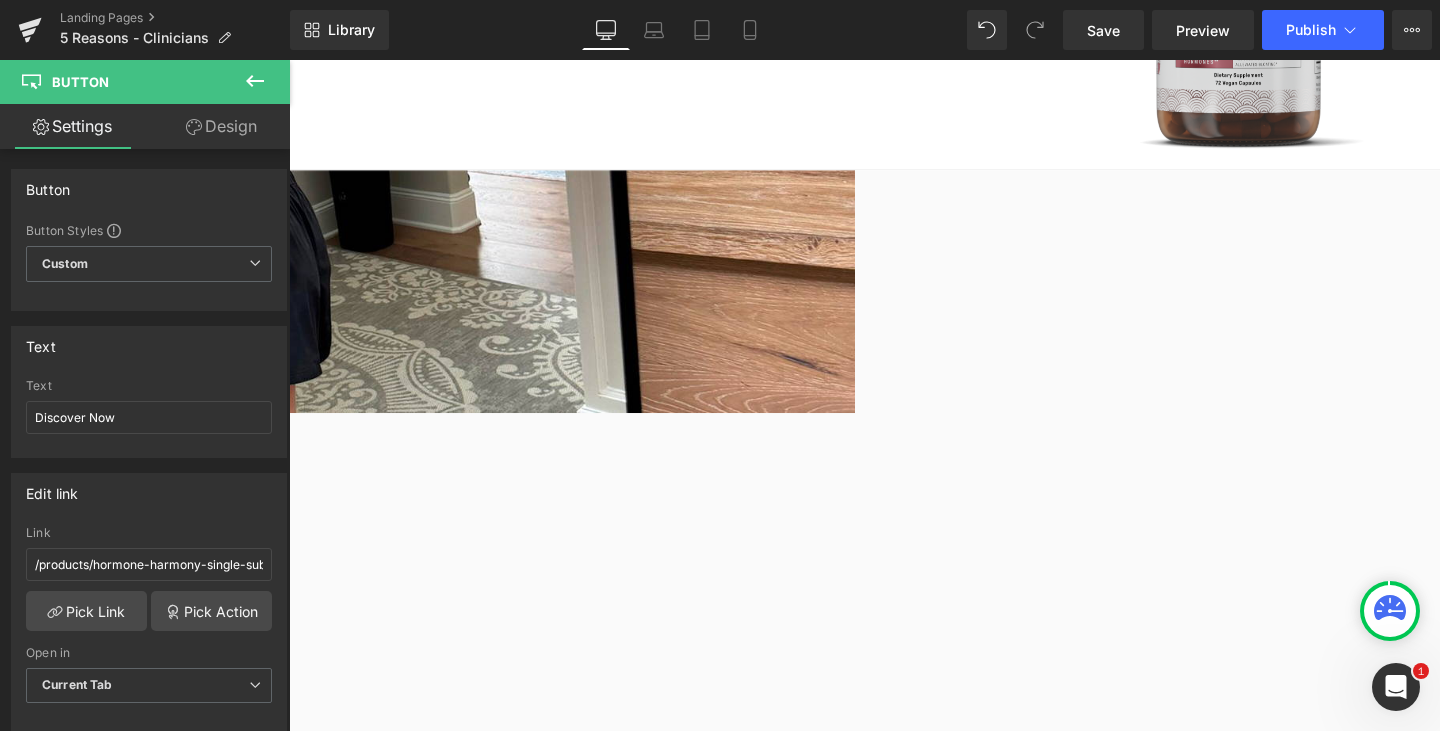 click on "Button" at bounding box center (289, 60) 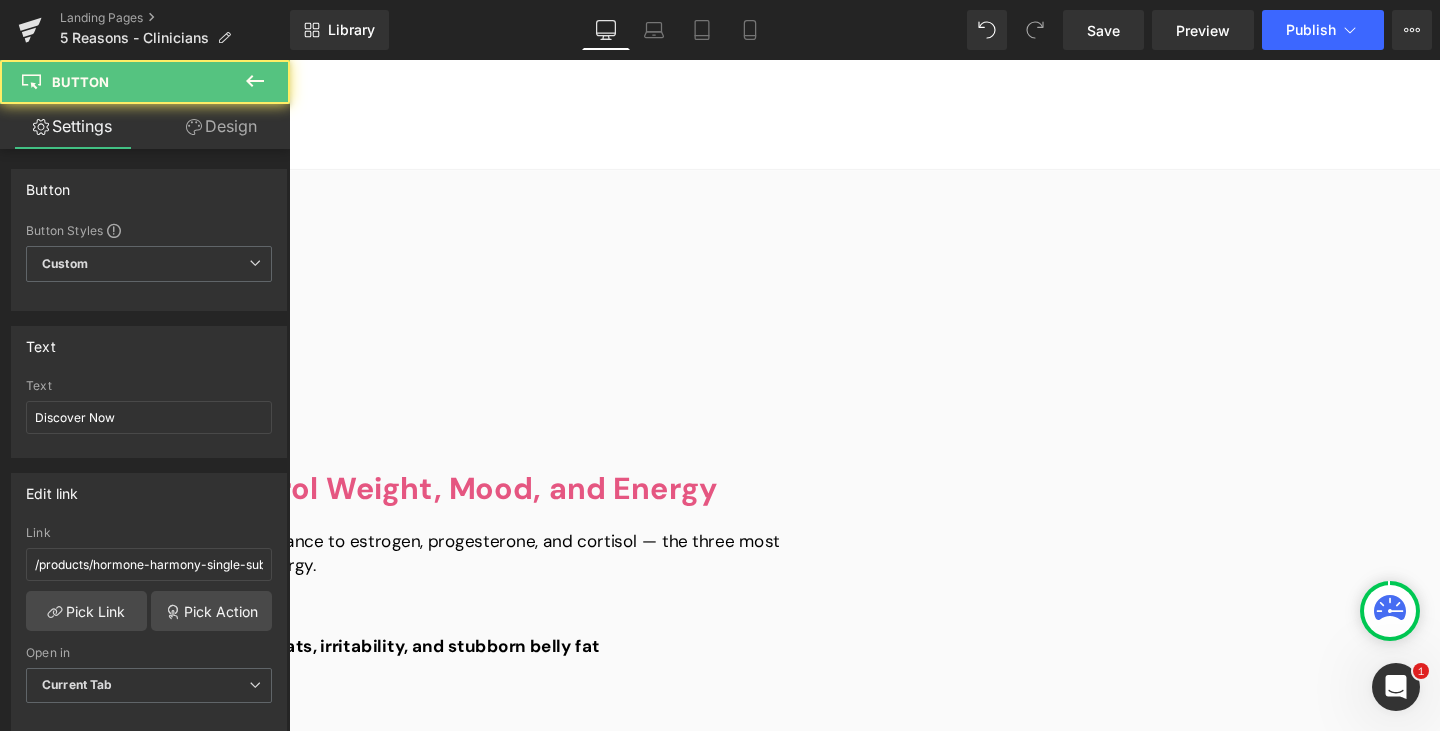 scroll, scrollTop: 1084, scrollLeft: 0, axis: vertical 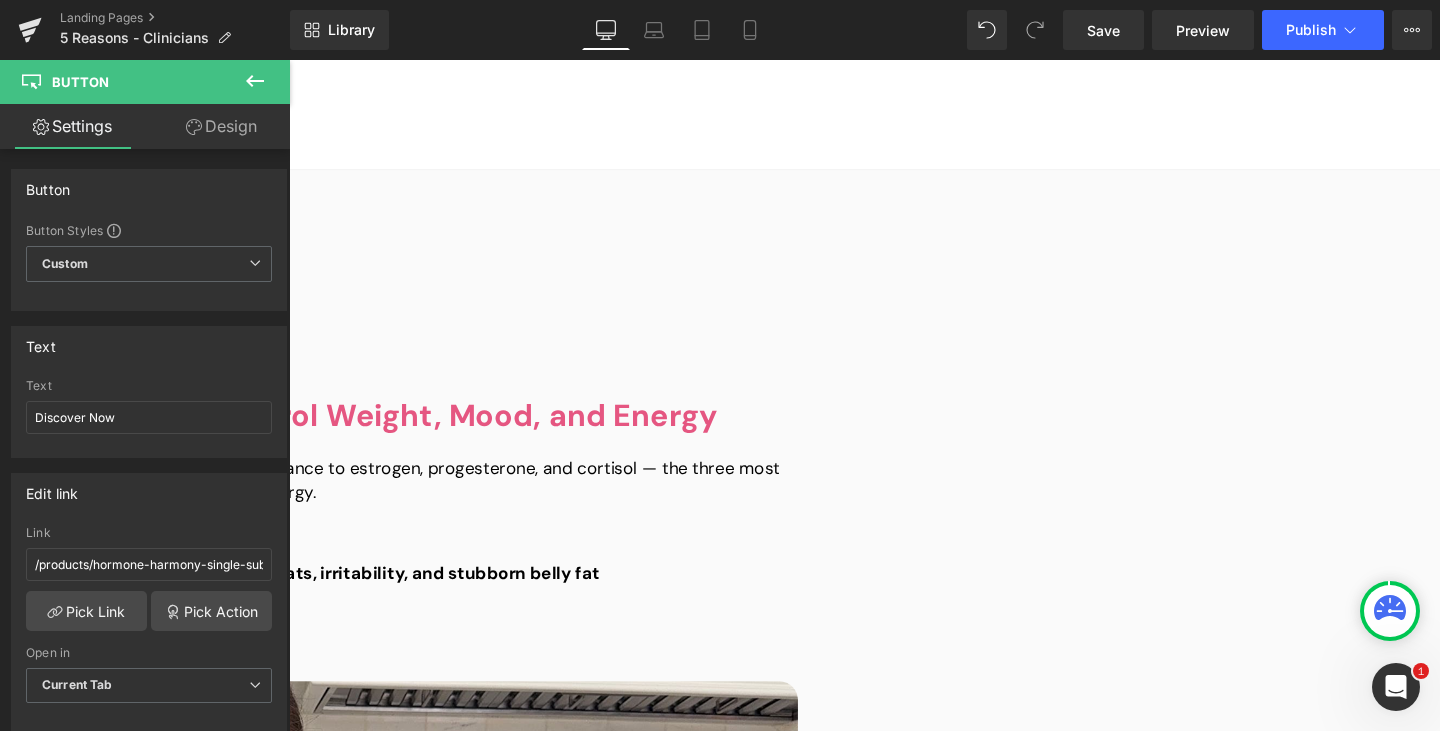 click on "Button" at bounding box center [289, 60] 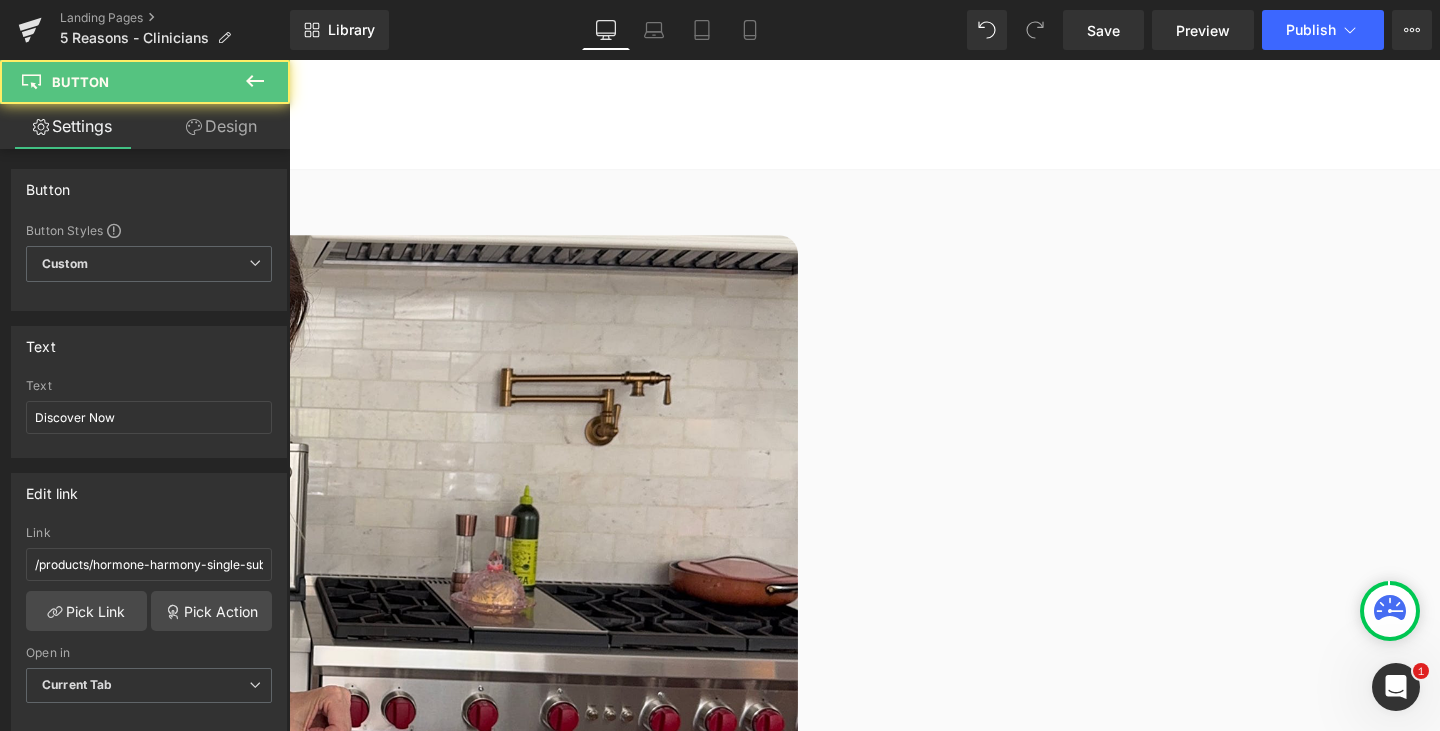 scroll, scrollTop: 1556, scrollLeft: 0, axis: vertical 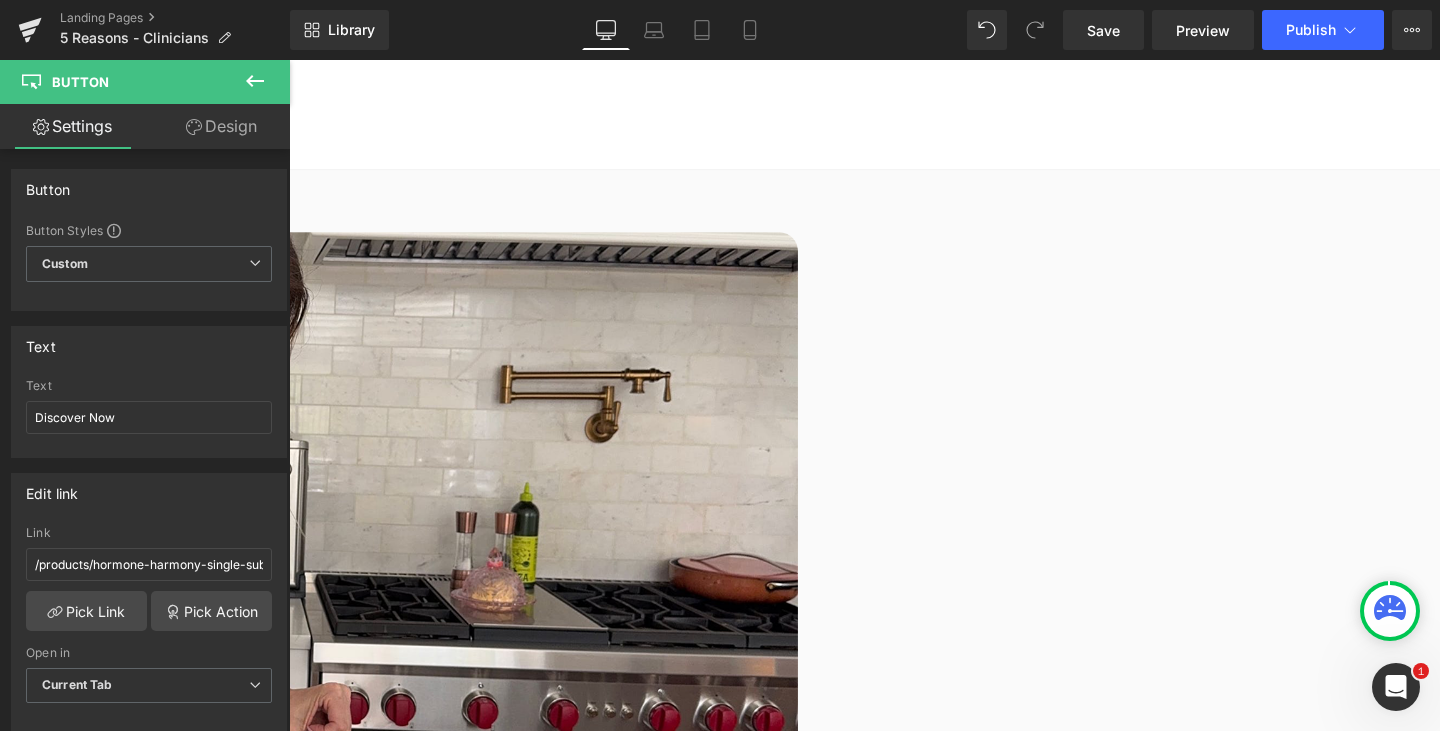 click on "Button" at bounding box center [289, 60] 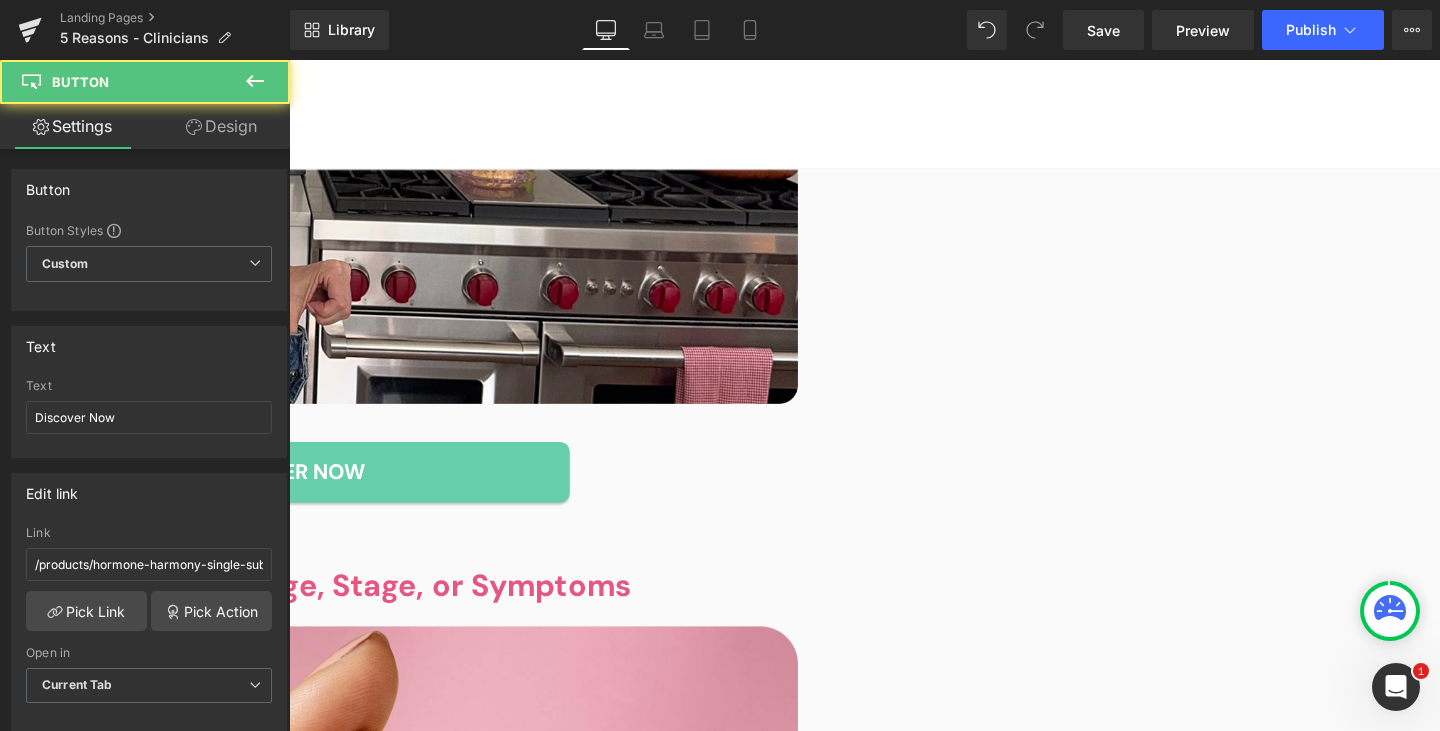 scroll, scrollTop: 2002, scrollLeft: 0, axis: vertical 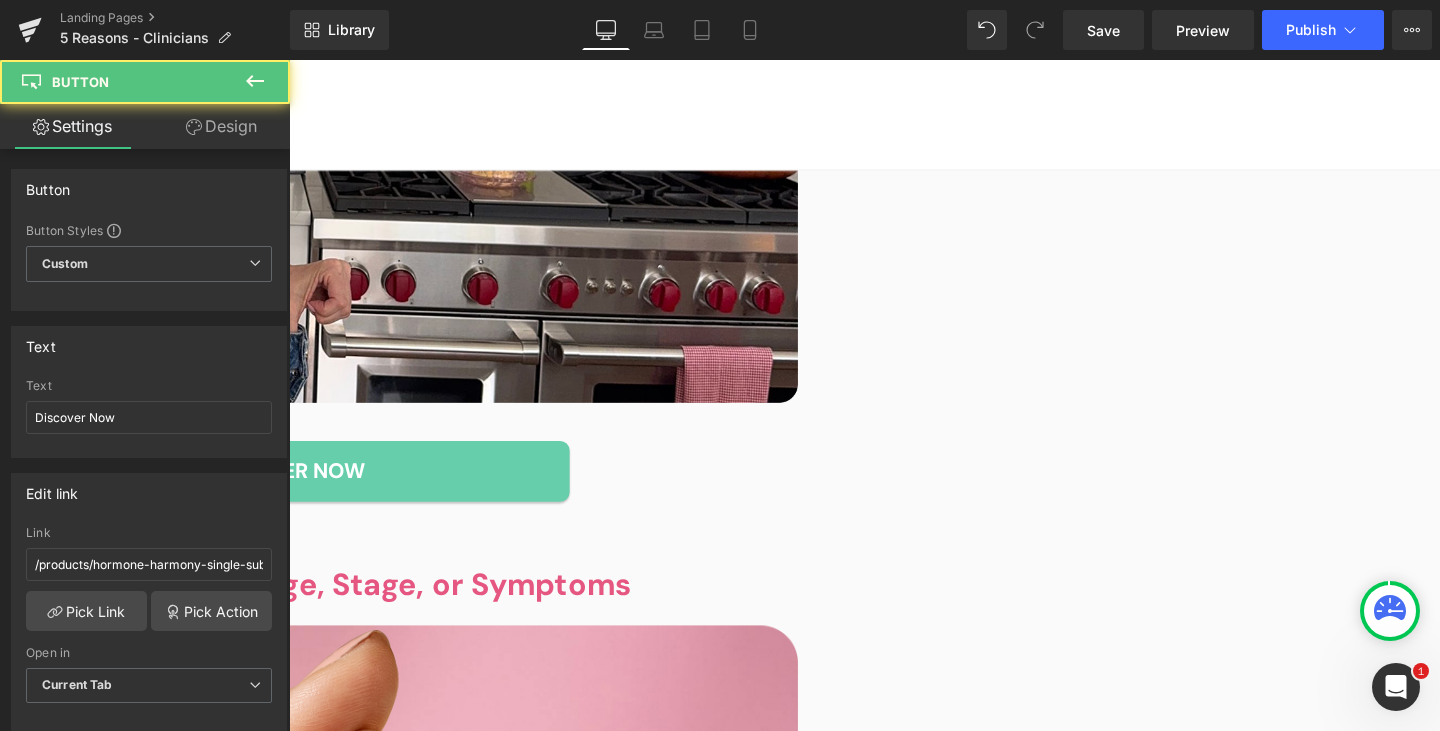 click on "Discover Now Button" at bounding box center (134, 3247) 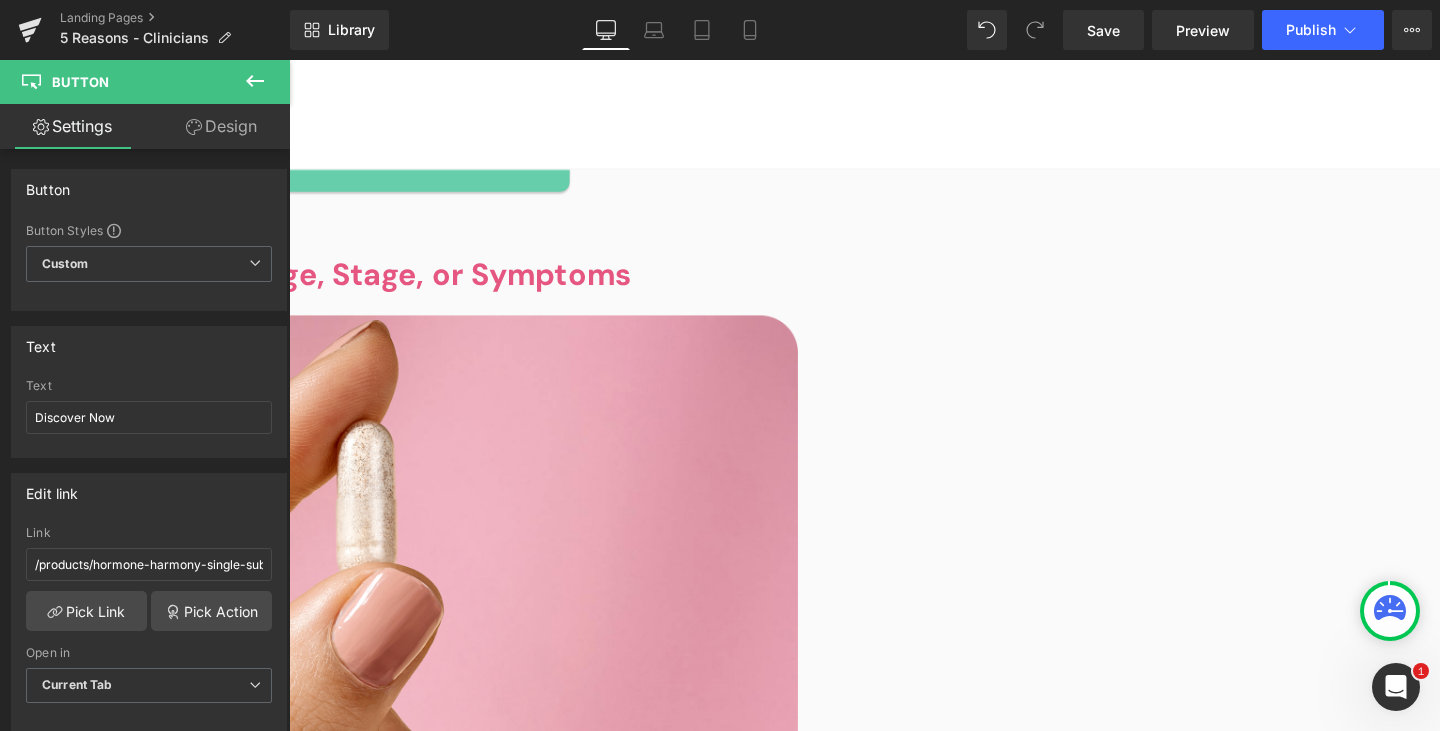 scroll, scrollTop: 2601, scrollLeft: 0, axis: vertical 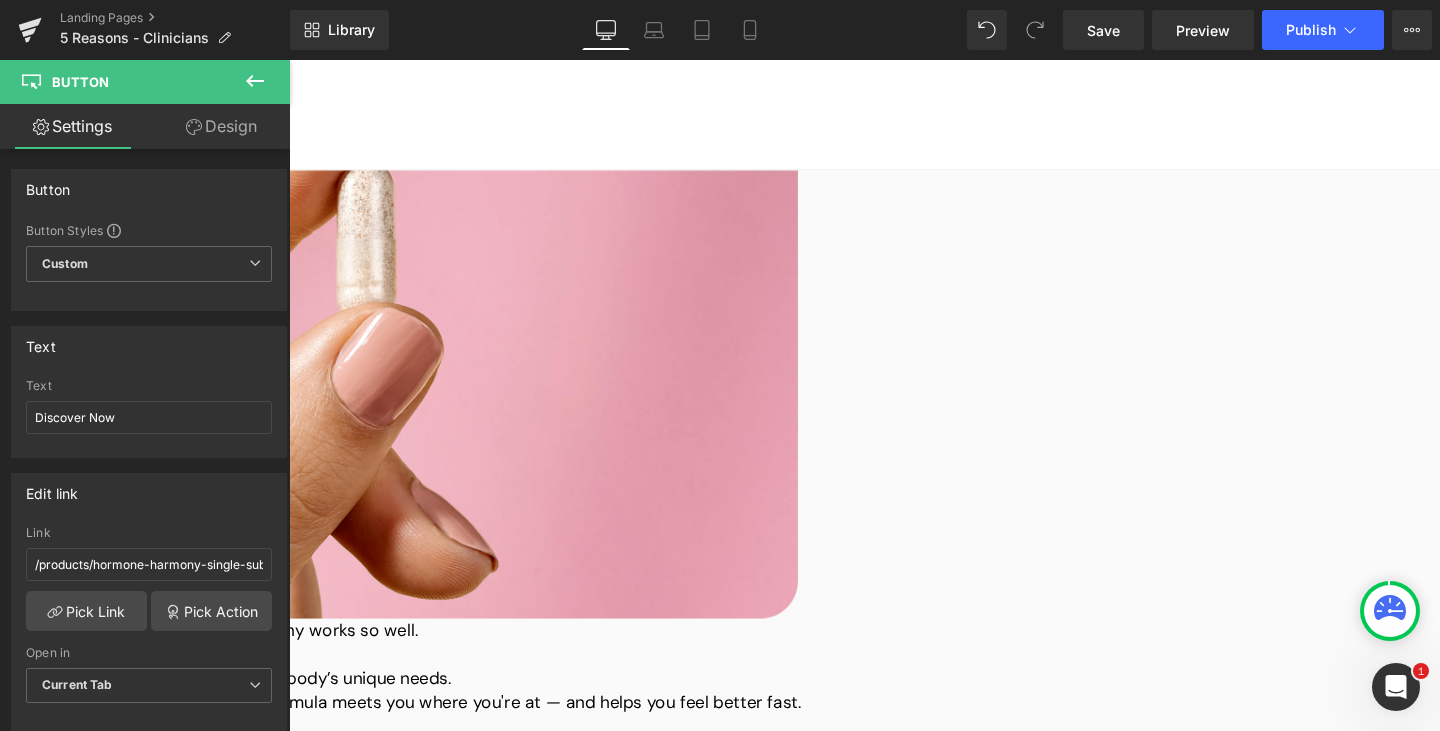 click on "Button" at bounding box center [289, 60] 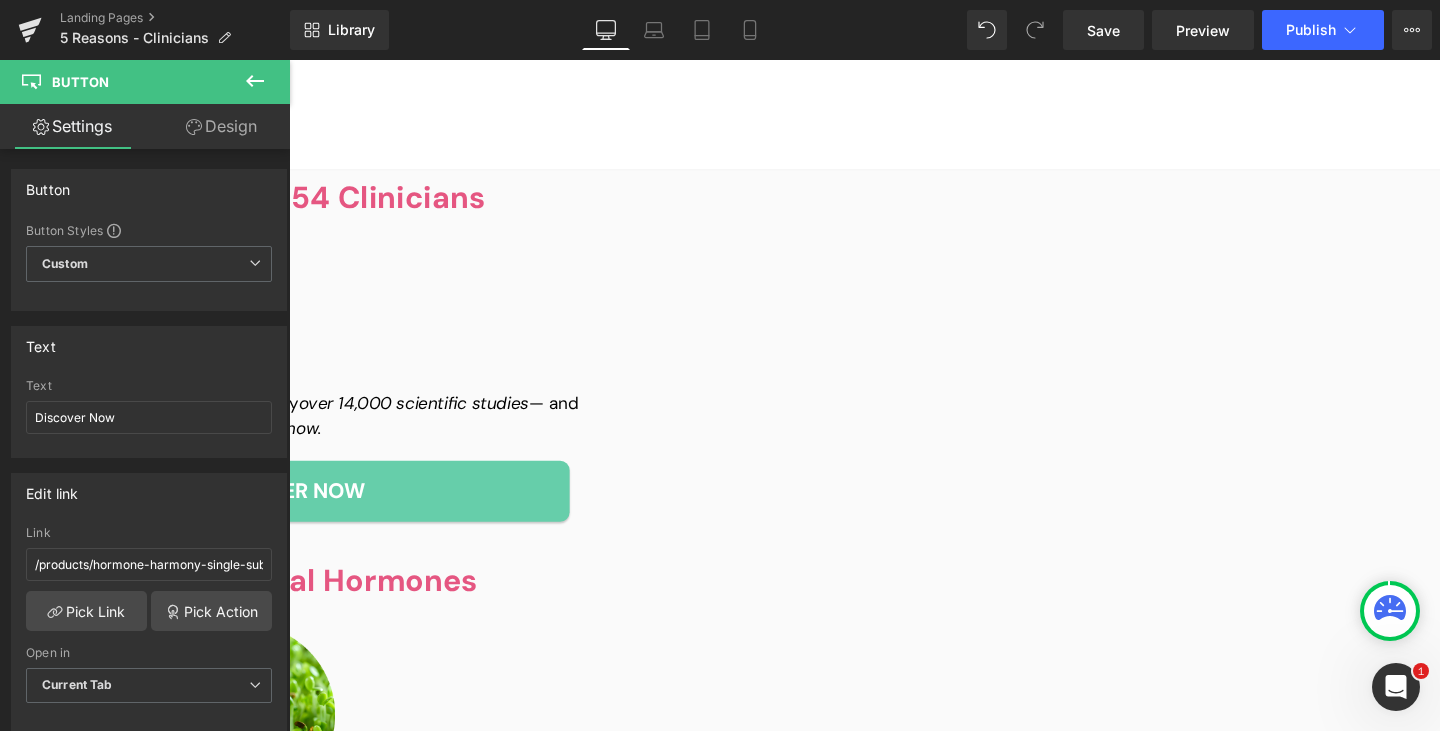 scroll, scrollTop: 3357, scrollLeft: 0, axis: vertical 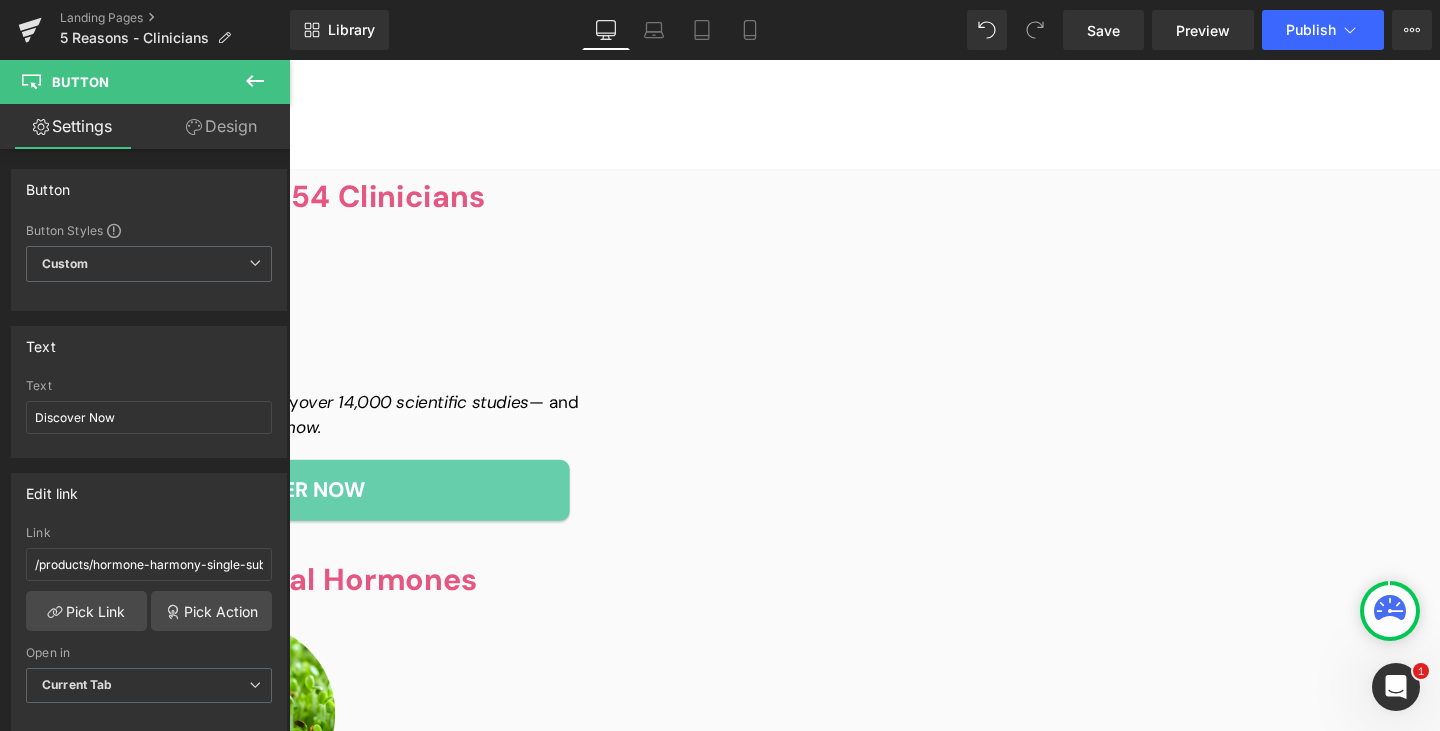 click on "Button" at bounding box center (289, 60) 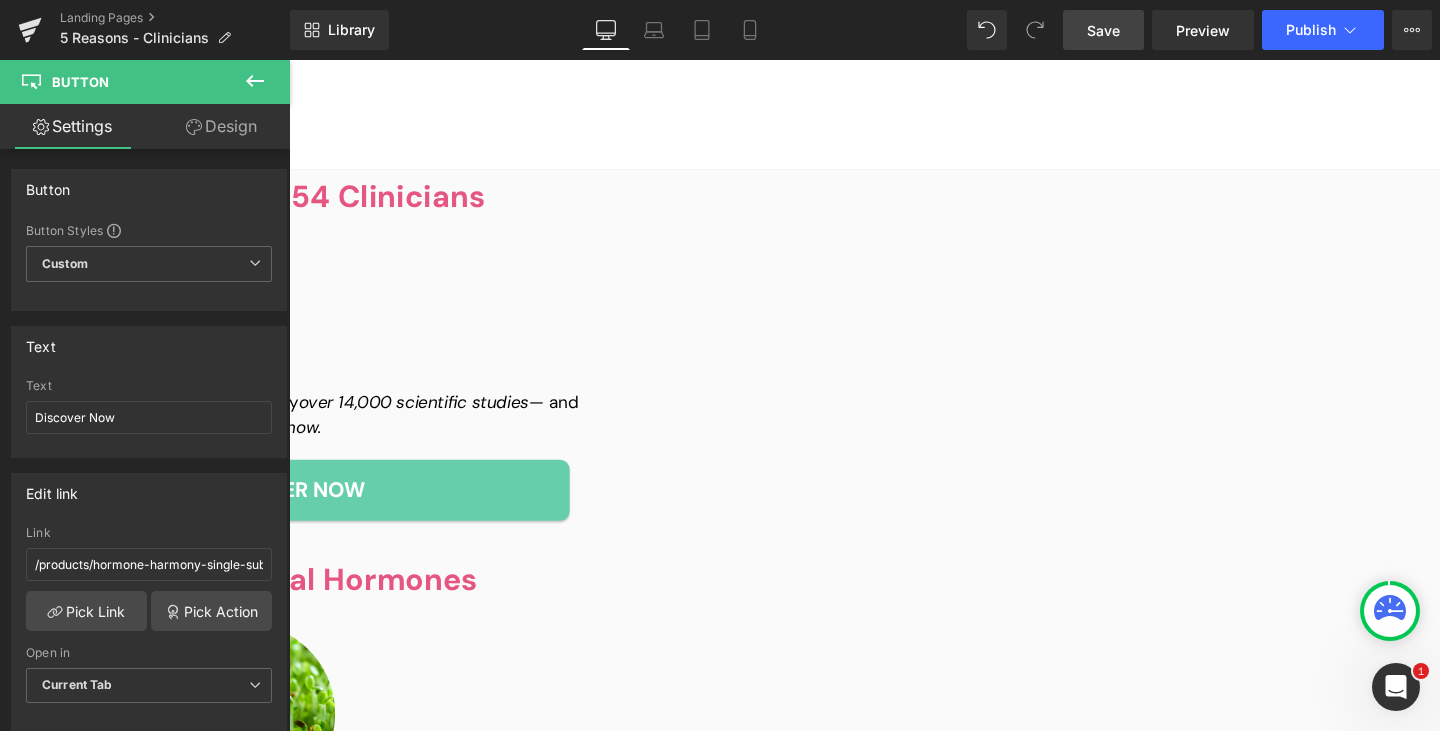 click on "Save" at bounding box center [1103, 30] 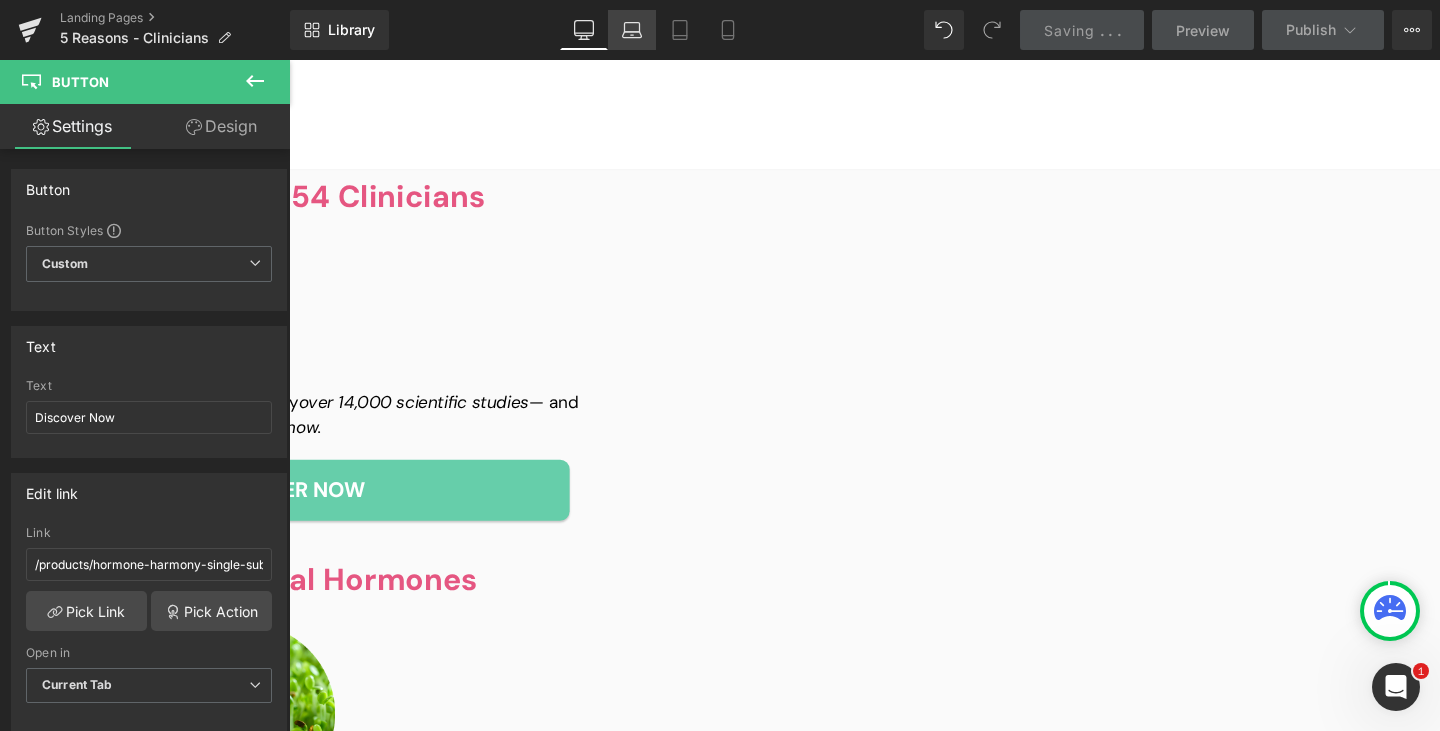 click 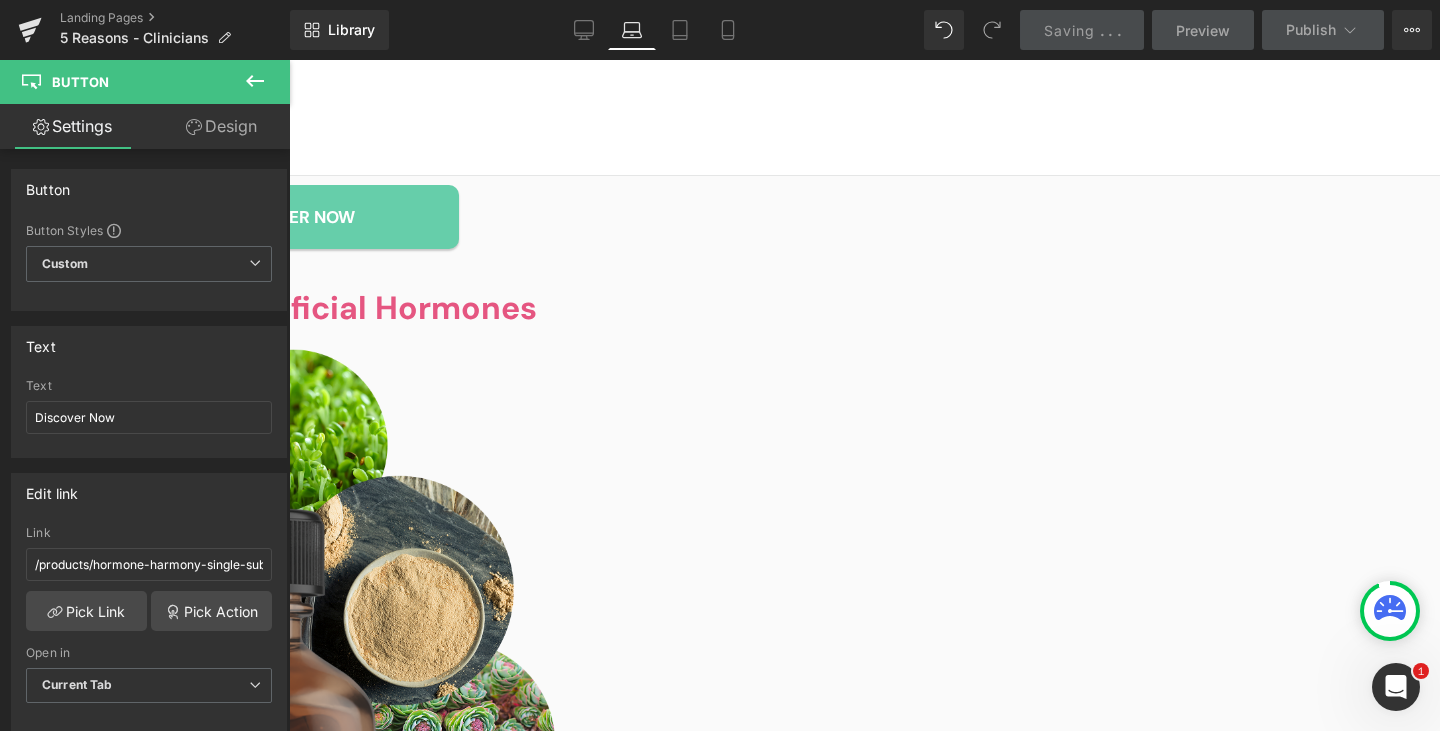 scroll, scrollTop: 3425, scrollLeft: 0, axis: vertical 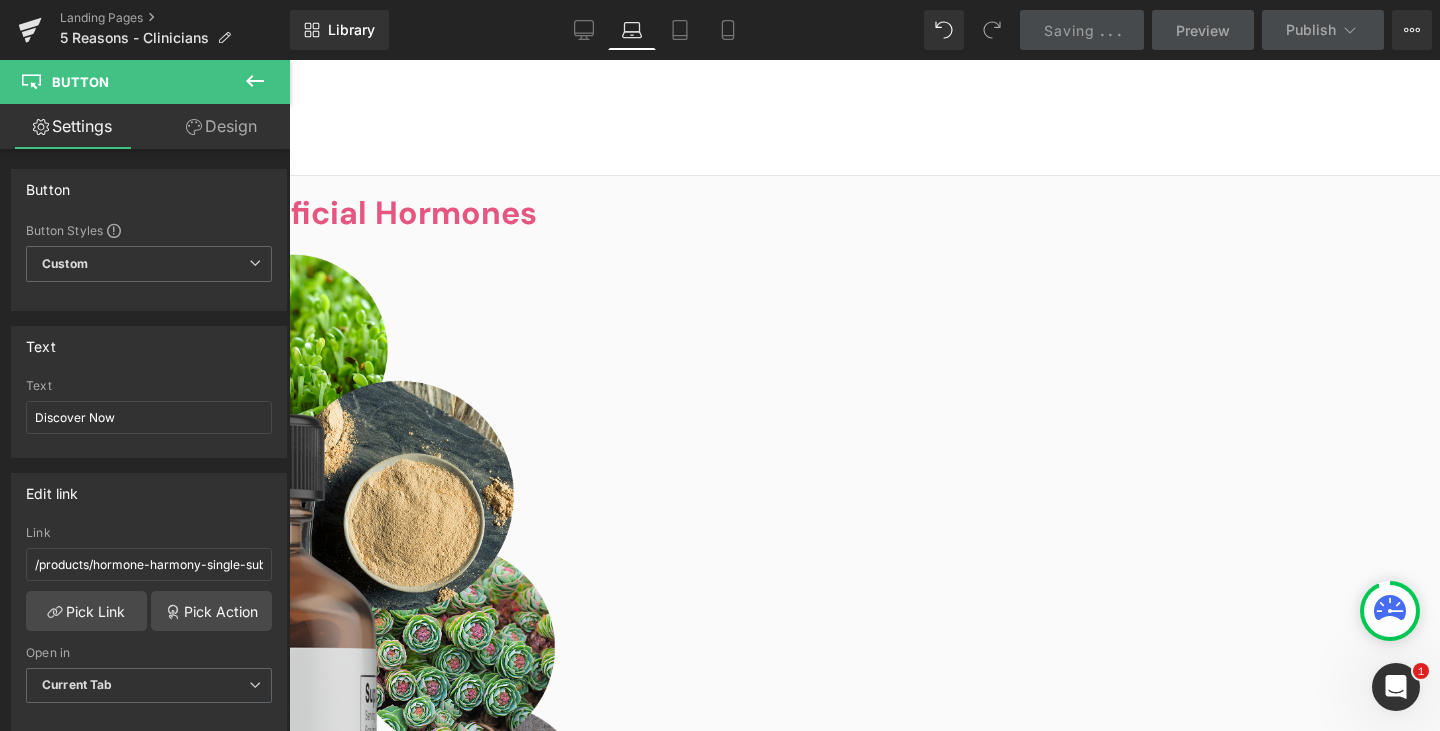 click on "Button" at bounding box center [289, 60] 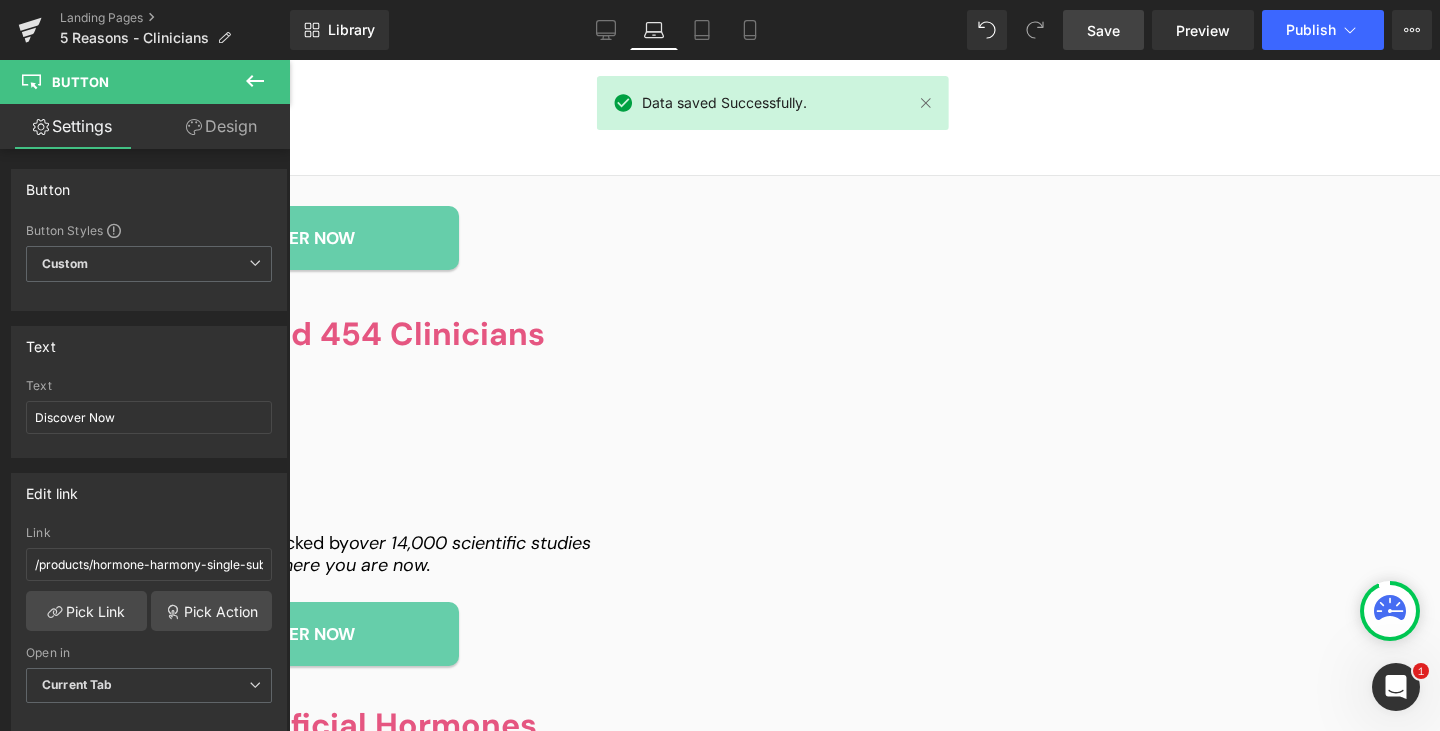 scroll, scrollTop: 2911, scrollLeft: 0, axis: vertical 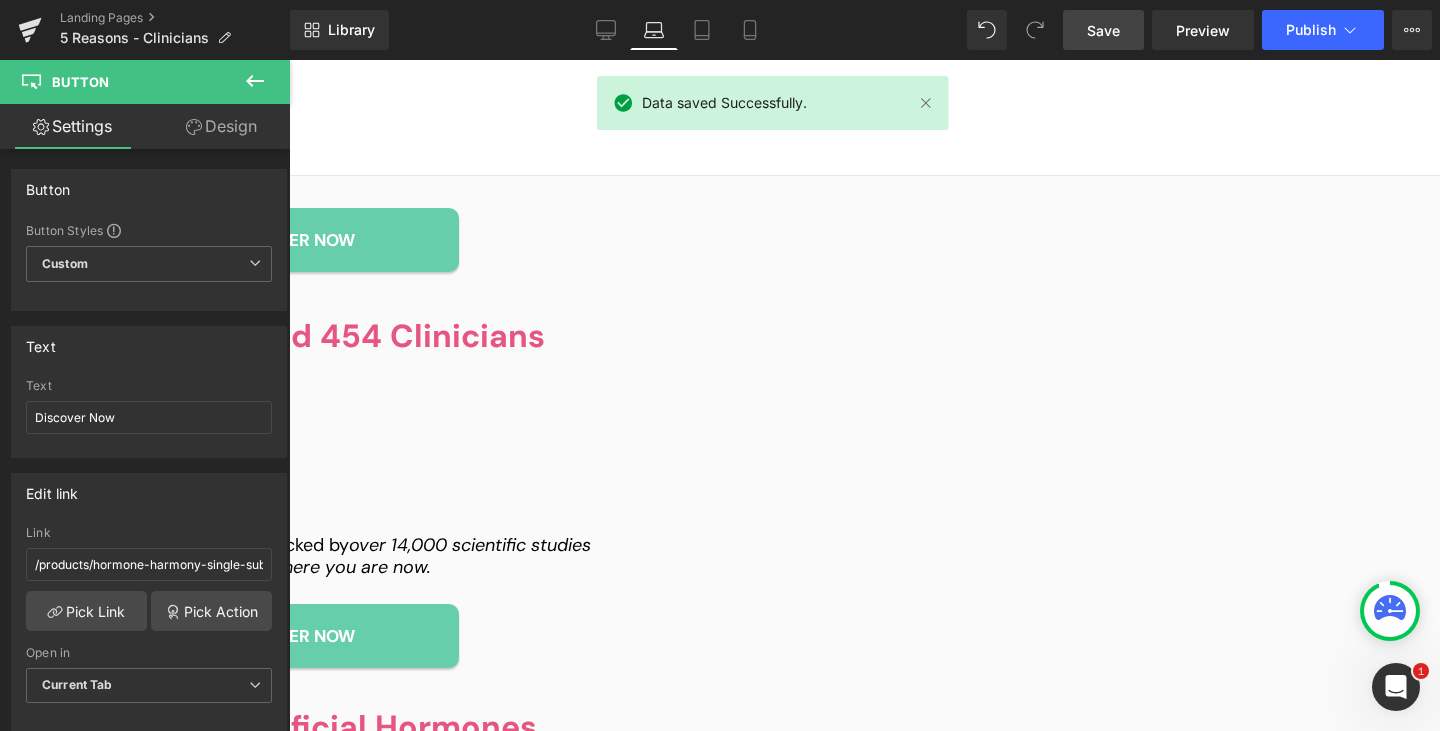 click on "Button" at bounding box center (289, 60) 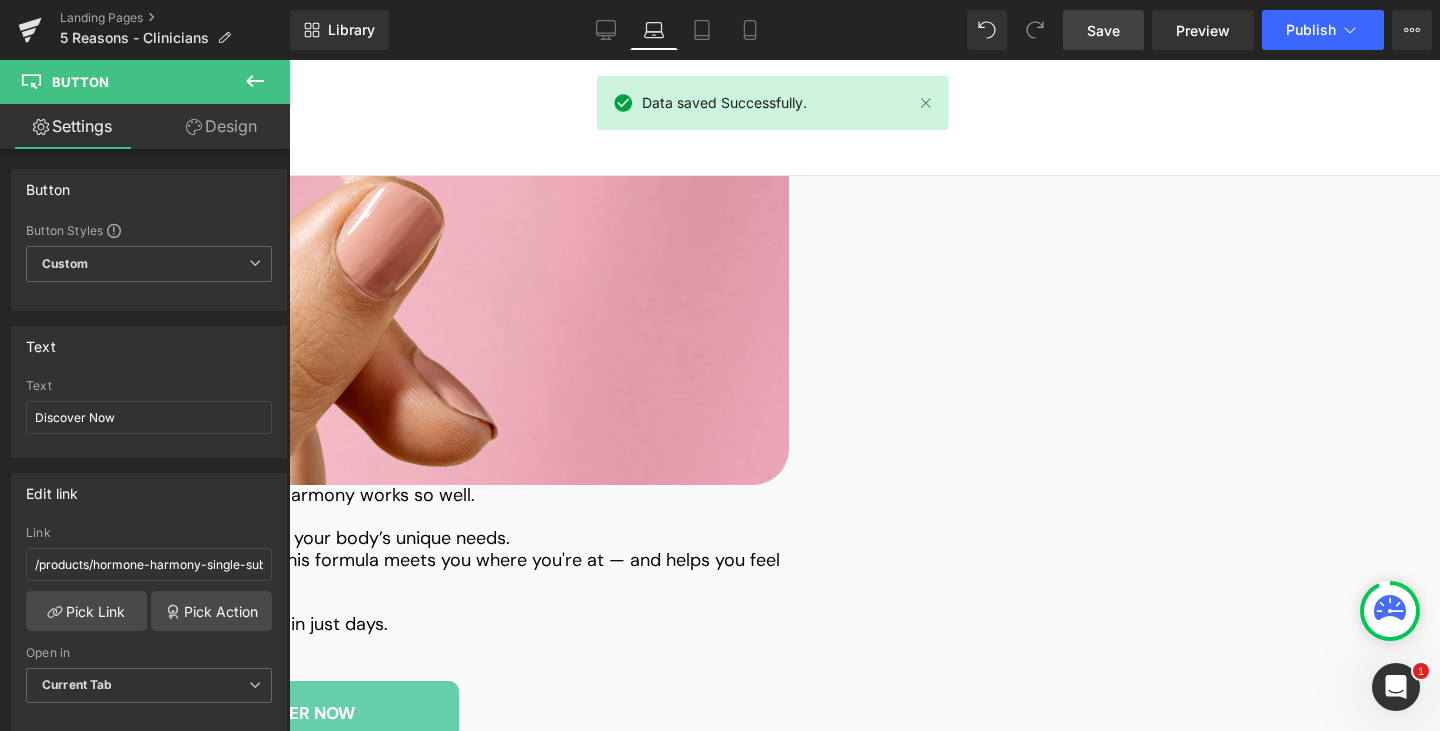scroll, scrollTop: 2435, scrollLeft: 0, axis: vertical 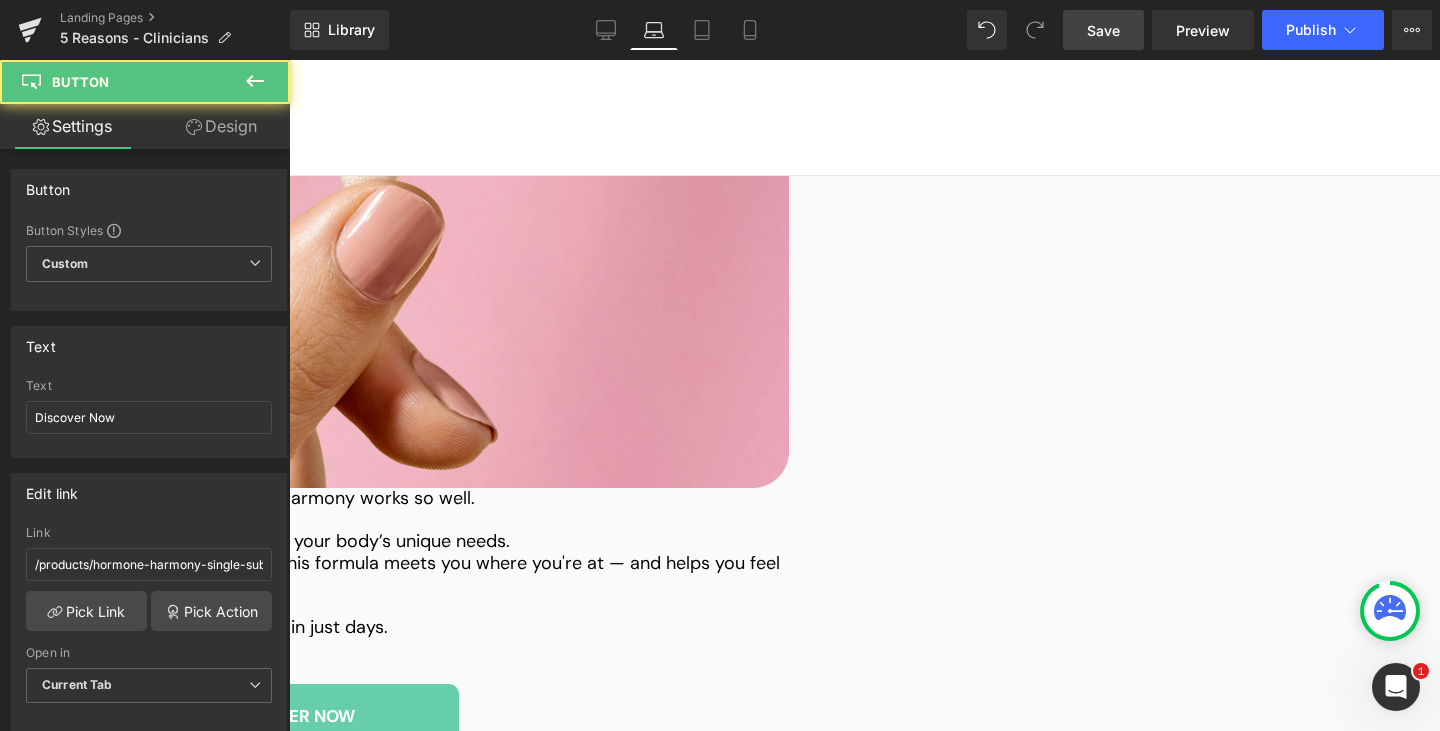click on "Discover Now Button" at bounding box center (184, 2479) 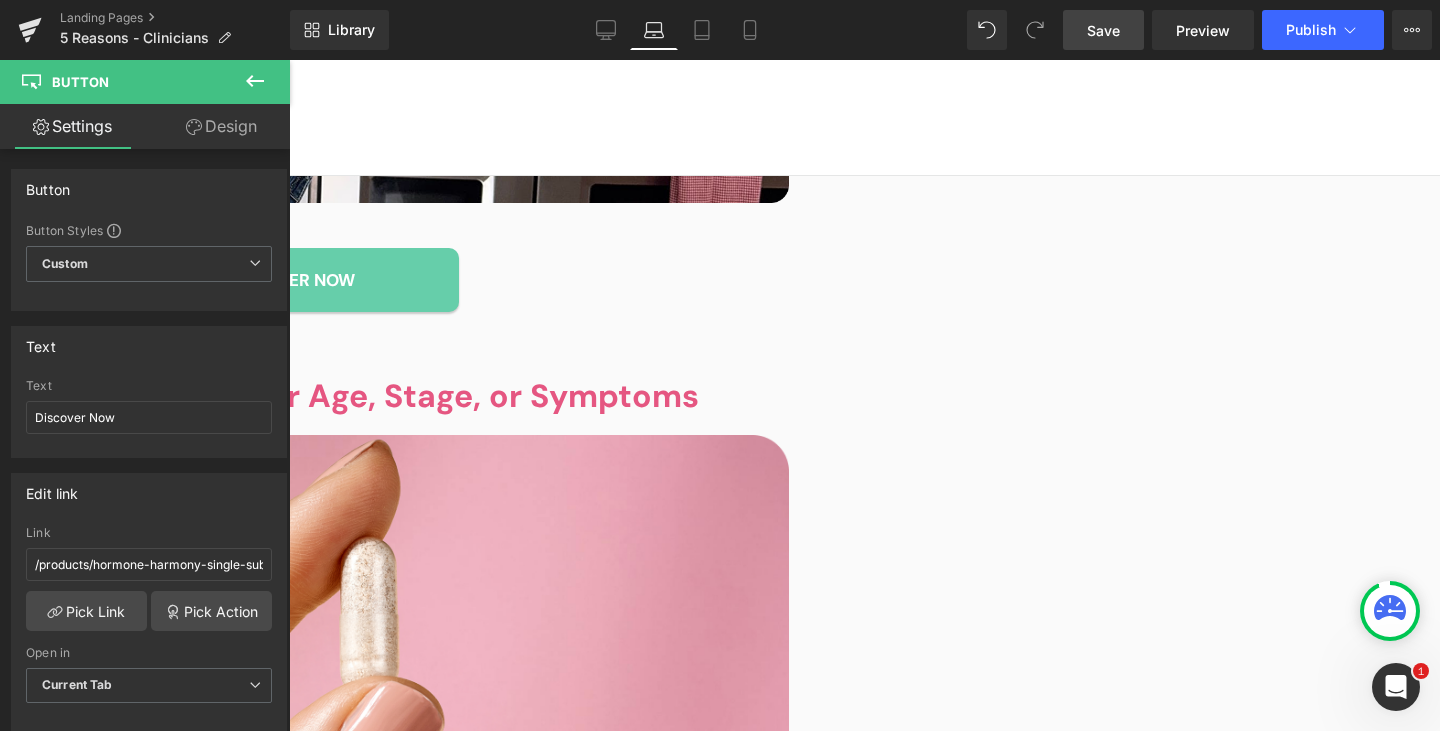 scroll, scrollTop: 1924, scrollLeft: 0, axis: vertical 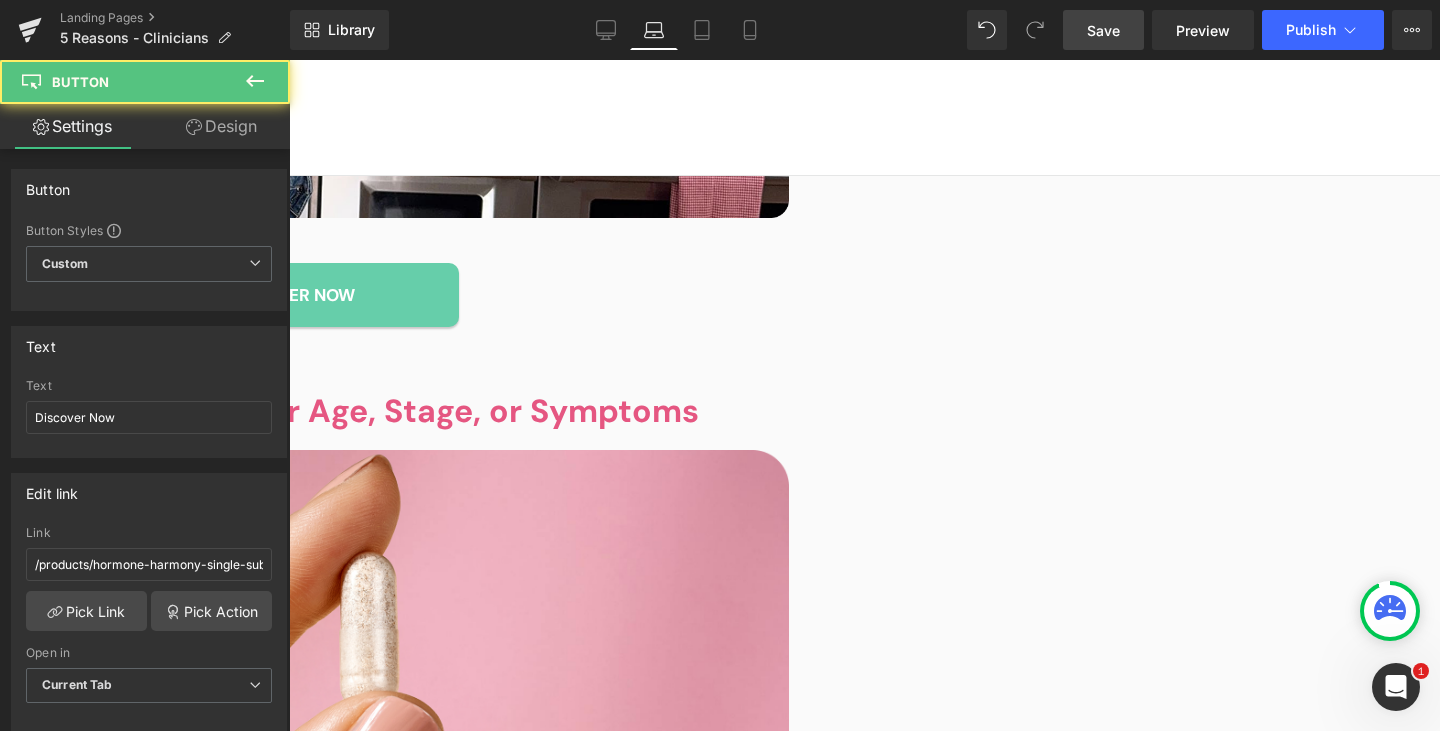 click on "Discover Now Button" at bounding box center (289, 1623) 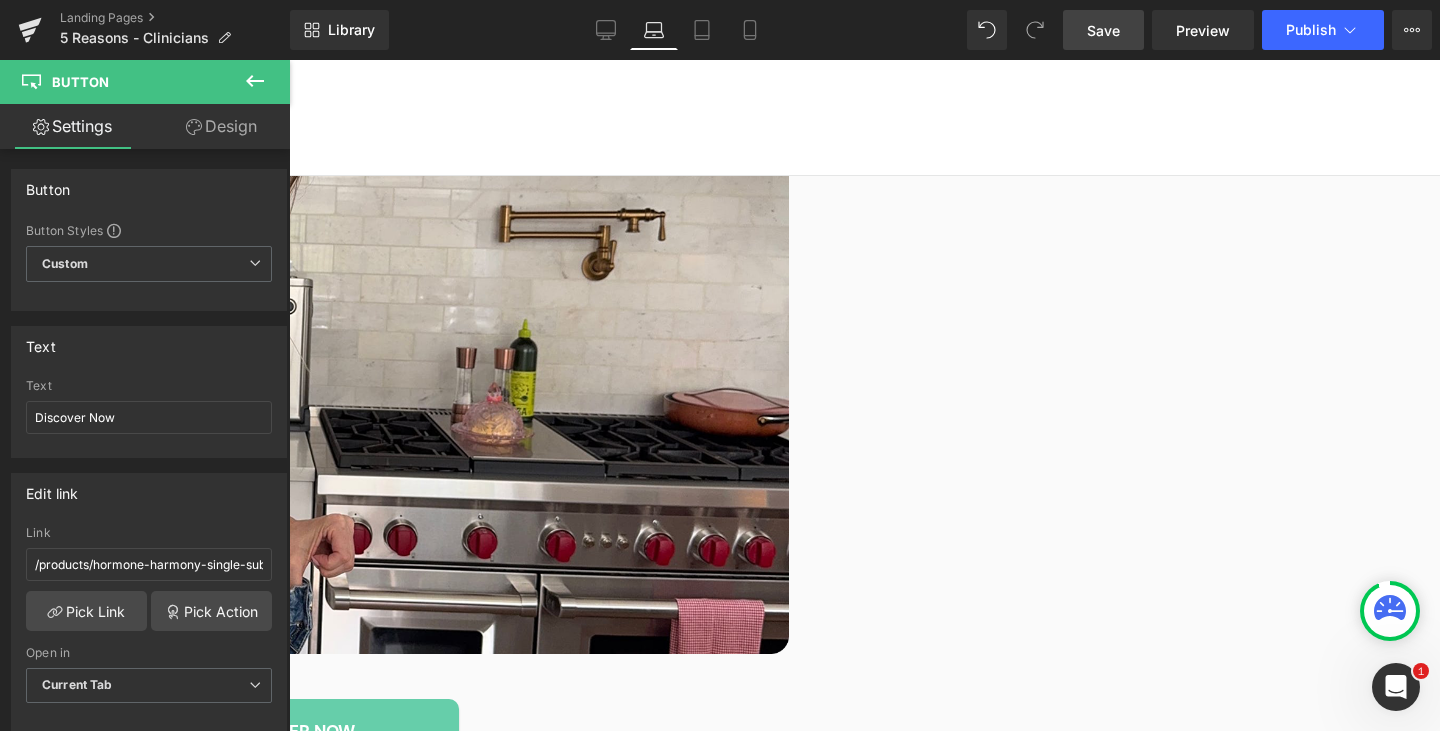 scroll, scrollTop: 1487, scrollLeft: 0, axis: vertical 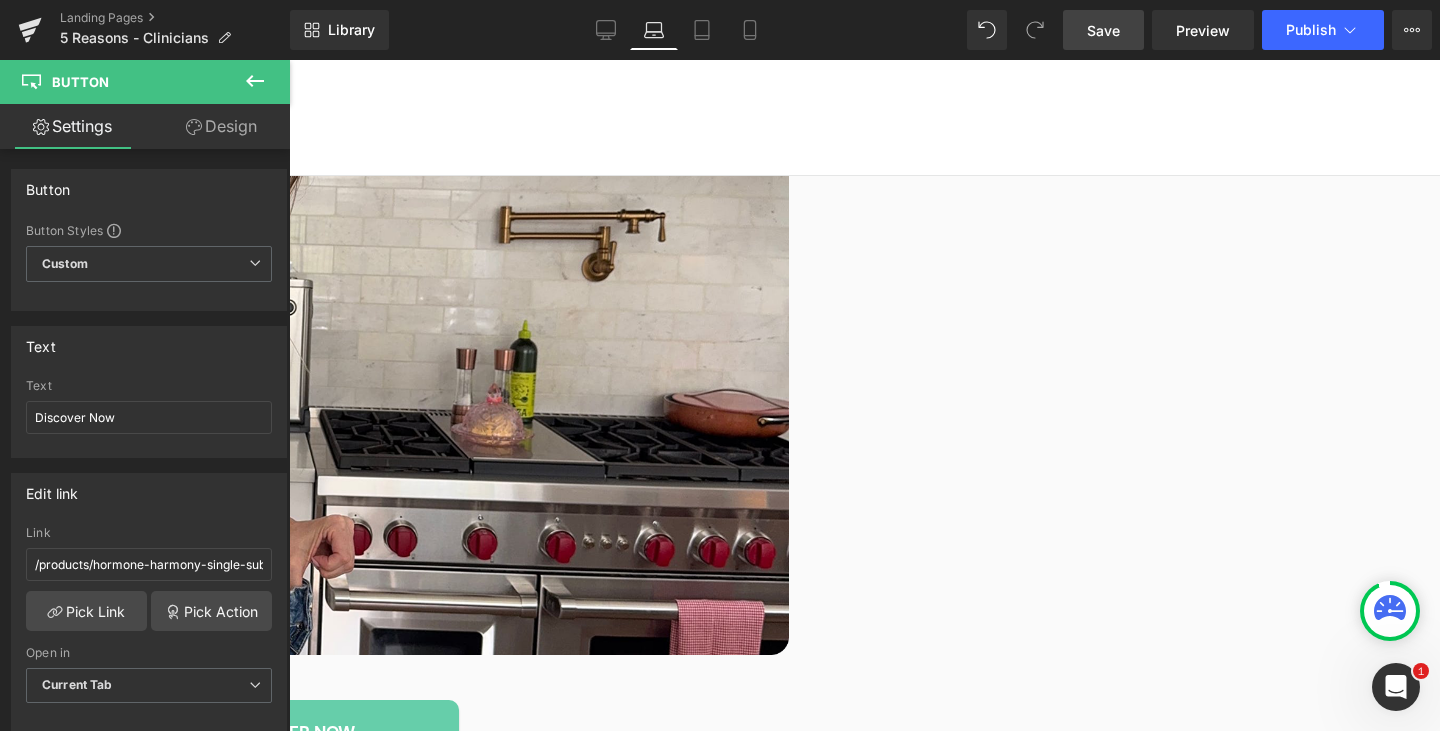 click on "Button" at bounding box center (289, 60) 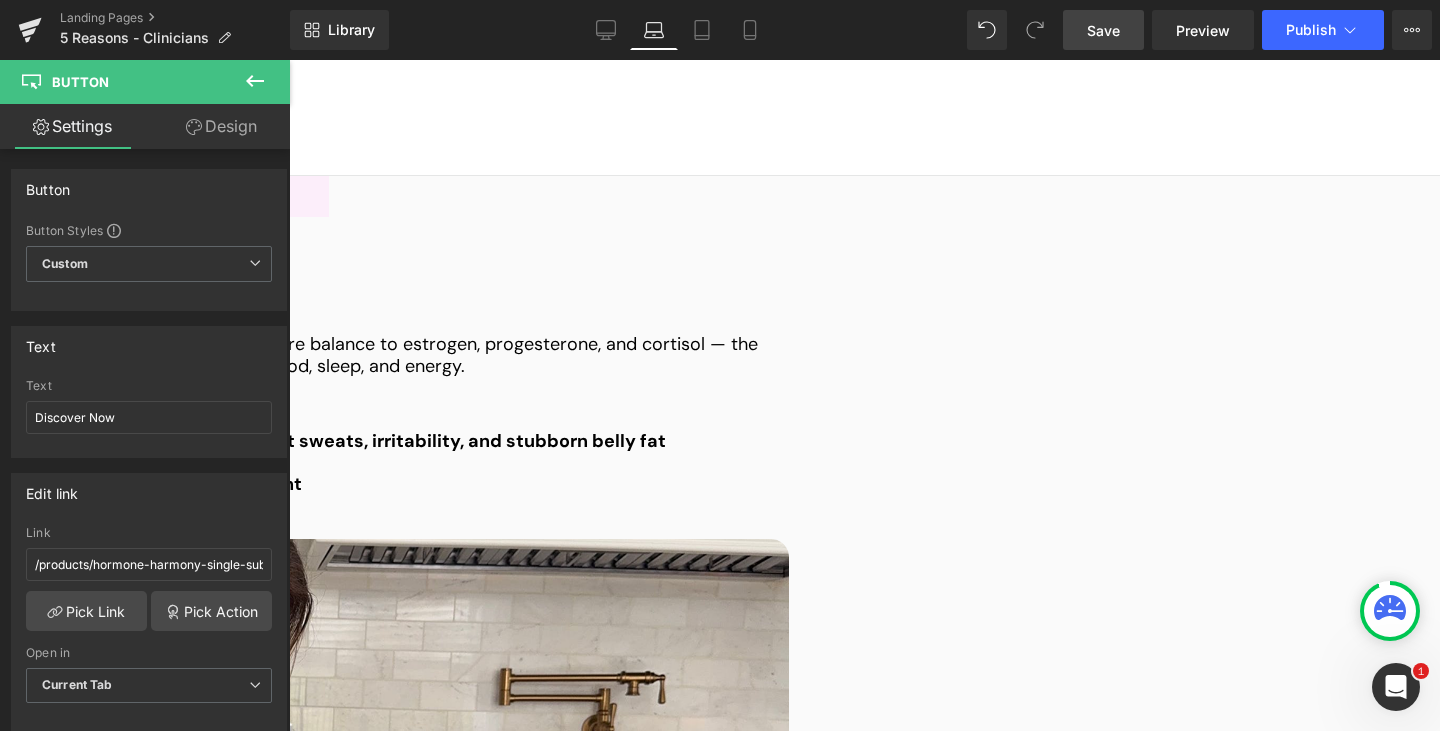 scroll, scrollTop: 1019, scrollLeft: 0, axis: vertical 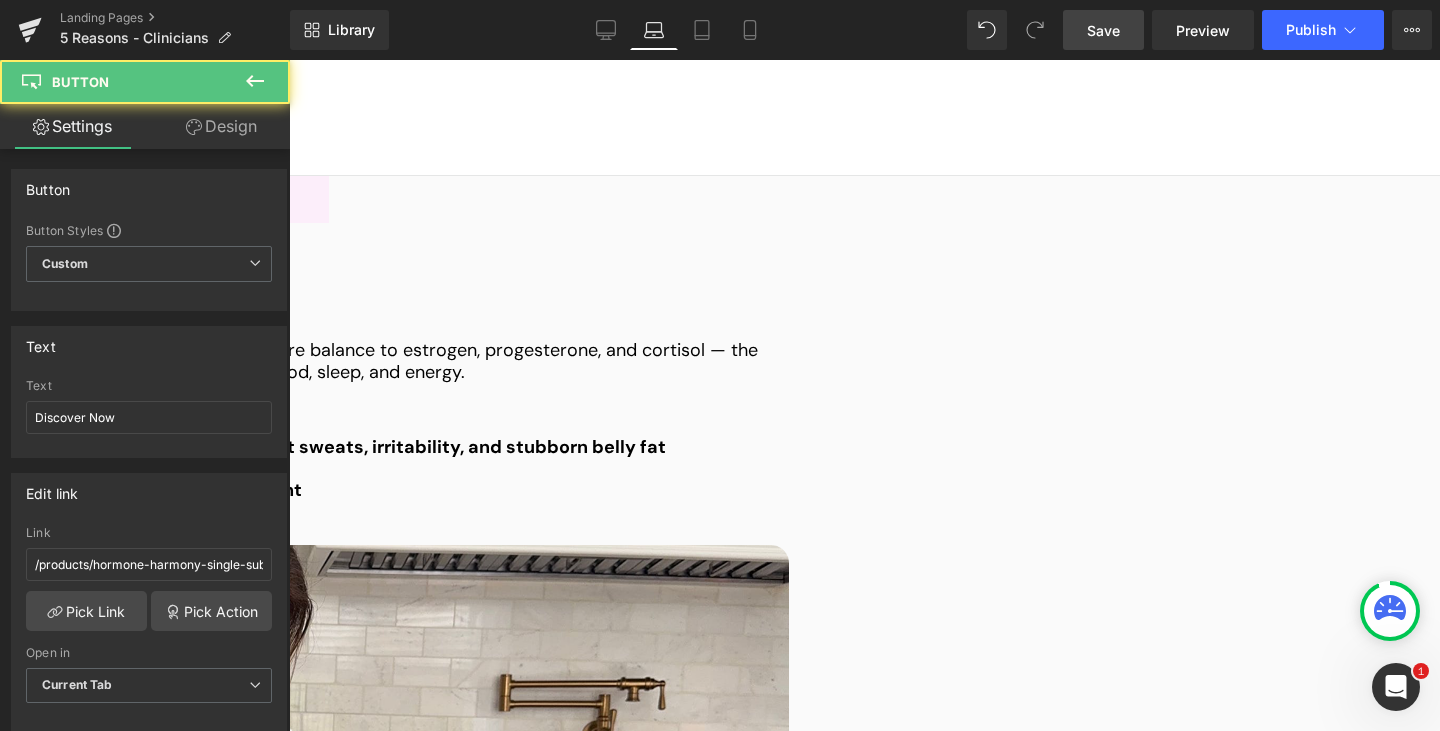click on "Discover Now Button" at bounding box center [289, 1200] 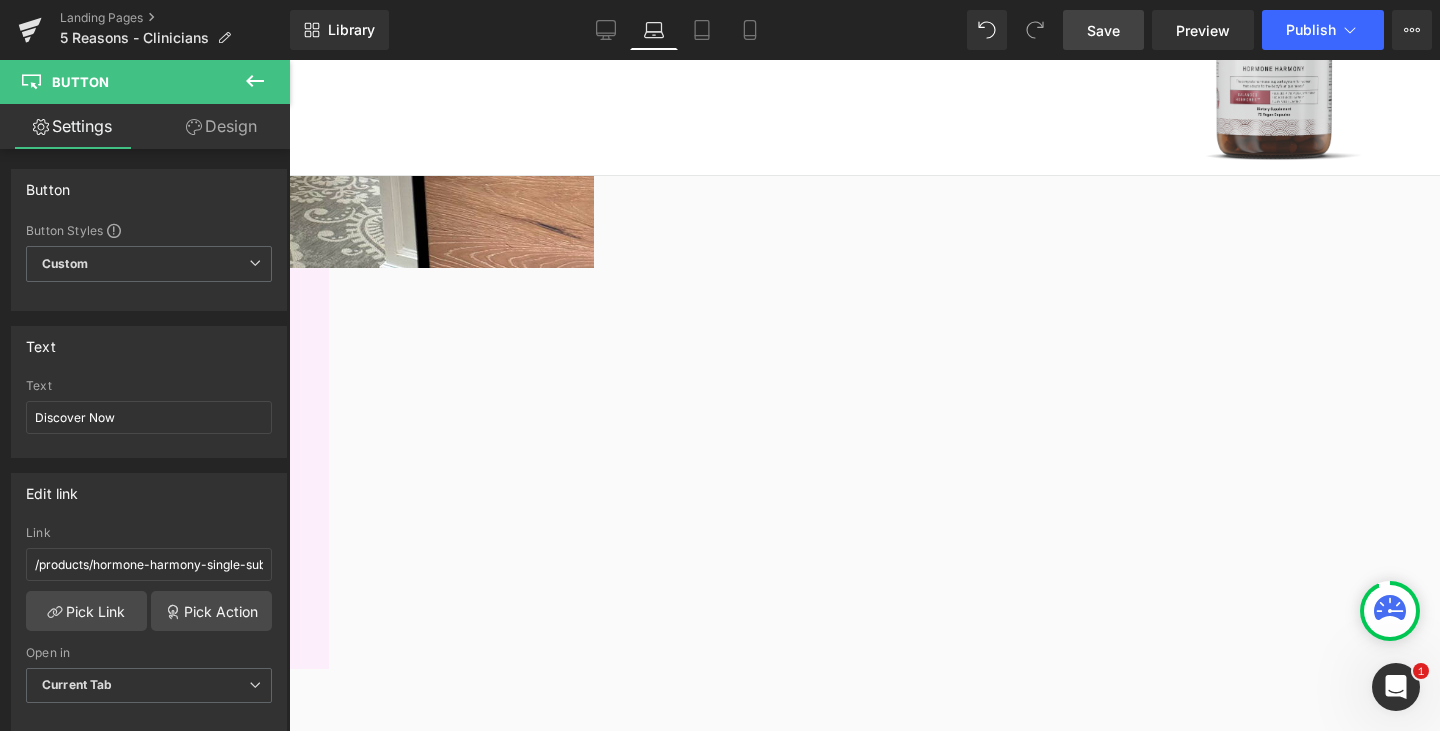 scroll, scrollTop: 572, scrollLeft: 0, axis: vertical 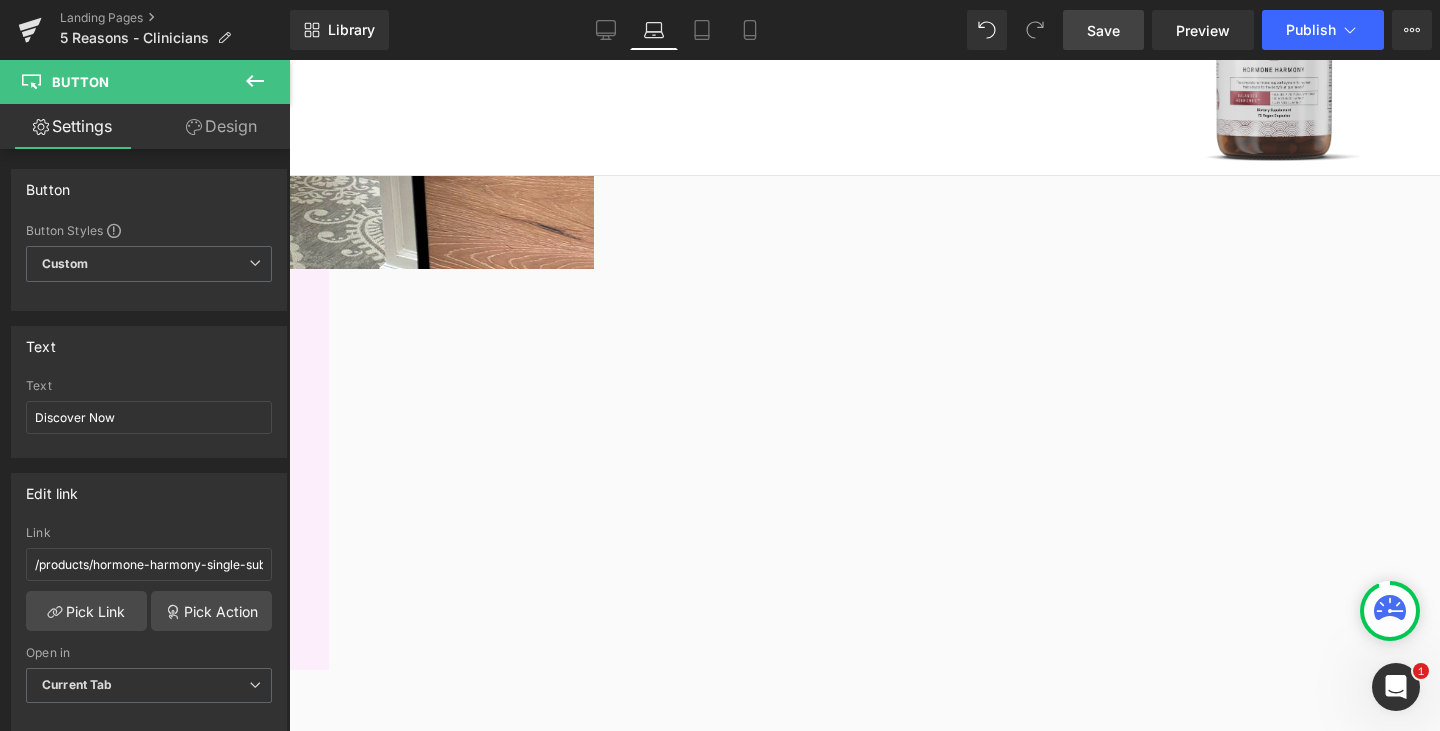 click on "Button" at bounding box center (289, 60) 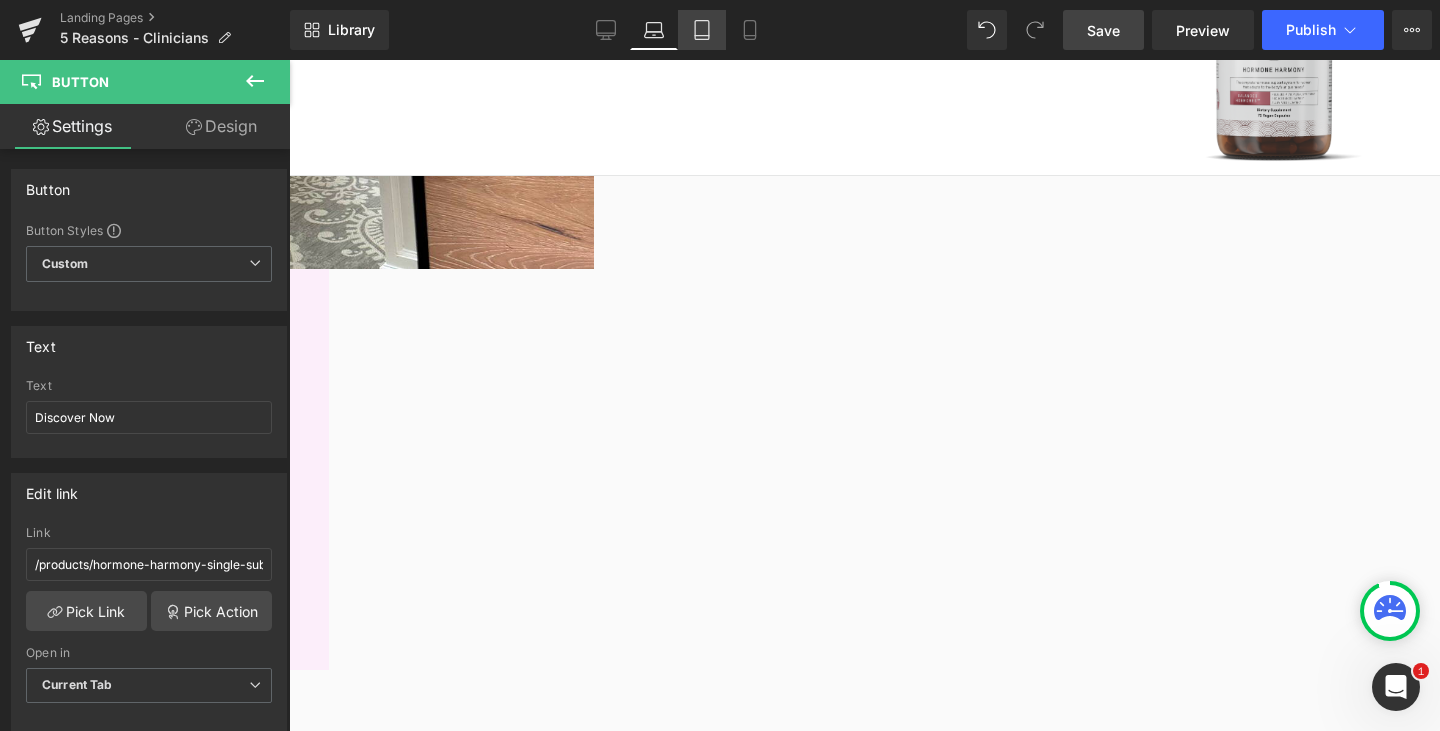 click 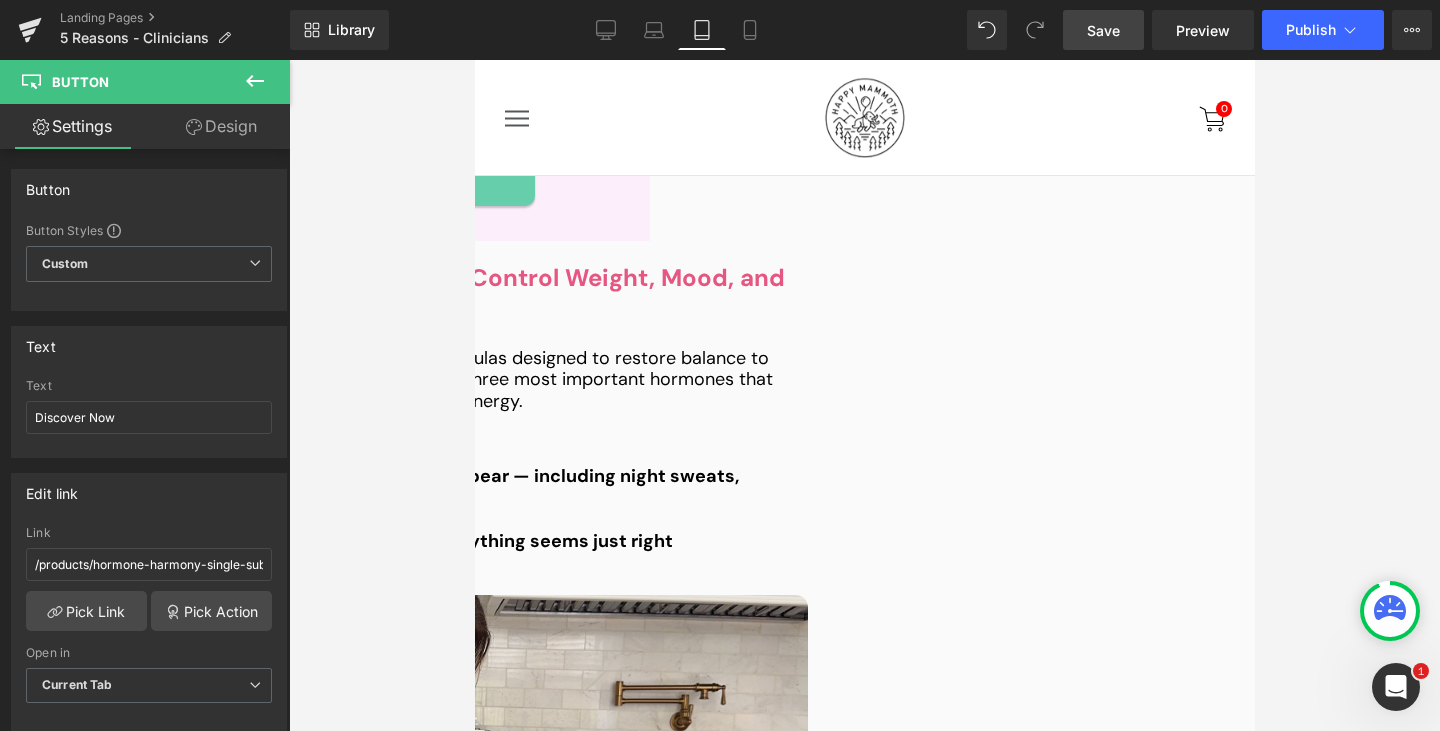 scroll, scrollTop: 953, scrollLeft: 0, axis: vertical 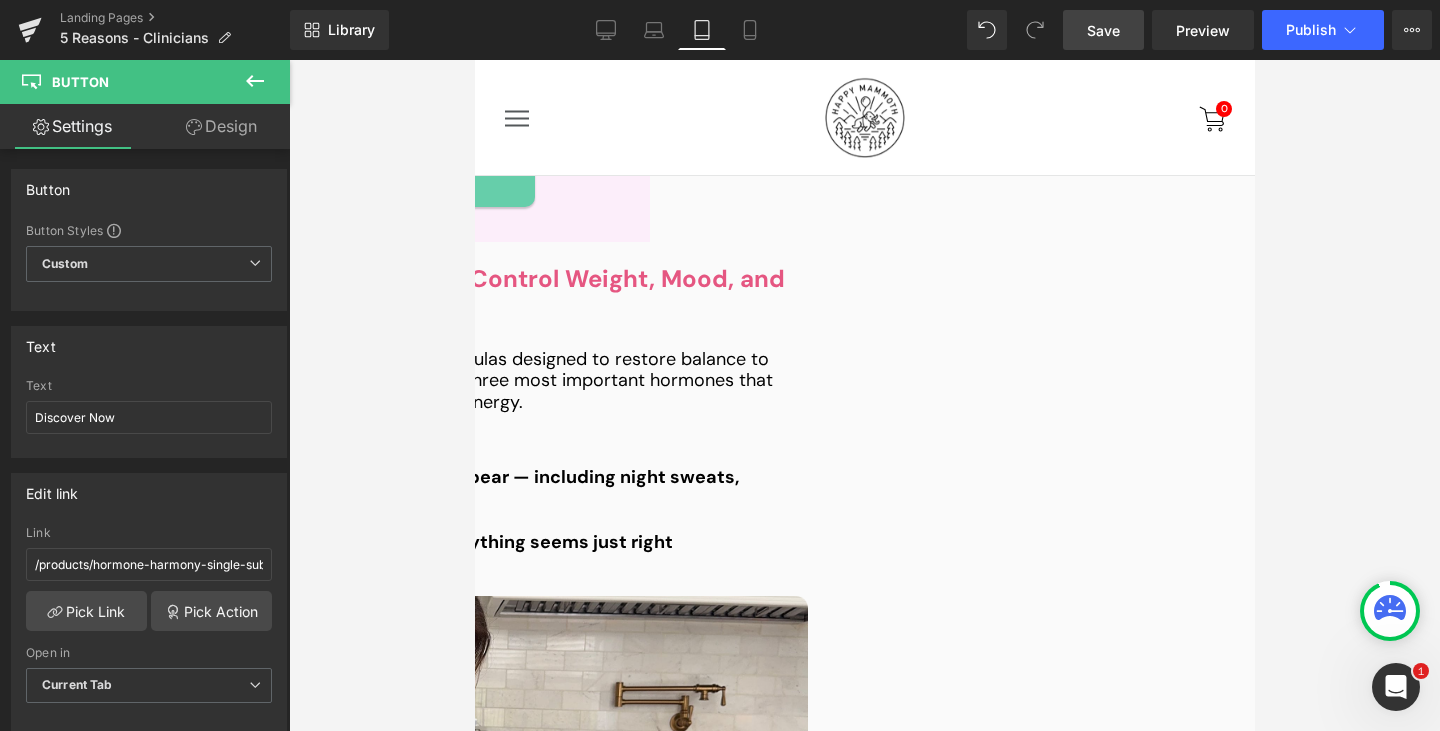 click on "Button" at bounding box center (474, 60) 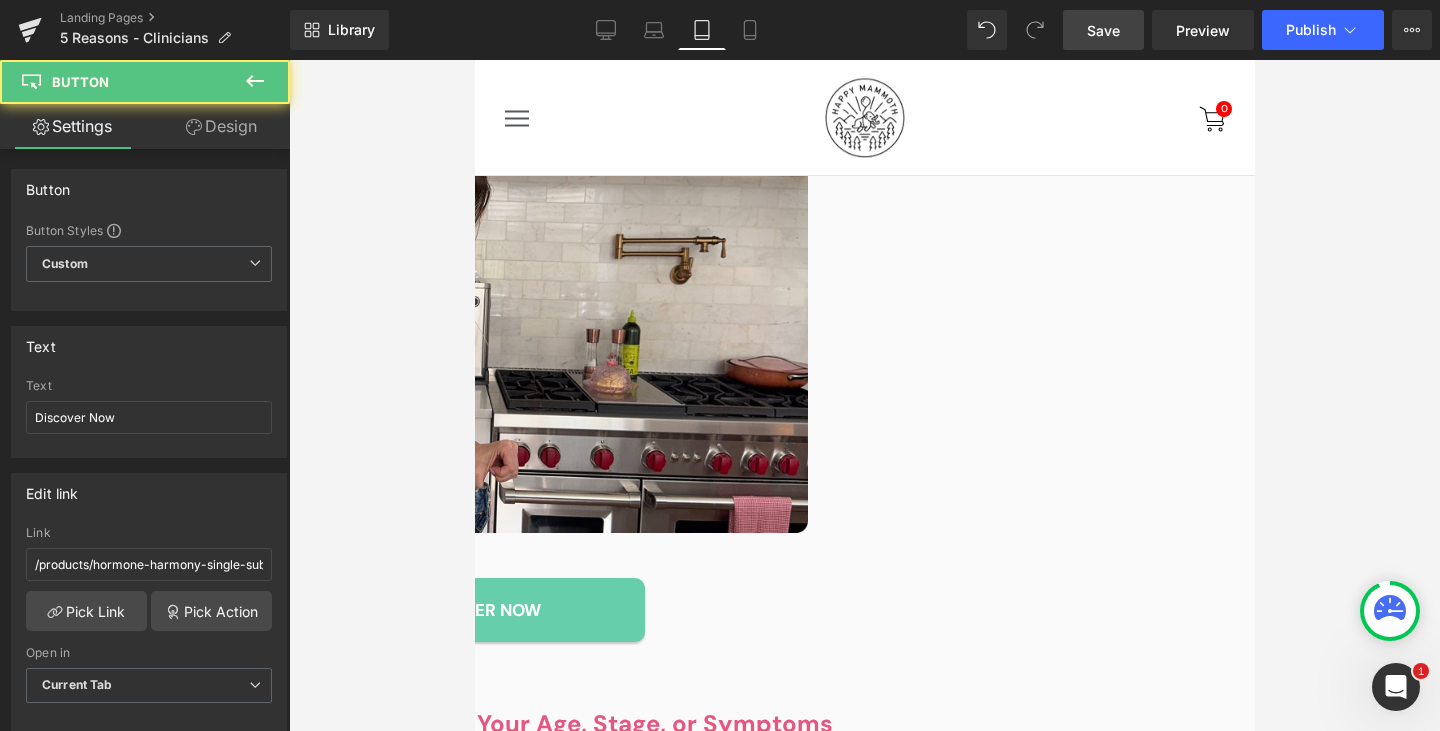 scroll, scrollTop: 1402, scrollLeft: 0, axis: vertical 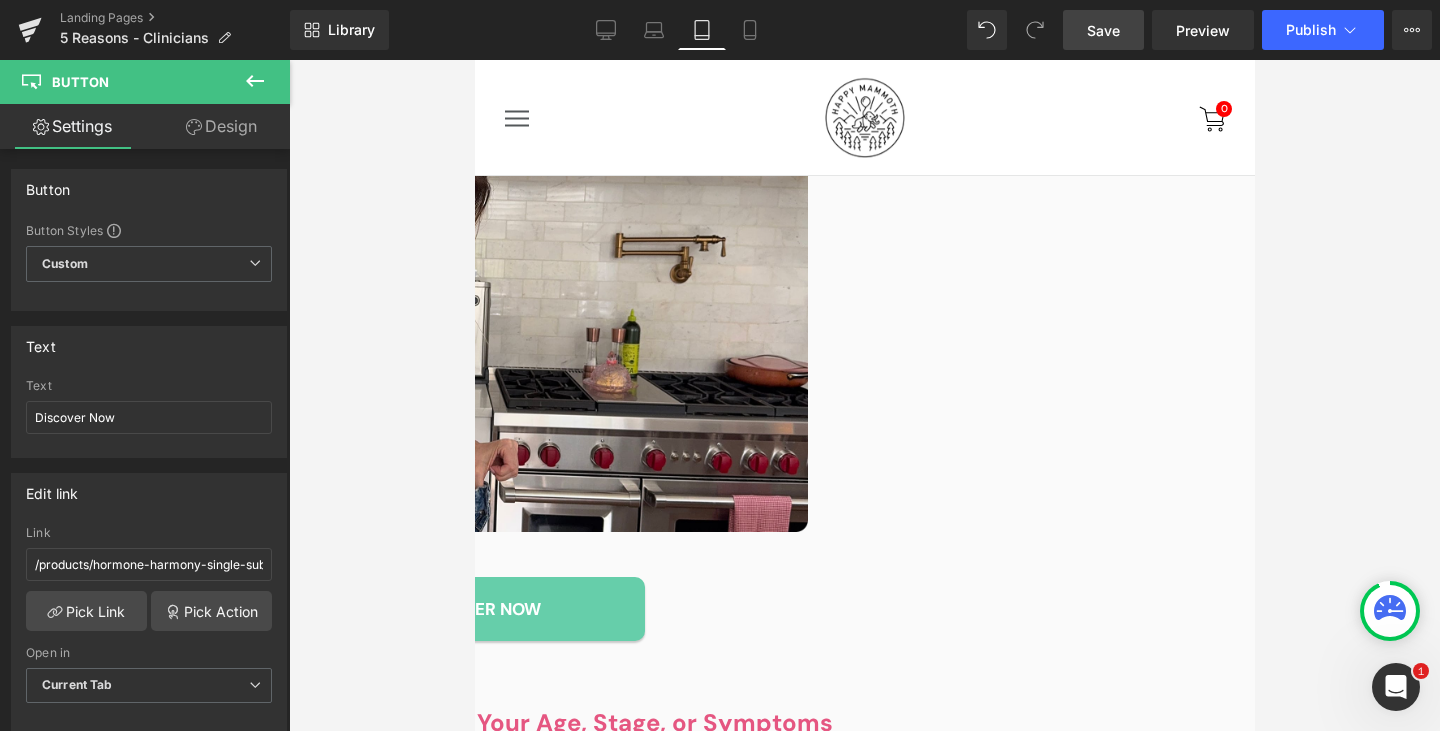 click on "Button" at bounding box center [474, 60] 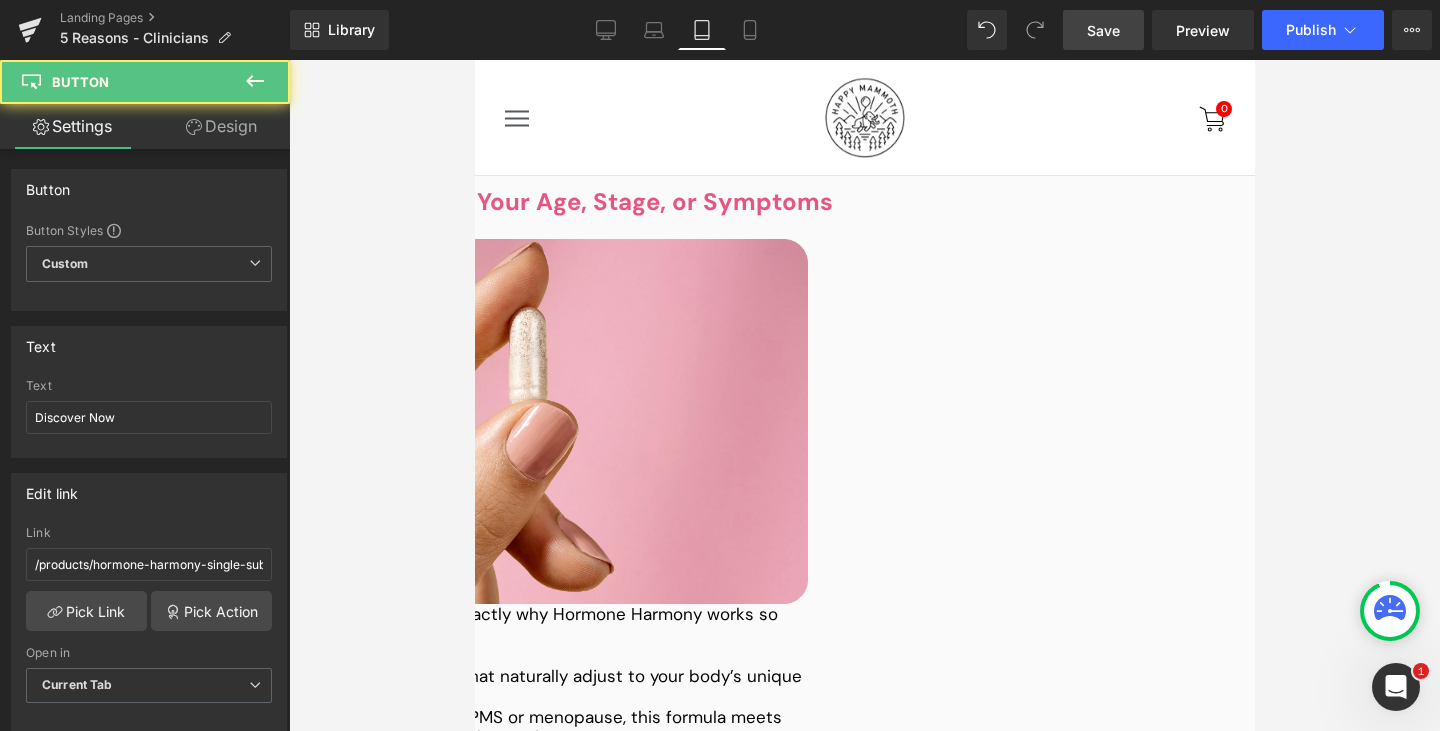 scroll, scrollTop: 1924, scrollLeft: 0, axis: vertical 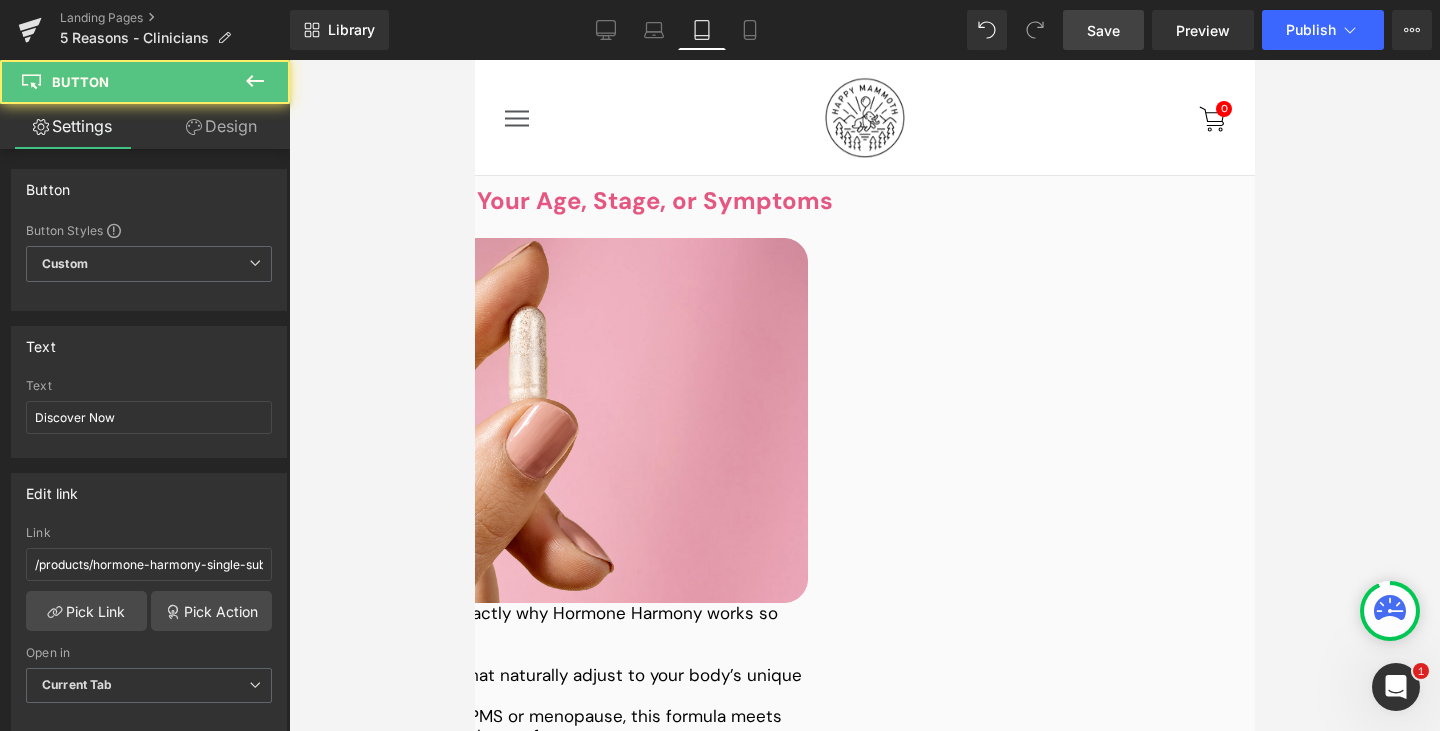 click on "Discover Now Button" at bounding box center (474, 864) 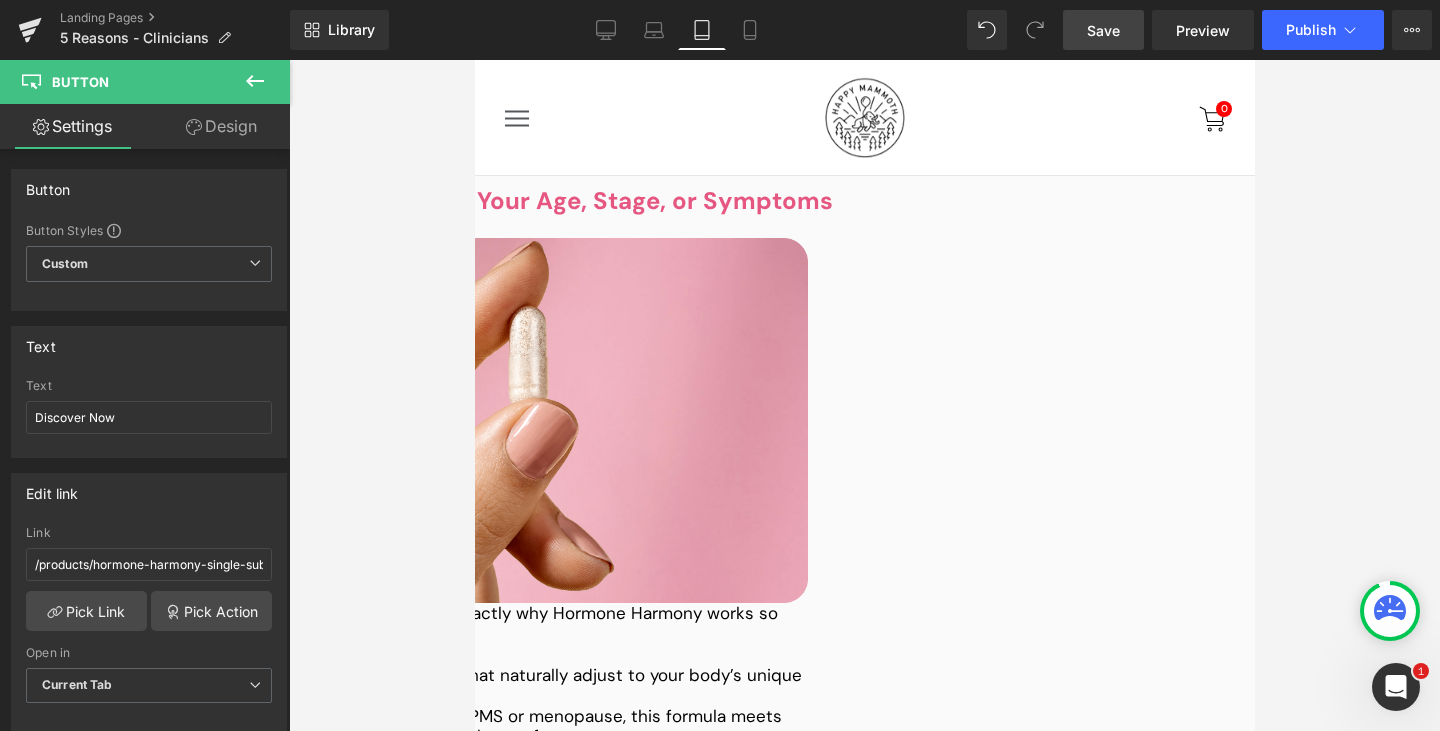 click on "Button" at bounding box center [474, 60] 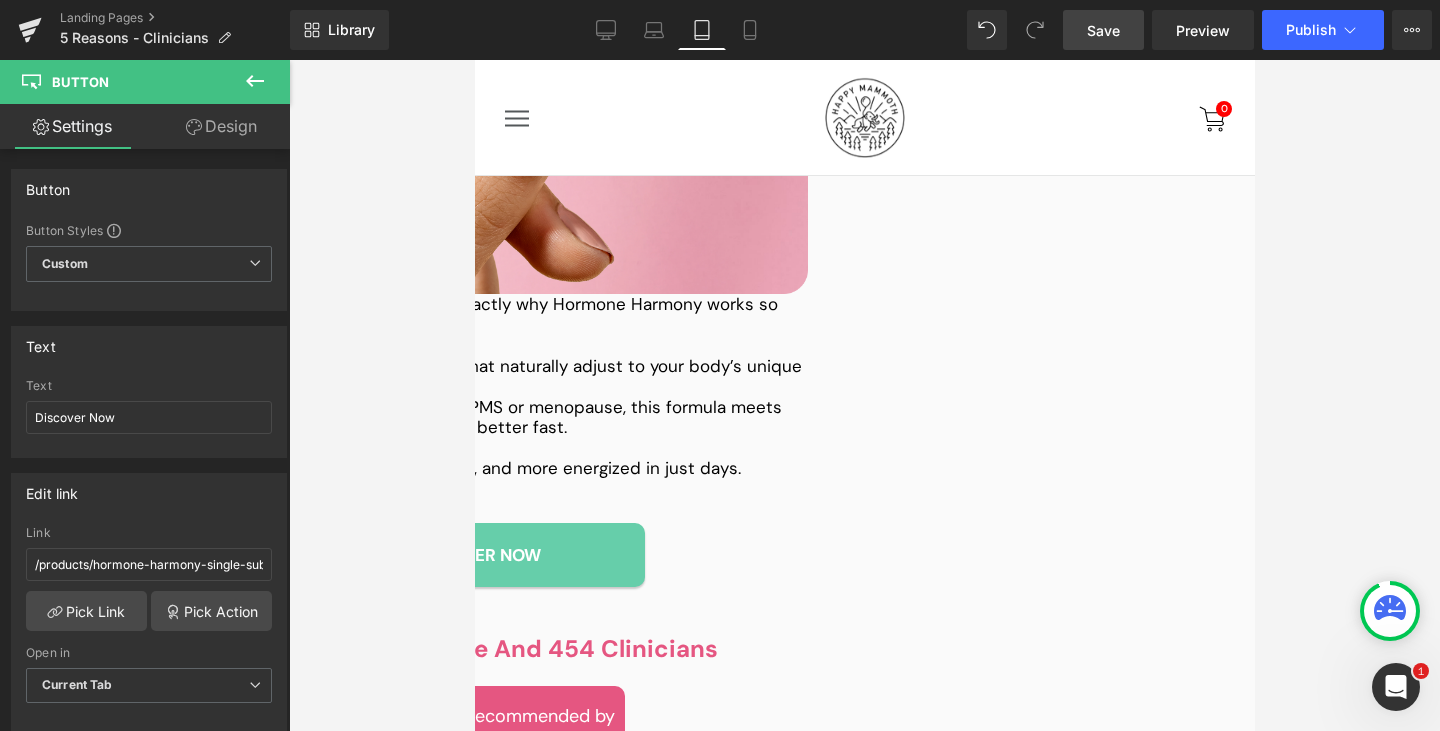 scroll, scrollTop: 2234, scrollLeft: 0, axis: vertical 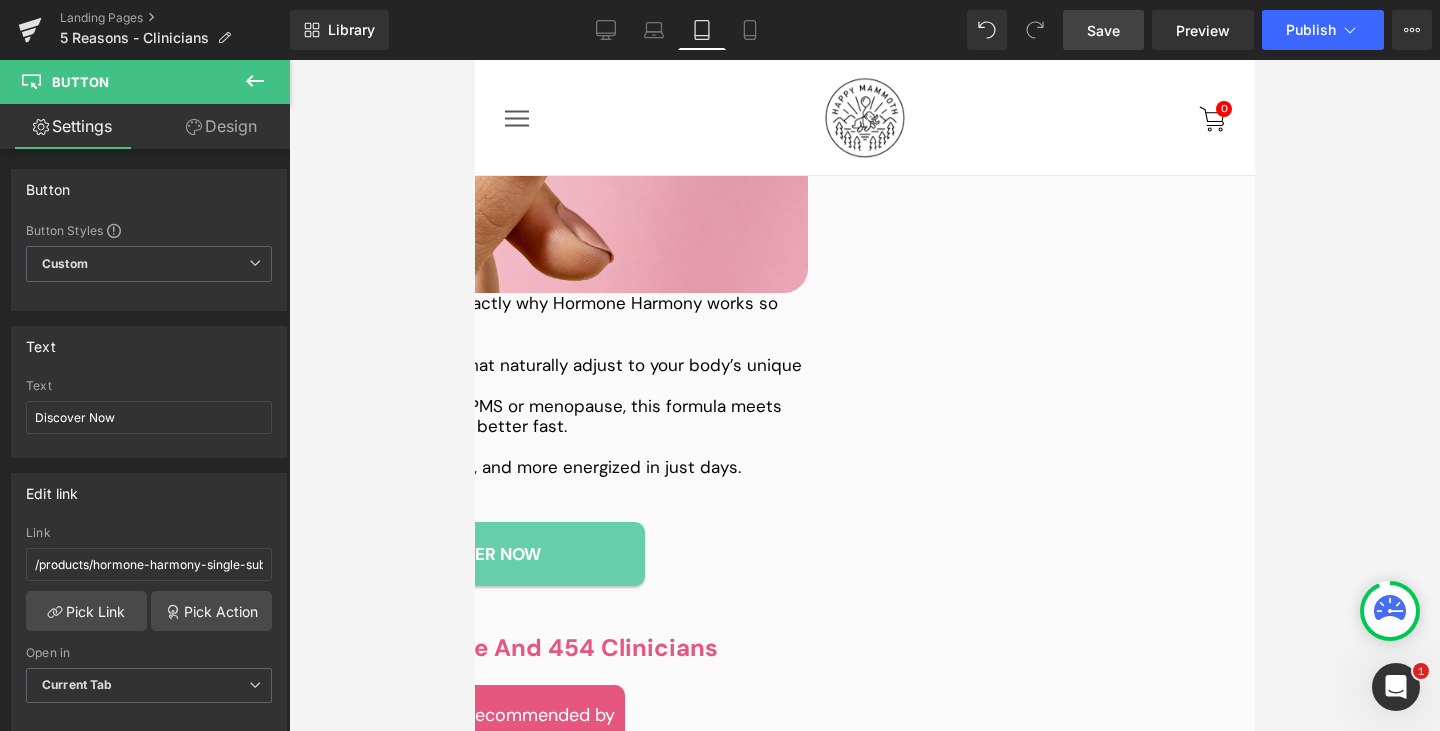 click on "Button" at bounding box center [474, 60] 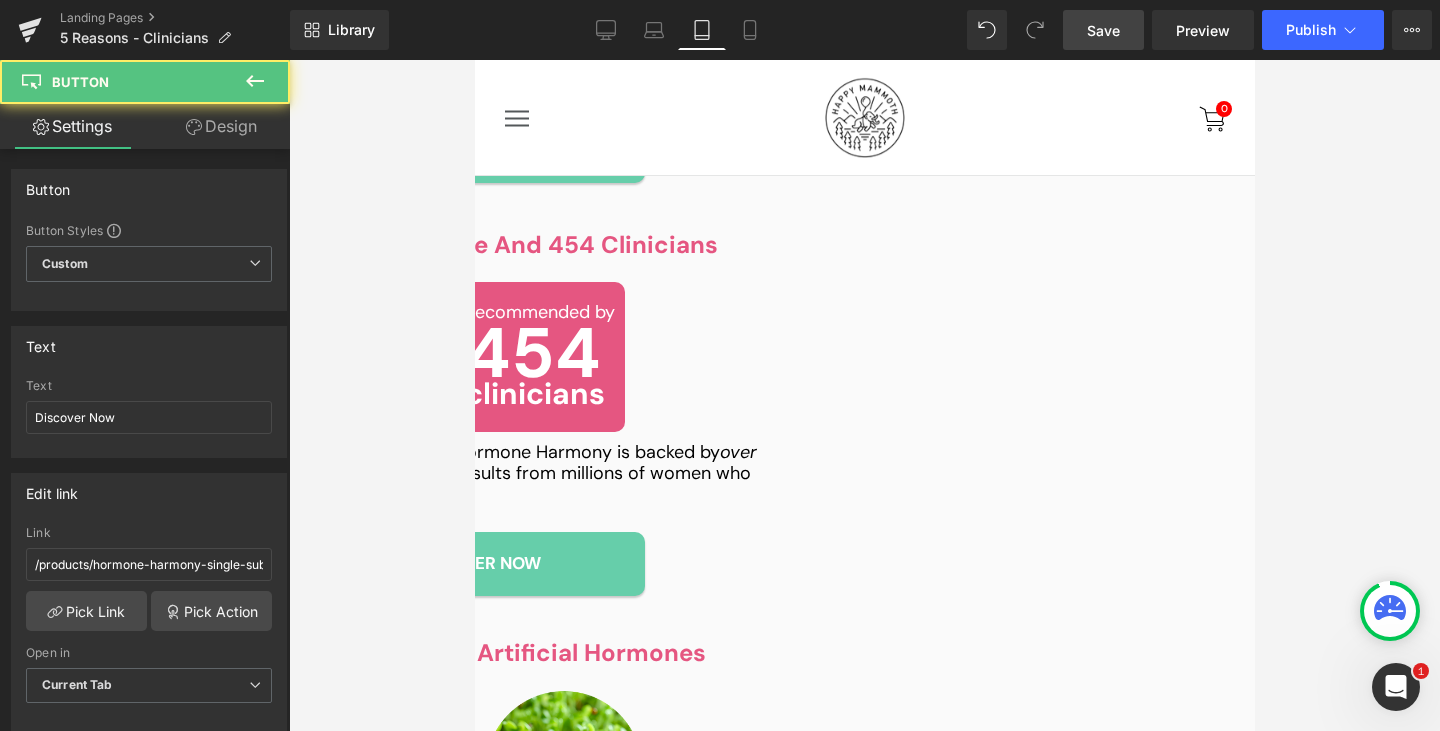 scroll, scrollTop: 2645, scrollLeft: 0, axis: vertical 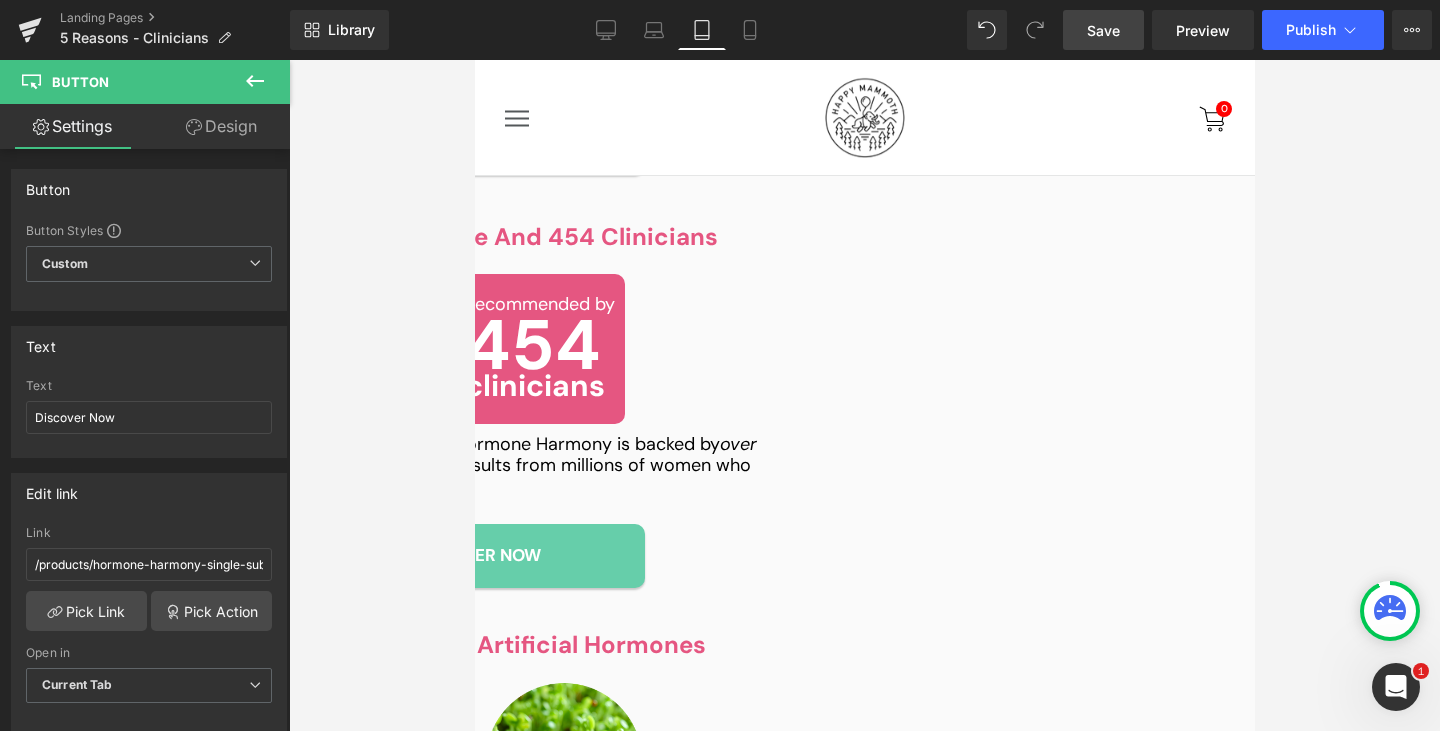 click on "Button" at bounding box center (474, 60) 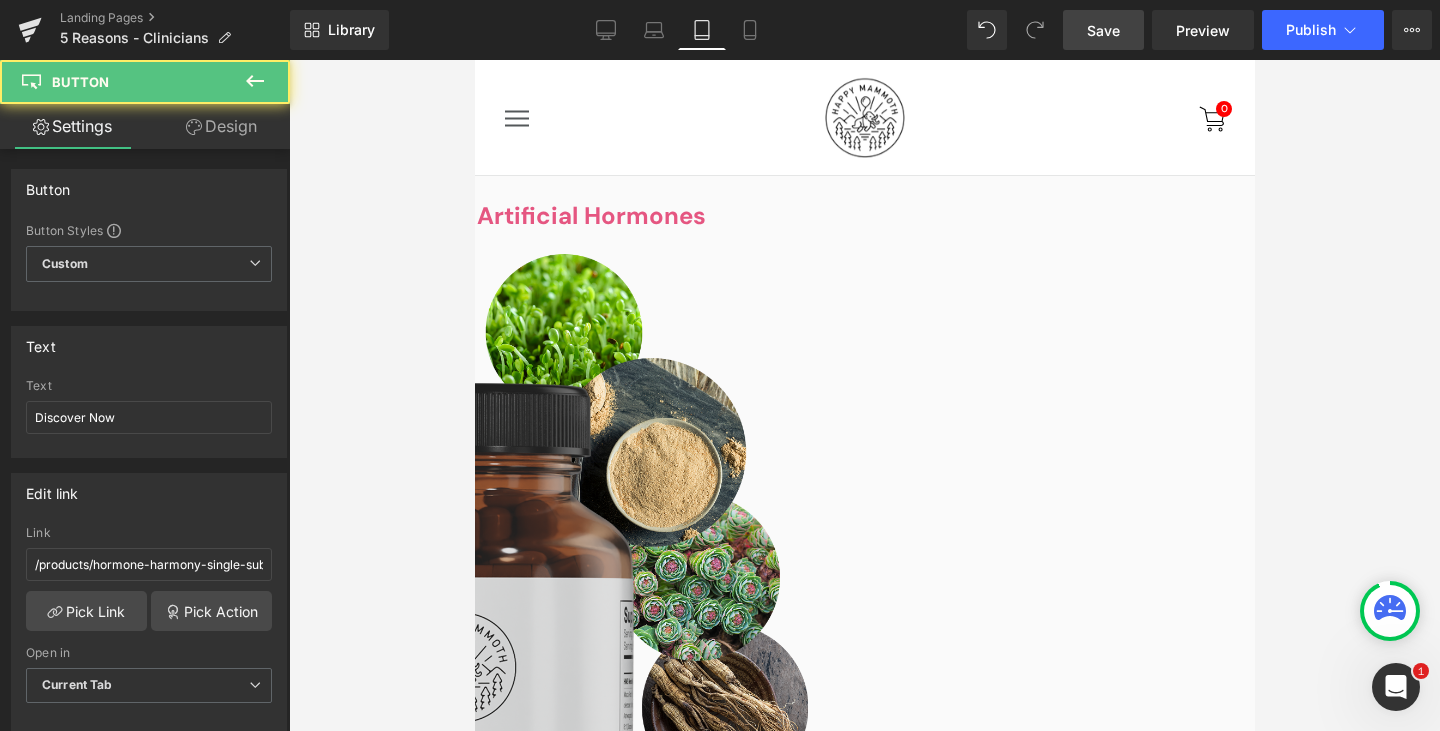 scroll, scrollTop: 3075, scrollLeft: 0, axis: vertical 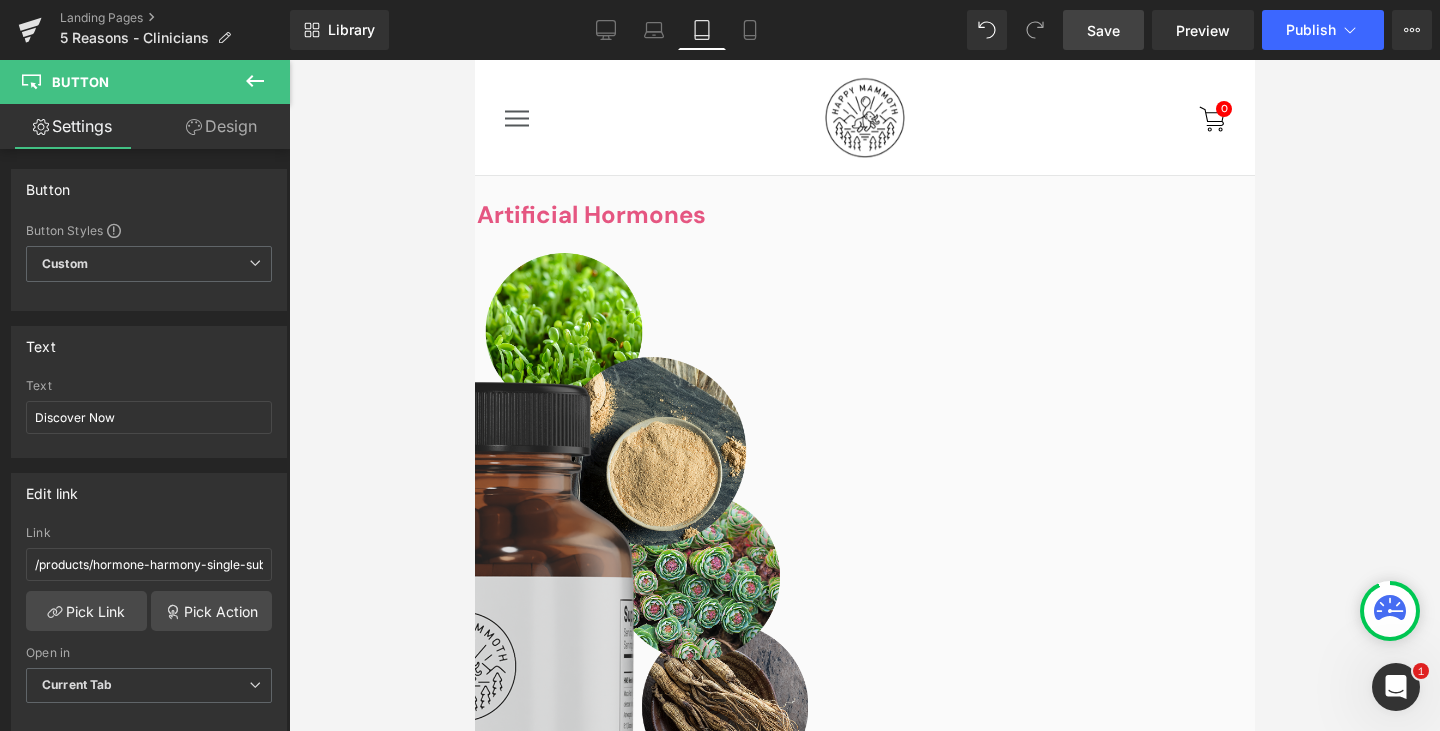 click on "Button" at bounding box center (474, 60) 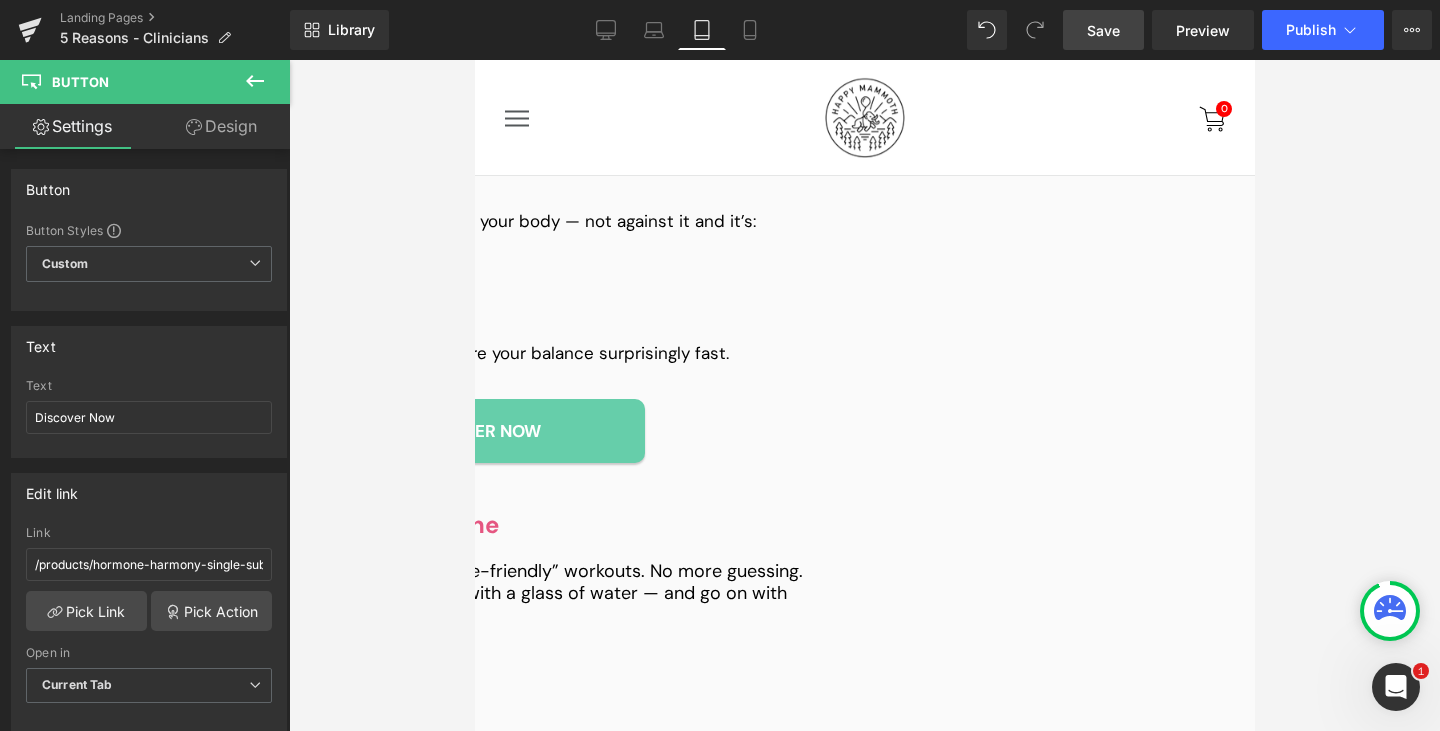 scroll, scrollTop: 3955, scrollLeft: 0, axis: vertical 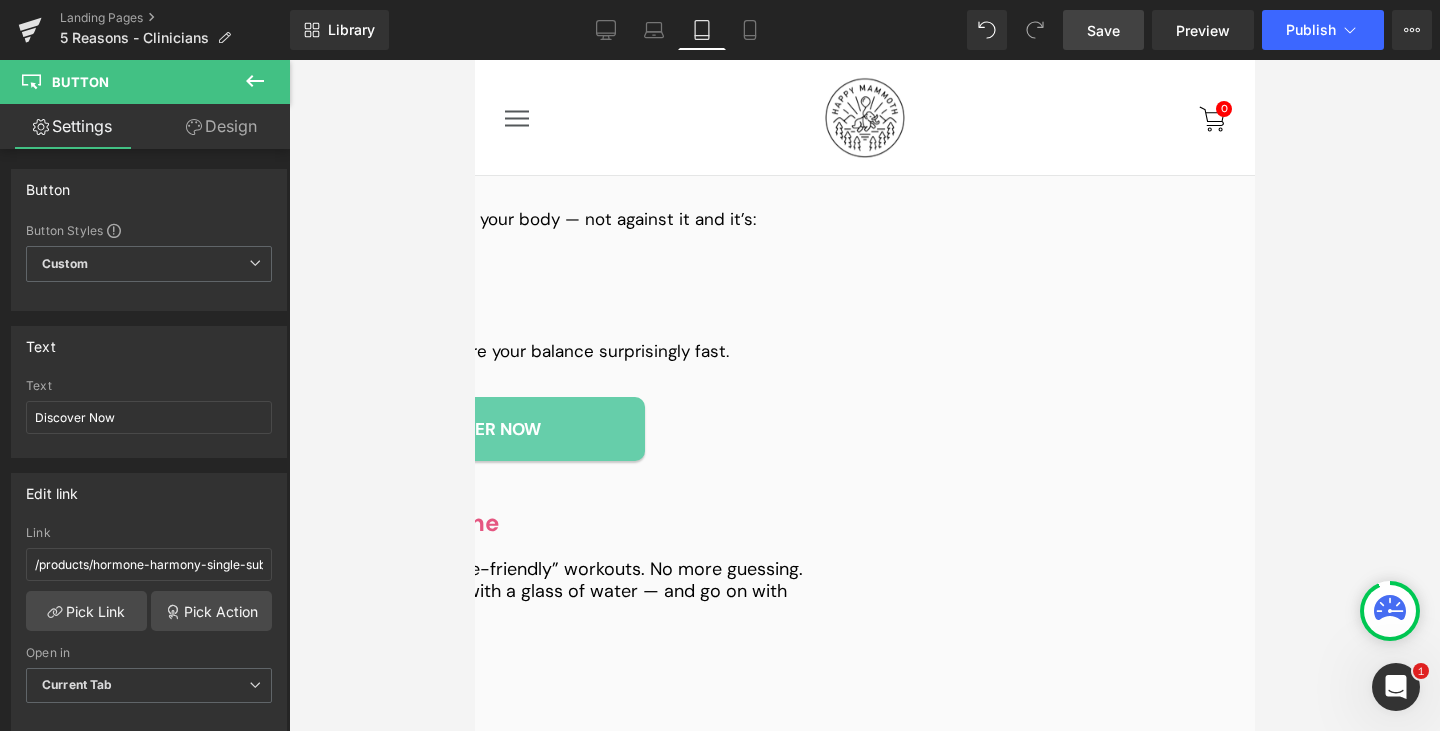 click on "Button" at bounding box center [474, 60] 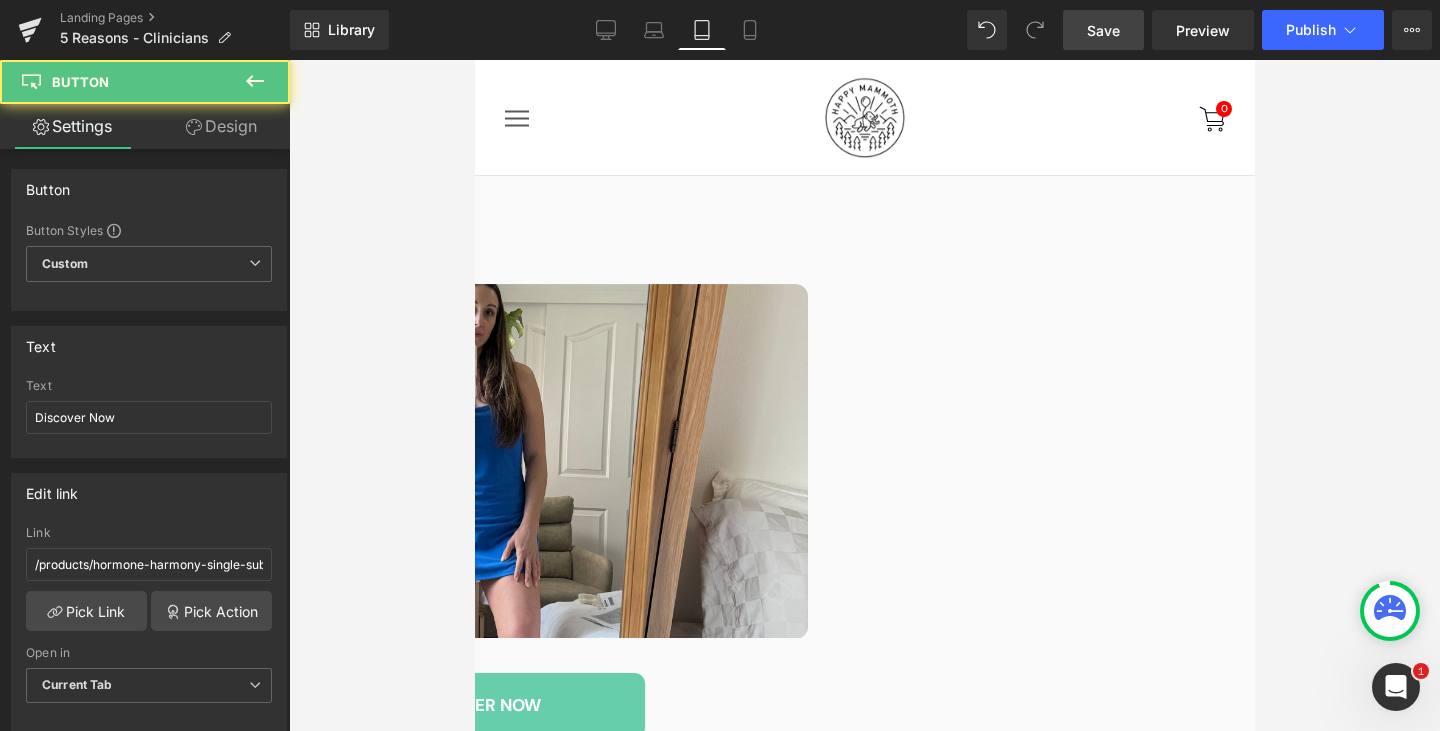scroll, scrollTop: 4453, scrollLeft: 0, axis: vertical 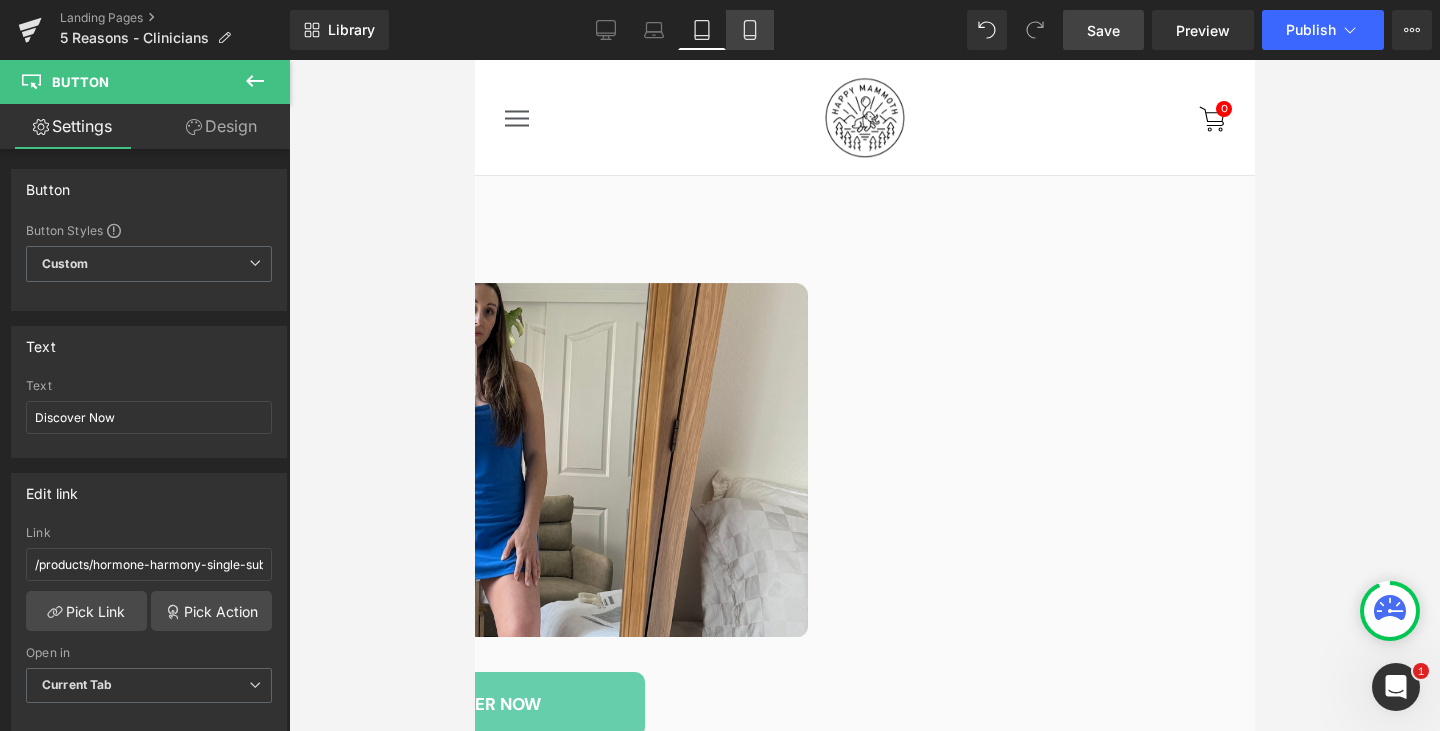 click on "Mobile" at bounding box center [750, 30] 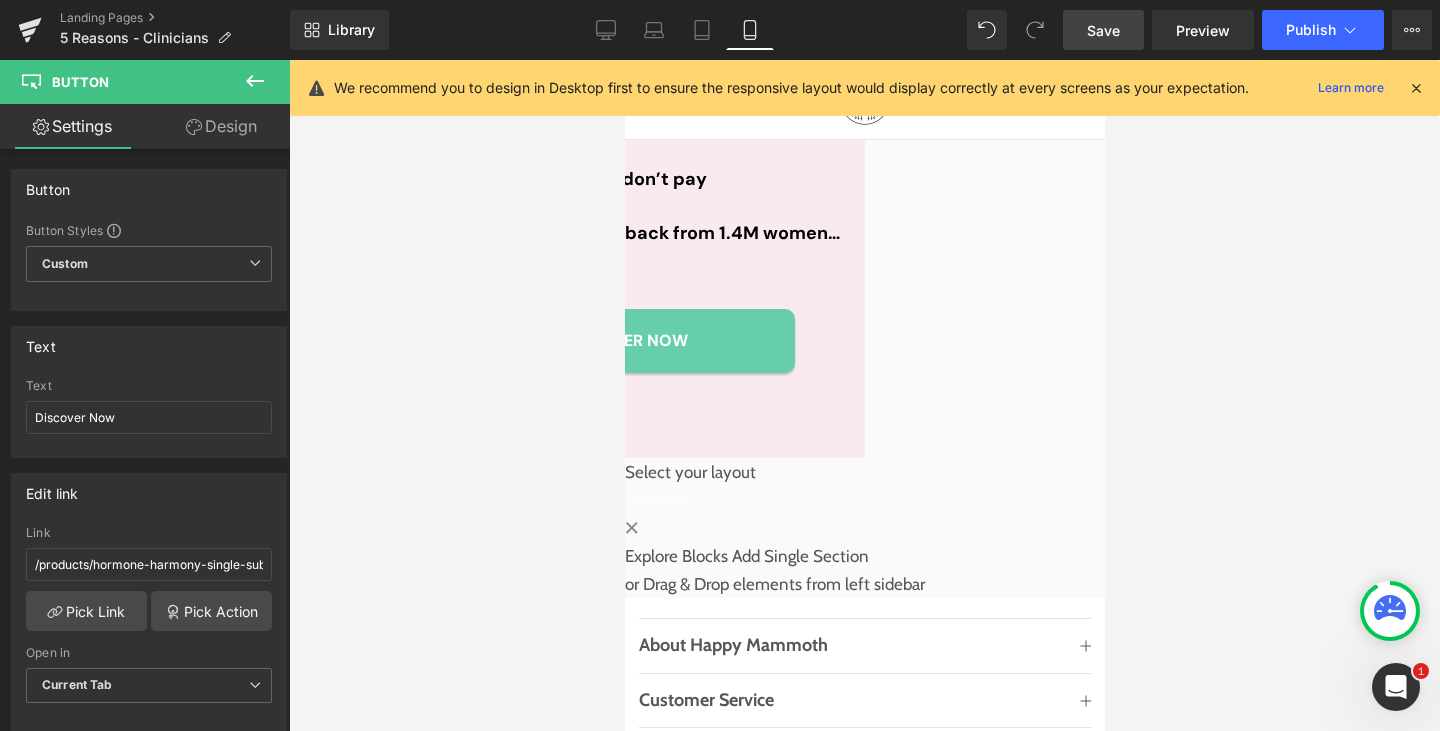 scroll, scrollTop: 6296, scrollLeft: 0, axis: vertical 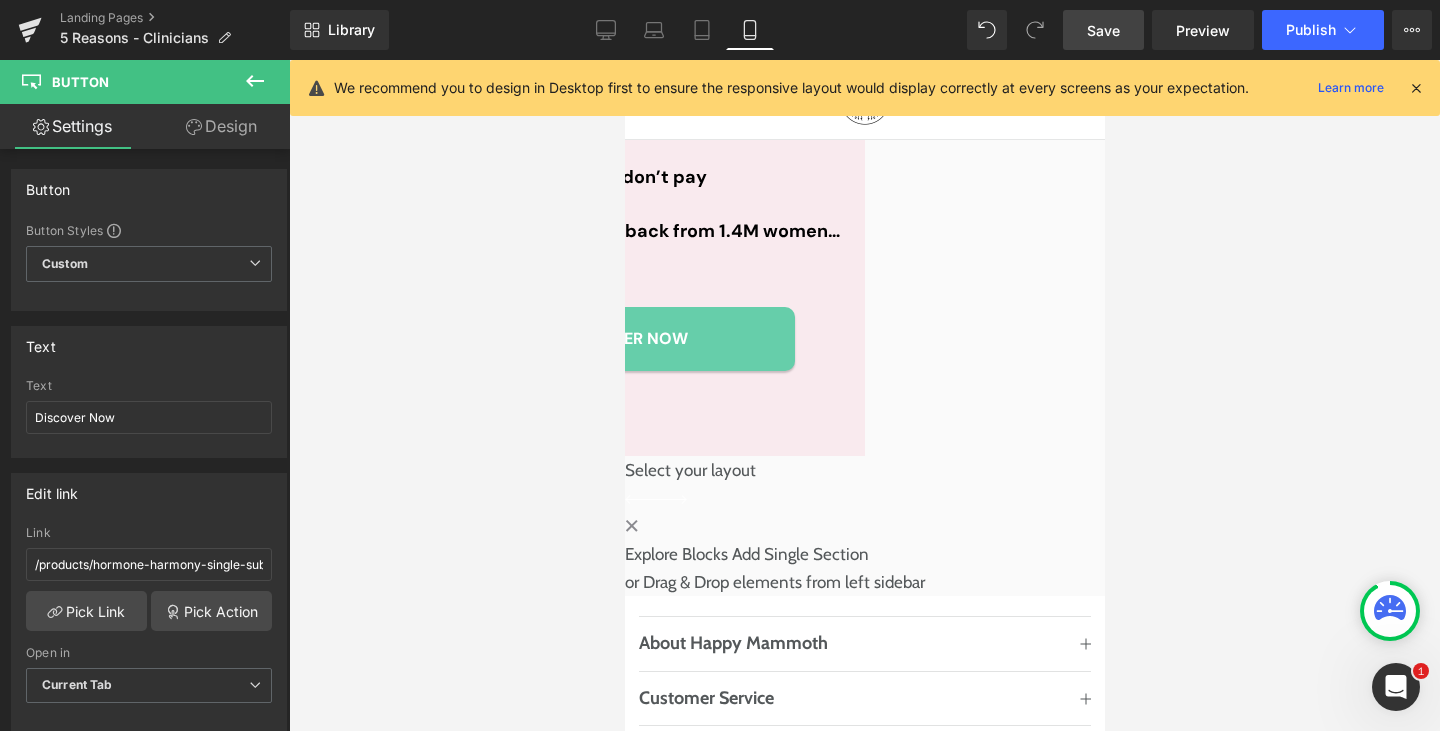click on "Button" at bounding box center [624, 60] 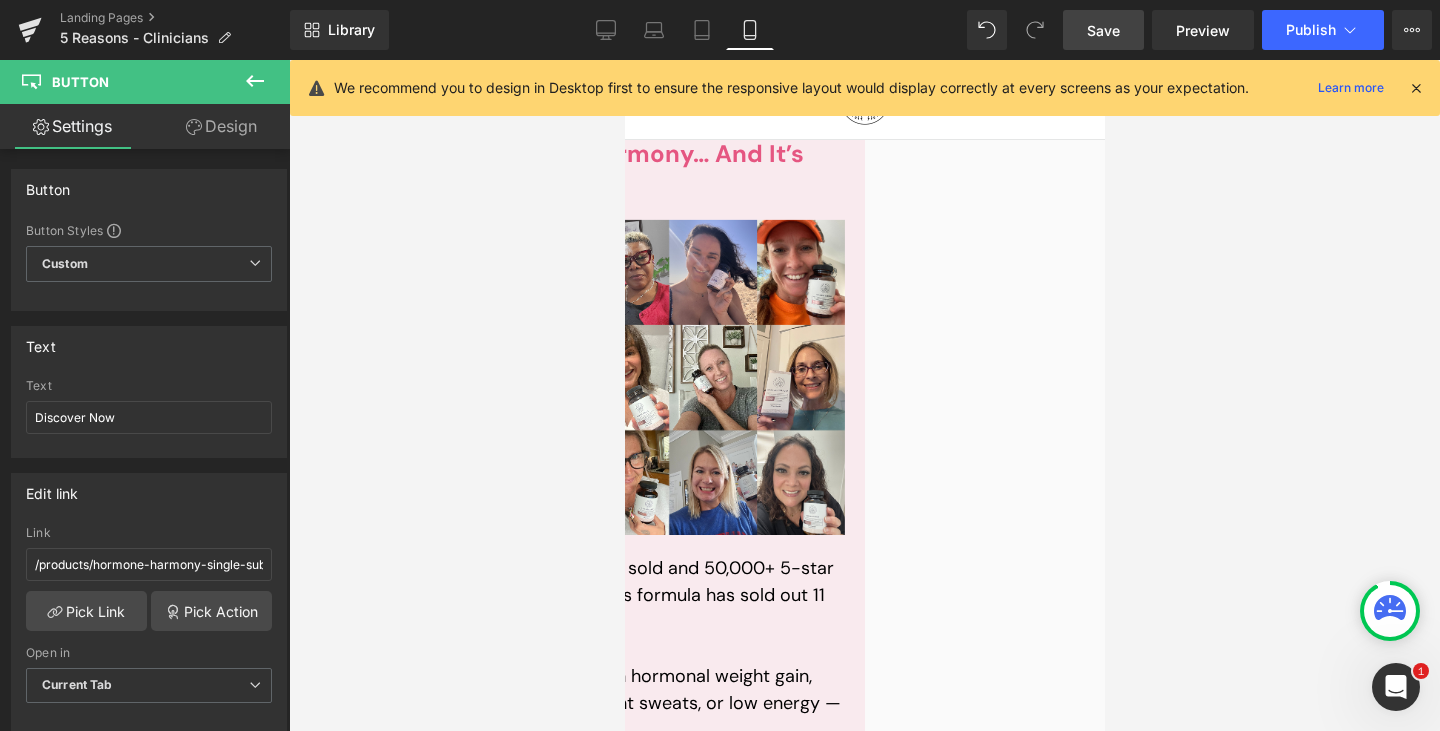 scroll, scrollTop: 5202, scrollLeft: 0, axis: vertical 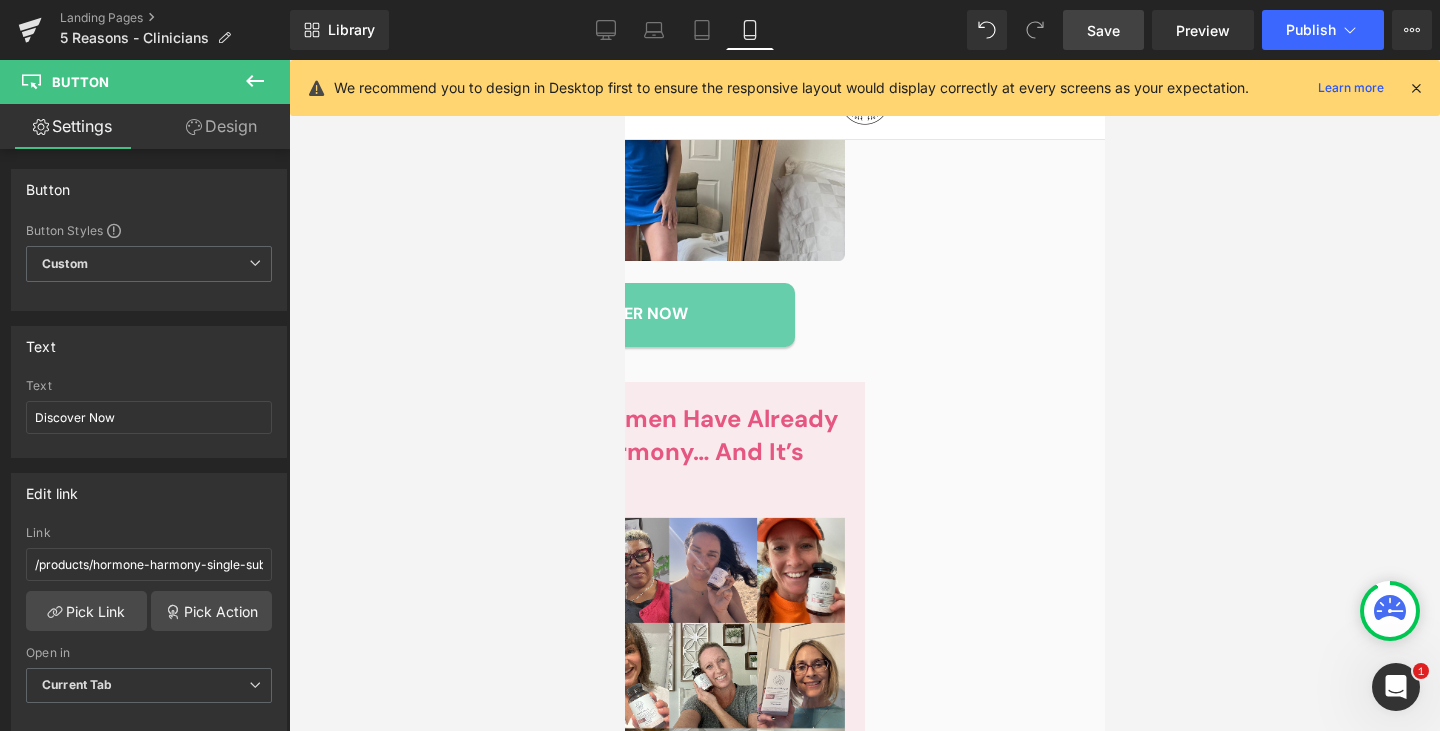 click on "Button" at bounding box center (624, 60) 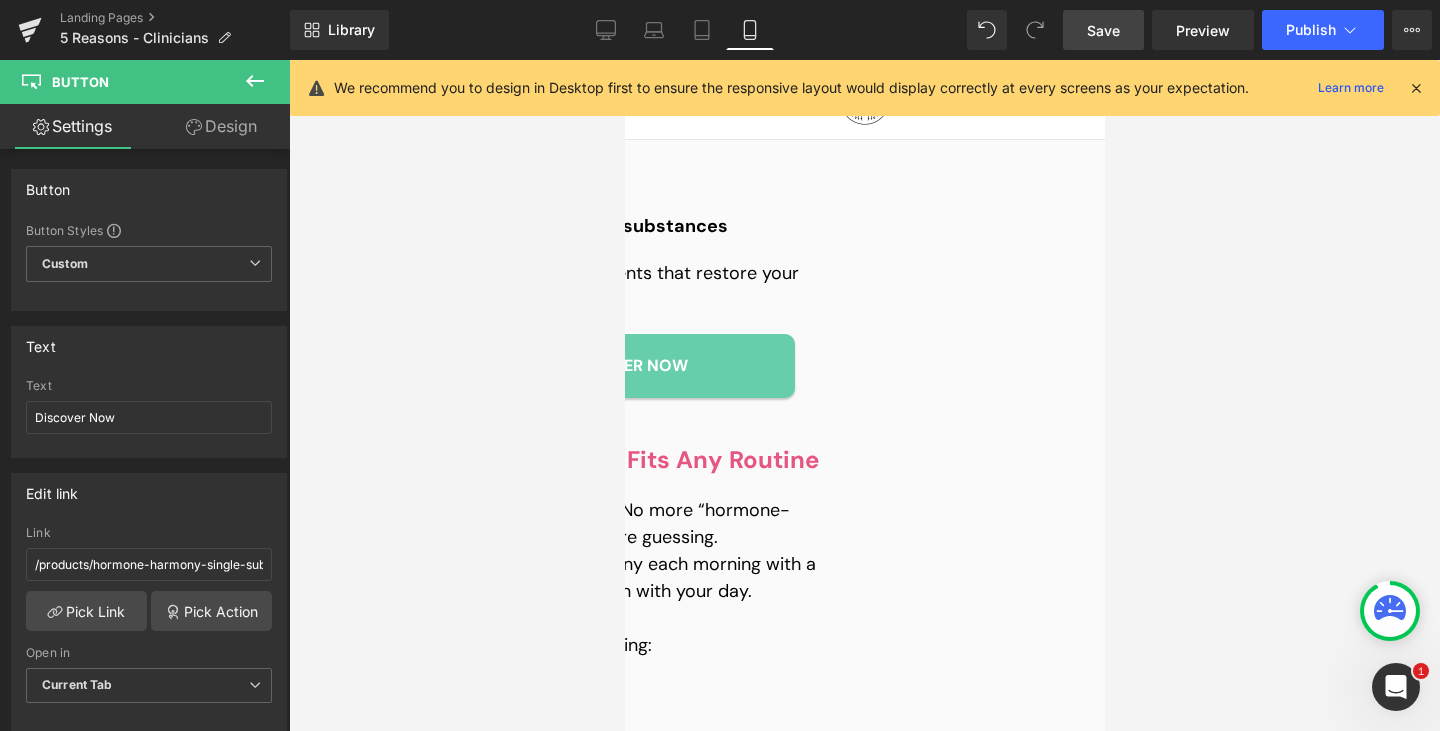 scroll, scrollTop: 4393, scrollLeft: 0, axis: vertical 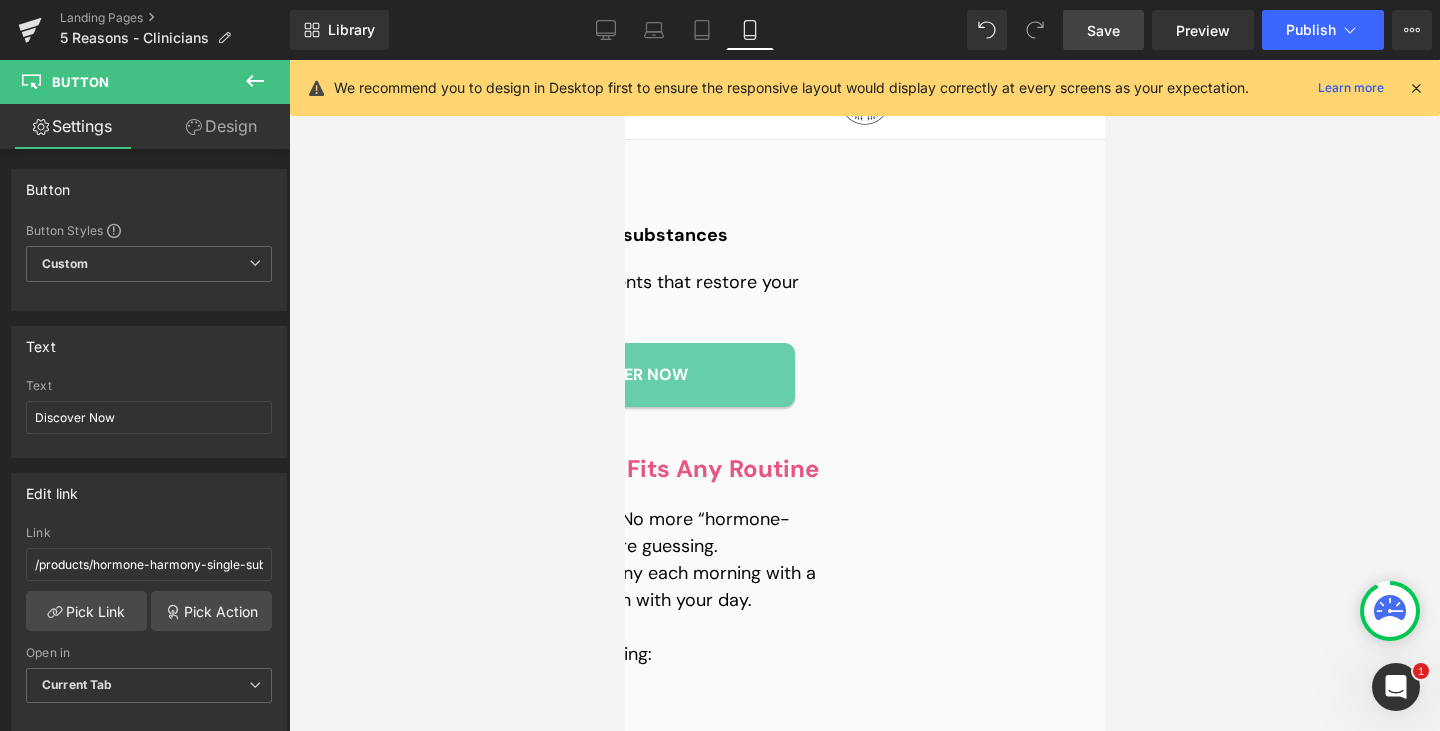 click on "Button" at bounding box center (624, 60) 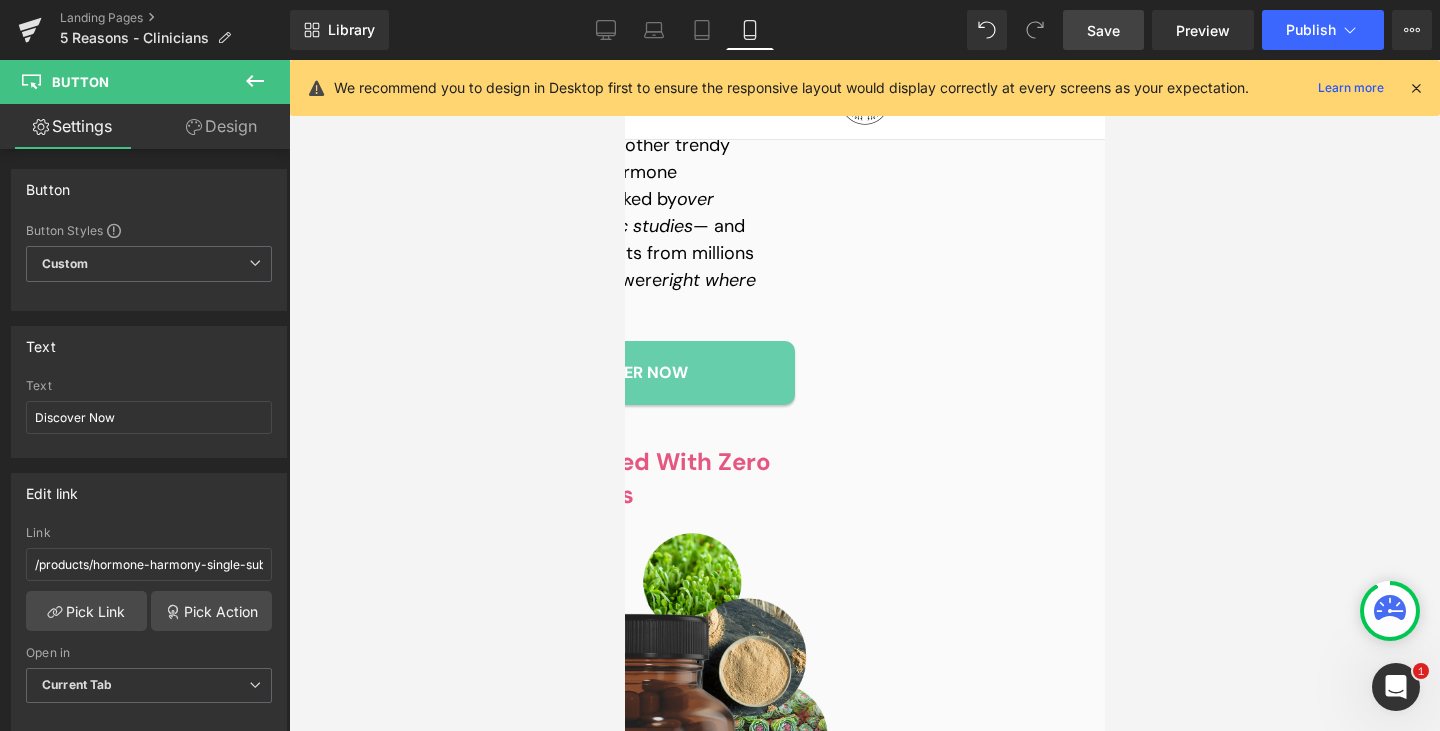 scroll, scrollTop: 3276, scrollLeft: 0, axis: vertical 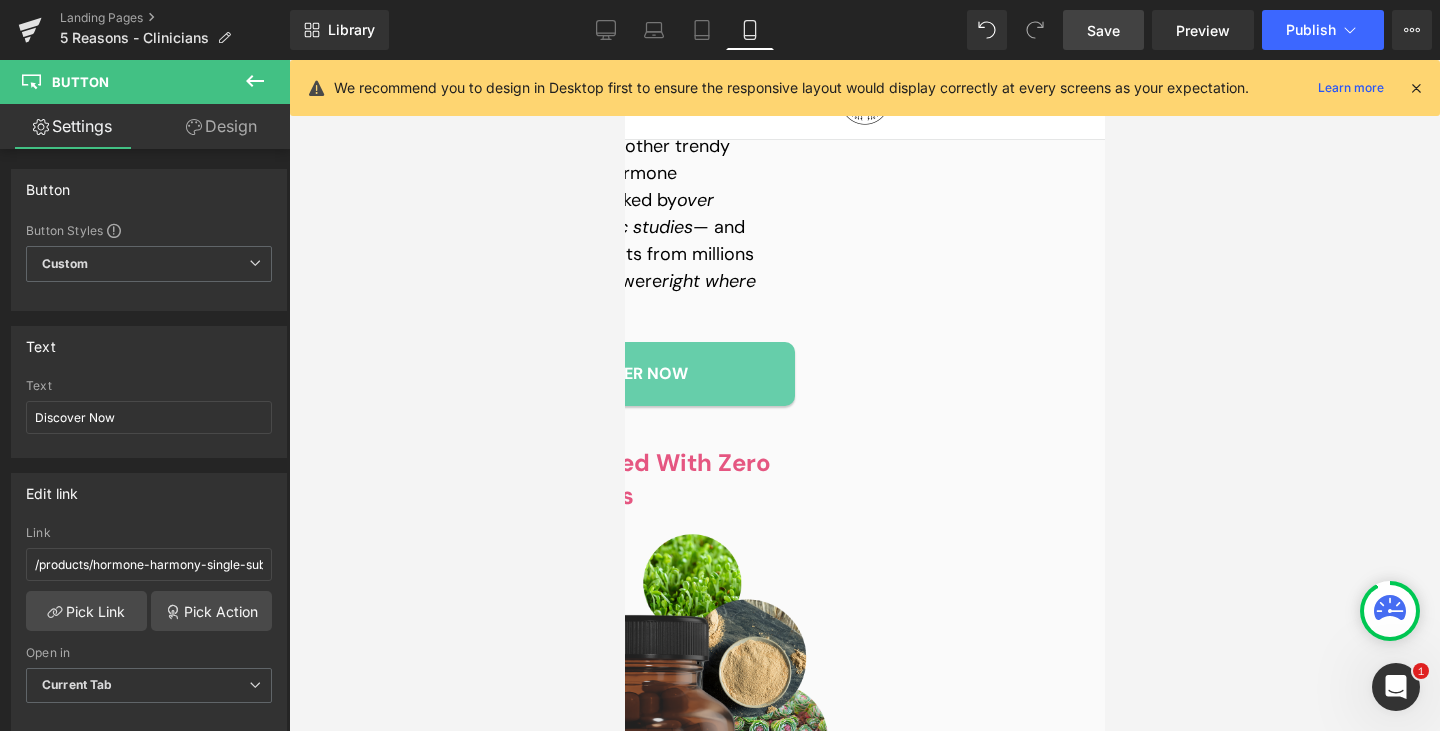 click on "Discover Now Button" at bounding box center (624, 374) 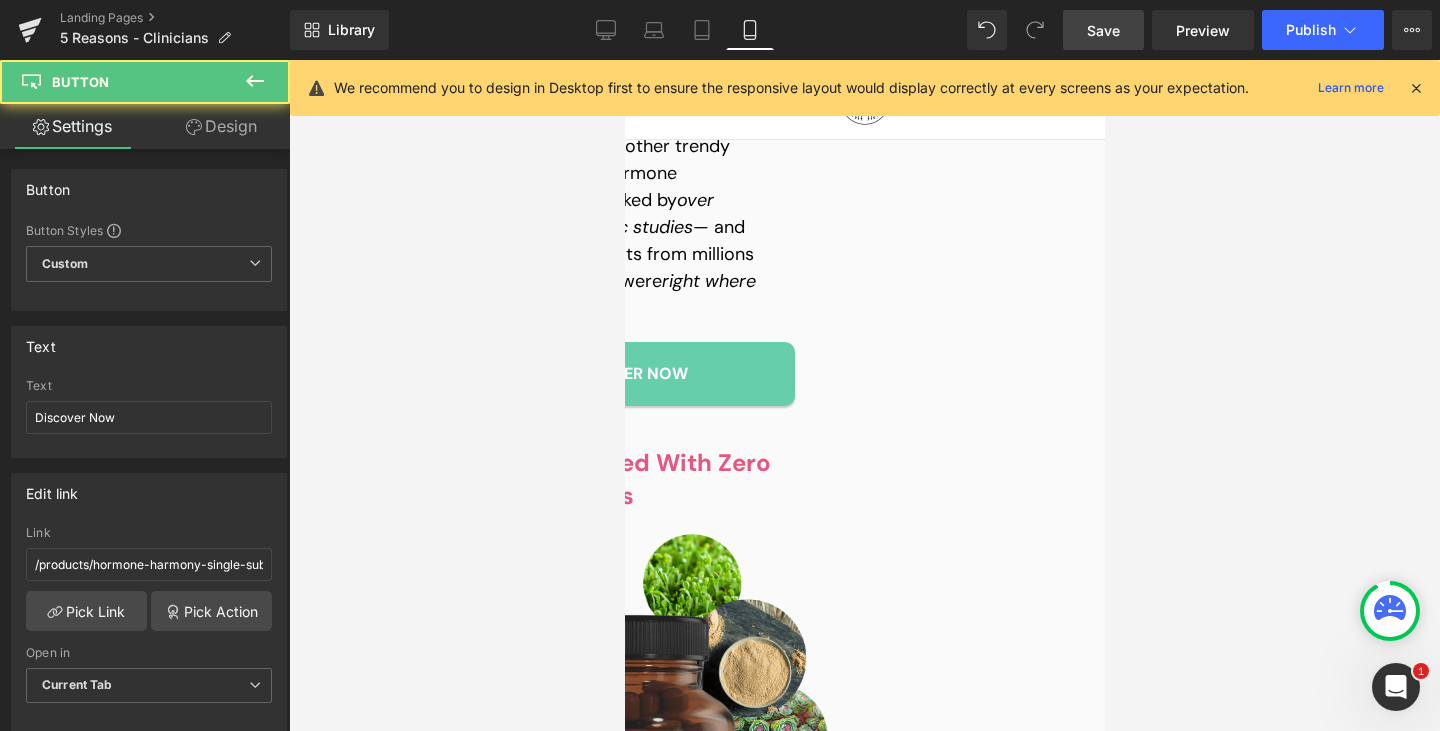 click on "Button" at bounding box center [624, 60] 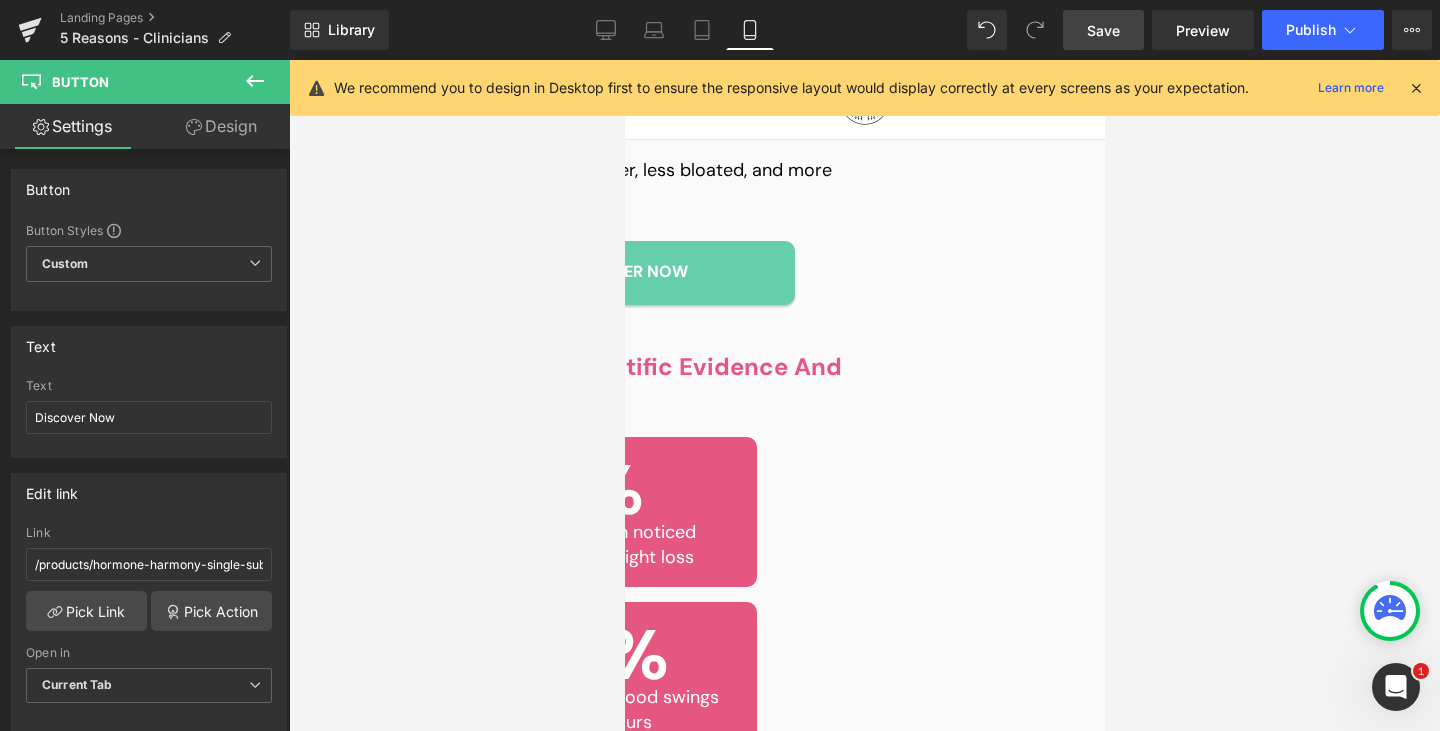 scroll, scrollTop: 2466, scrollLeft: 0, axis: vertical 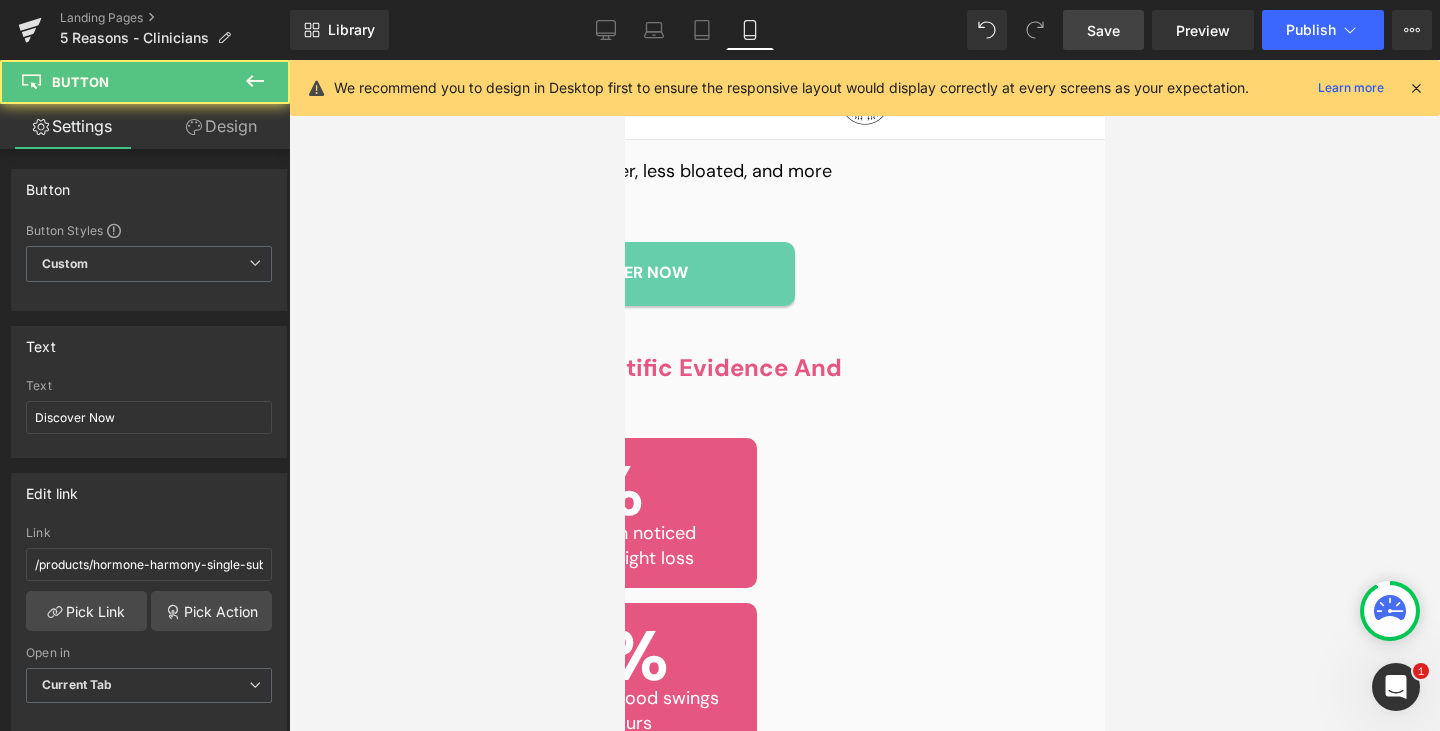 click on "Discover Now Button" at bounding box center [624, 274] 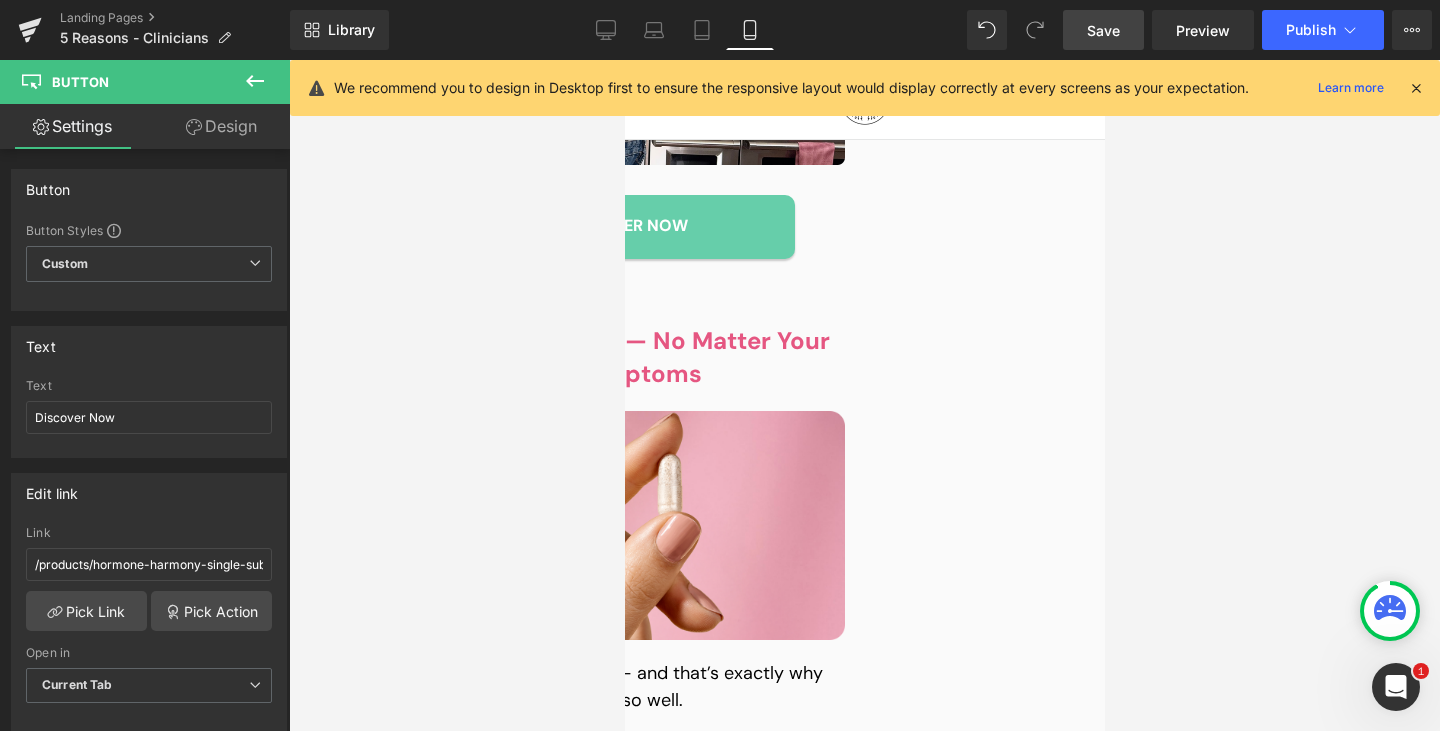 scroll, scrollTop: 1707, scrollLeft: 0, axis: vertical 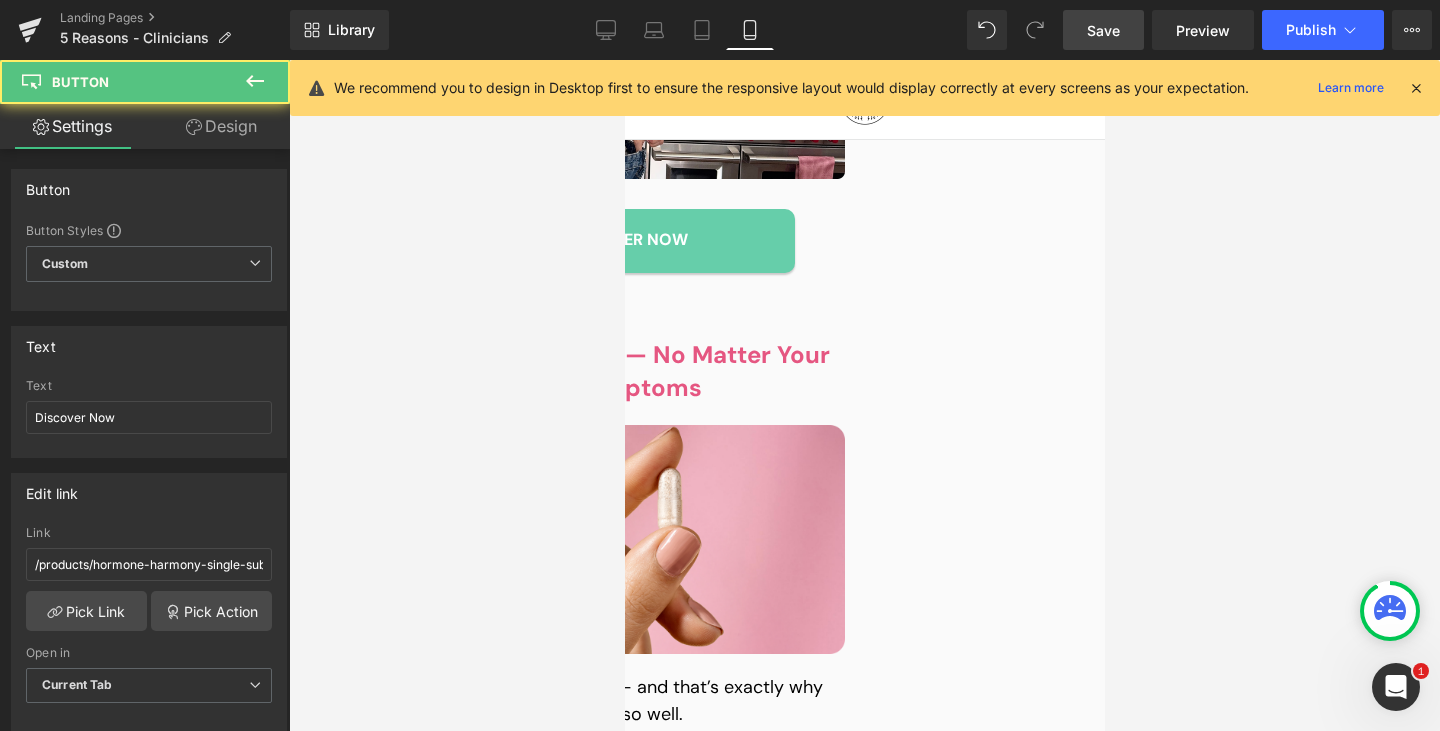 click on "Discover Now Button" at bounding box center [624, 241] 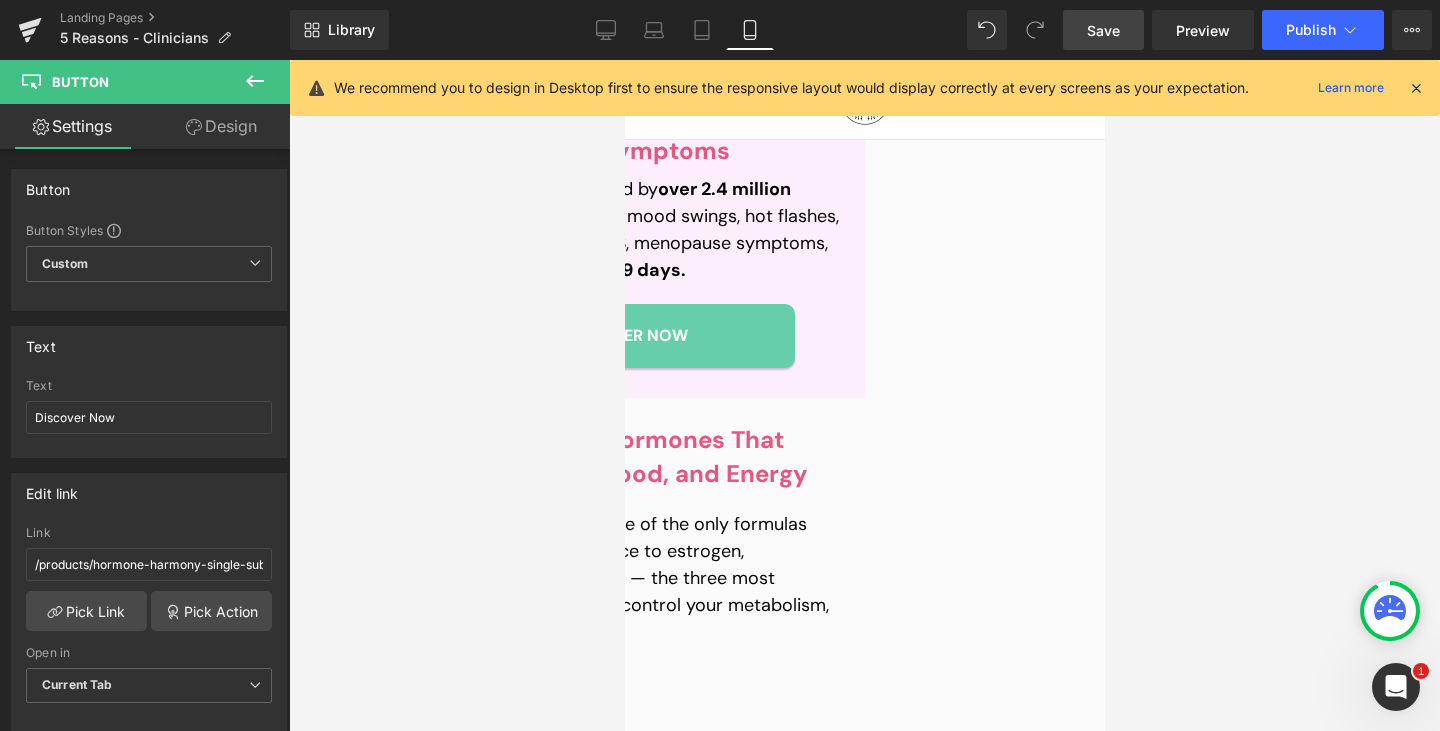 scroll, scrollTop: 677, scrollLeft: 0, axis: vertical 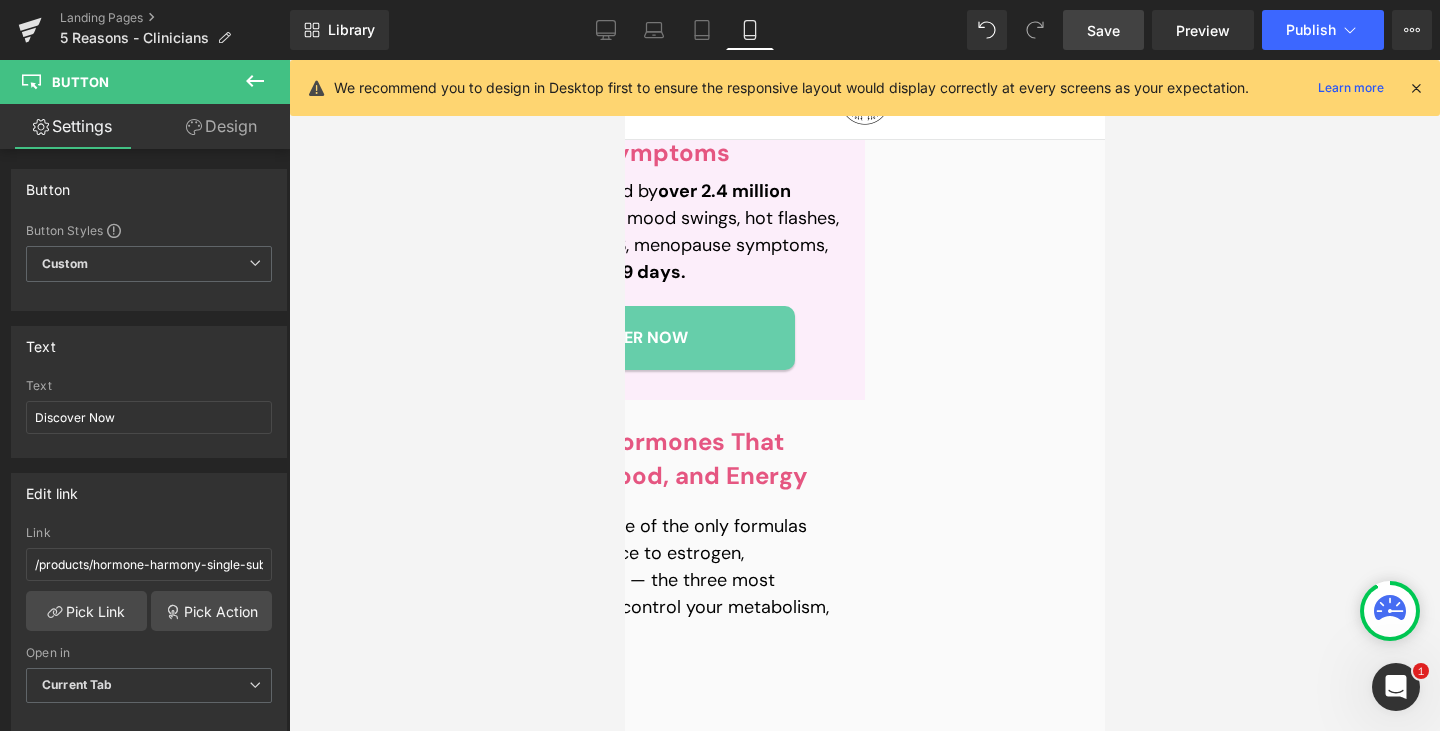 click on "Button" at bounding box center [624, 60] 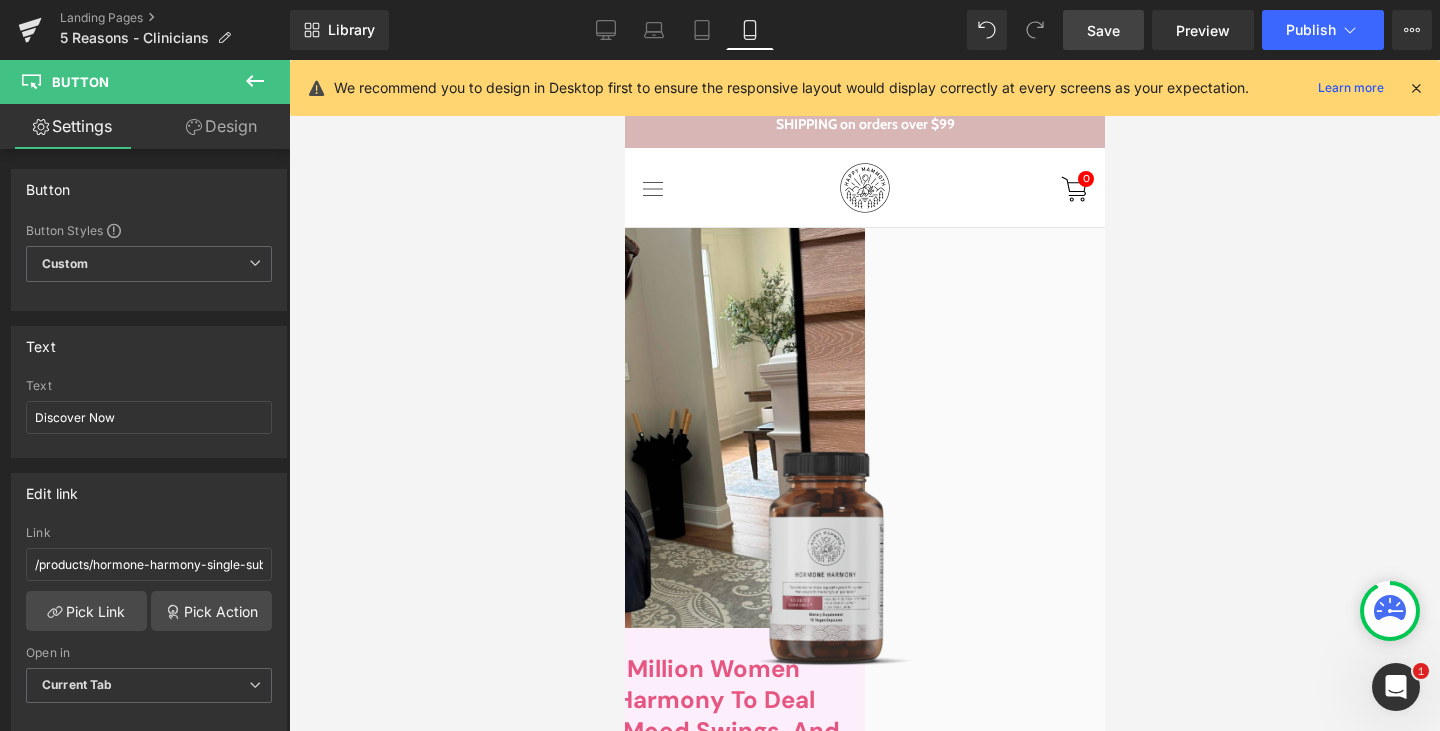 scroll, scrollTop: 0, scrollLeft: 0, axis: both 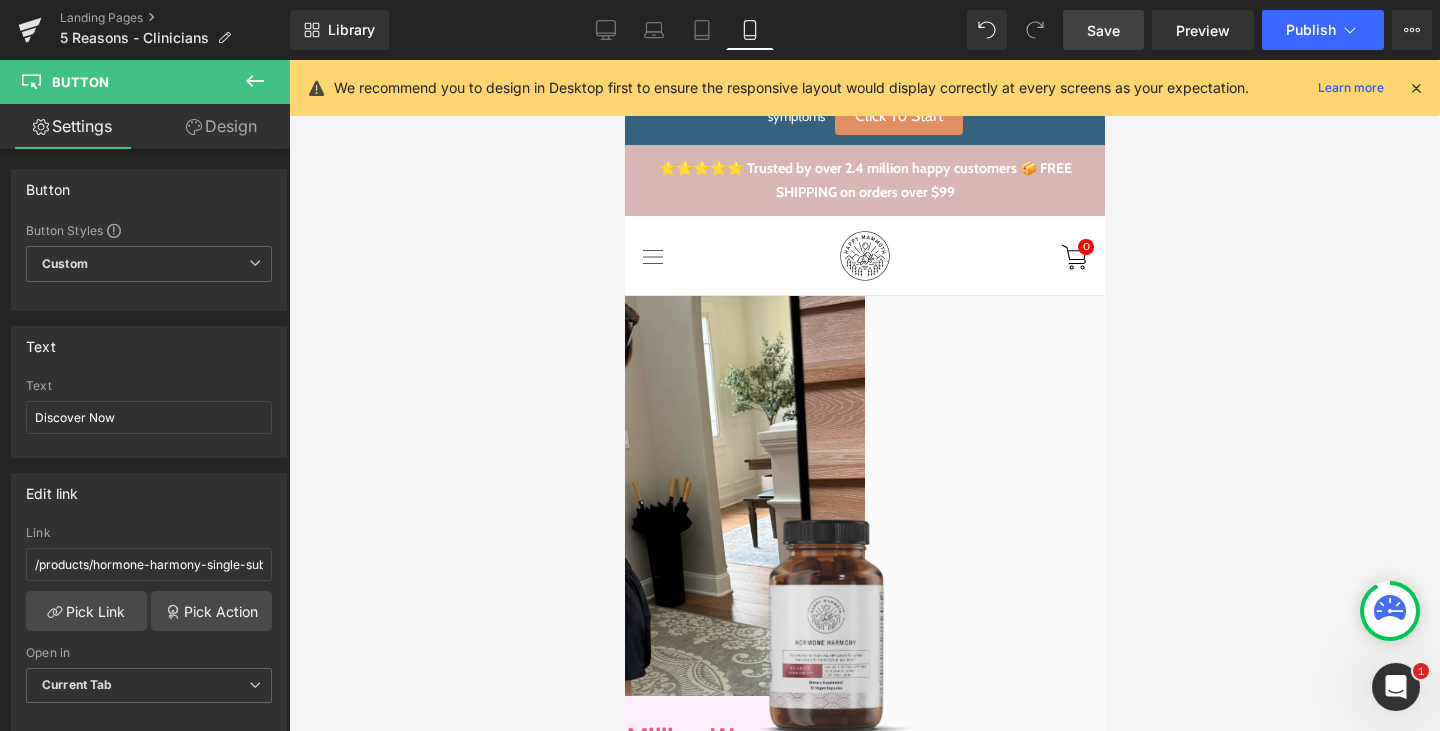 click on "Save" at bounding box center [1103, 30] 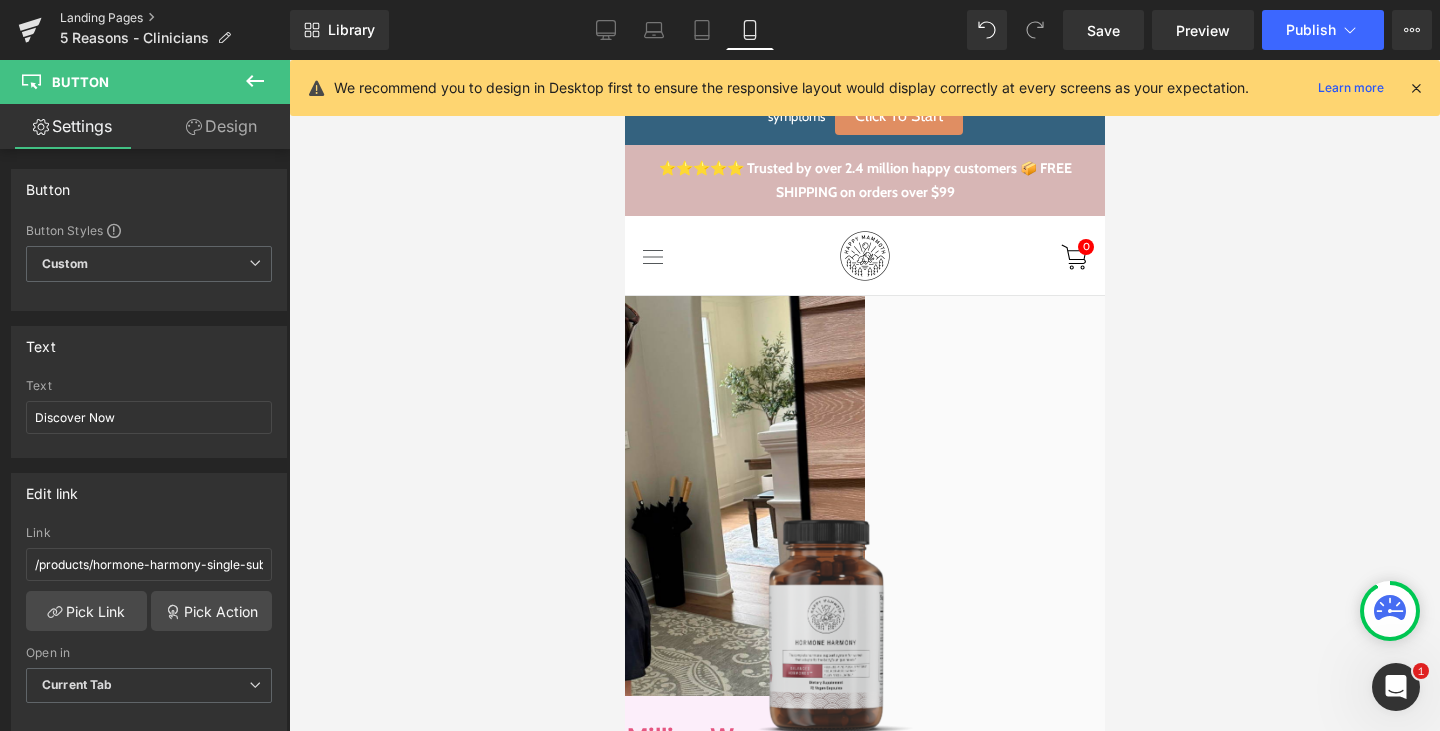 click on "Landing Pages" at bounding box center (175, 18) 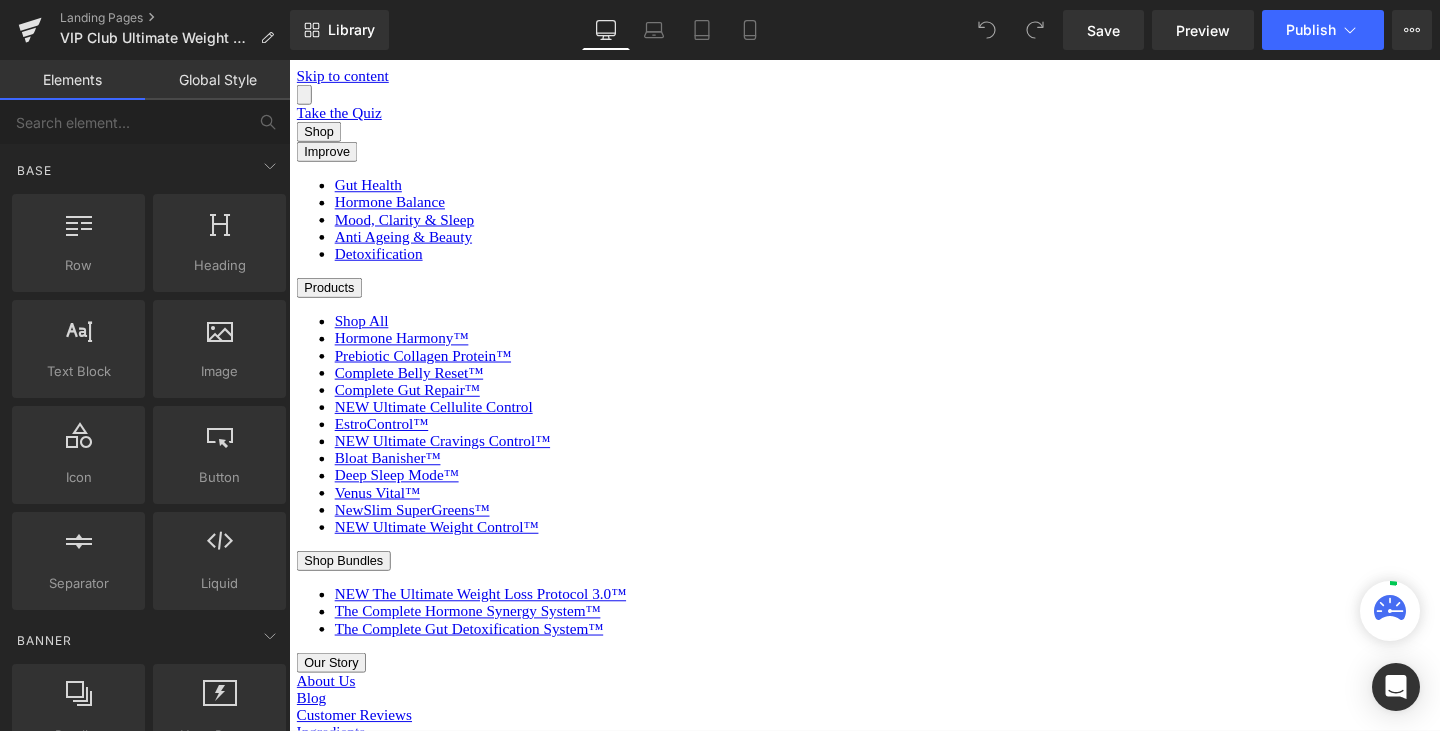 scroll, scrollTop: 0, scrollLeft: 0, axis: both 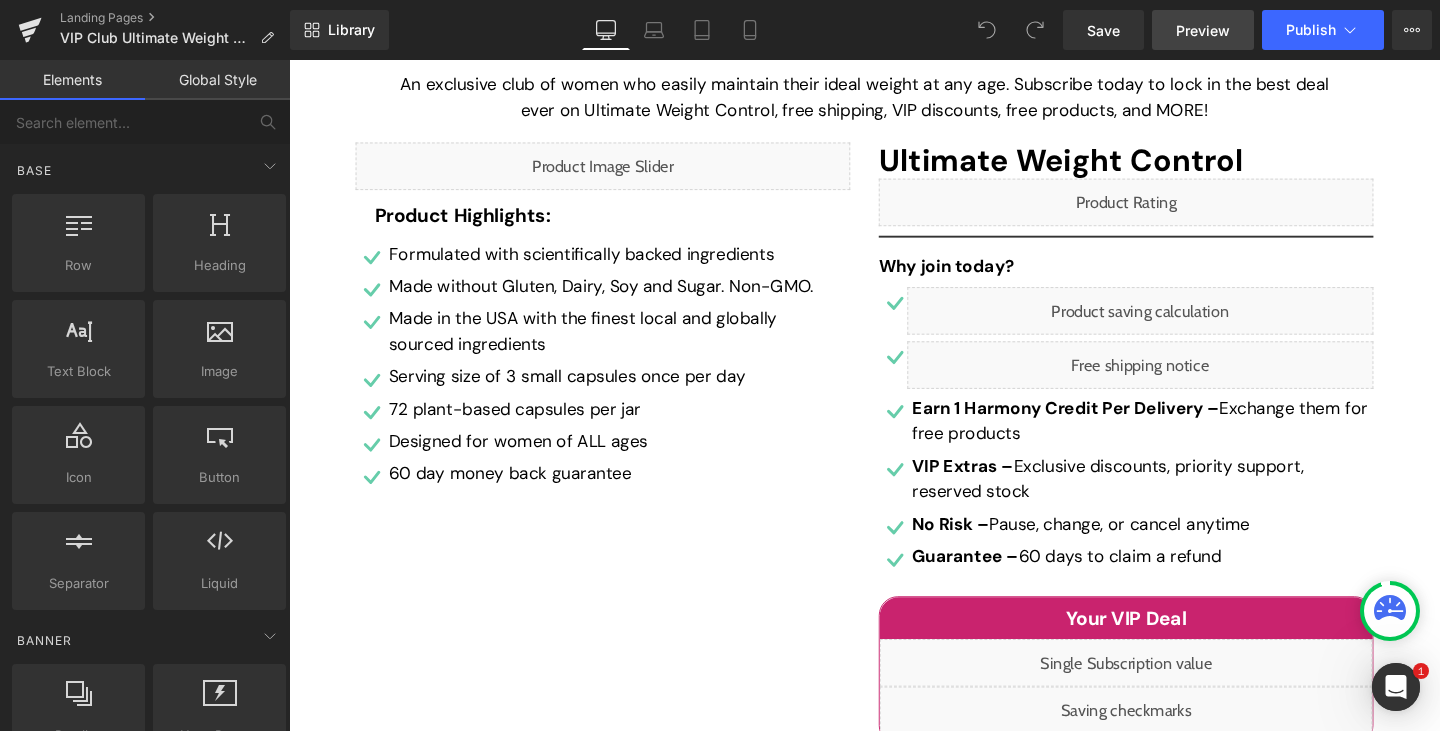 click on "Preview" at bounding box center (1203, 30) 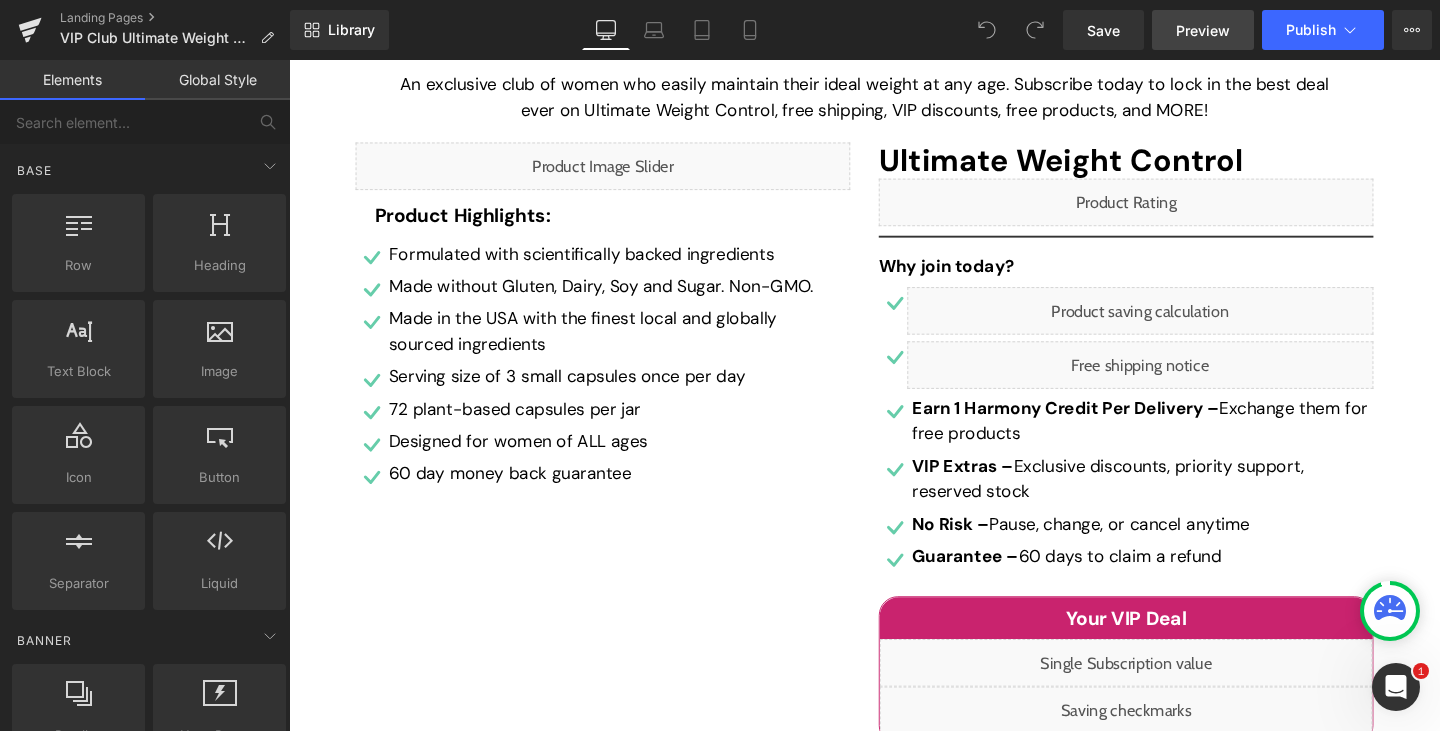 scroll, scrollTop: 0, scrollLeft: 0, axis: both 